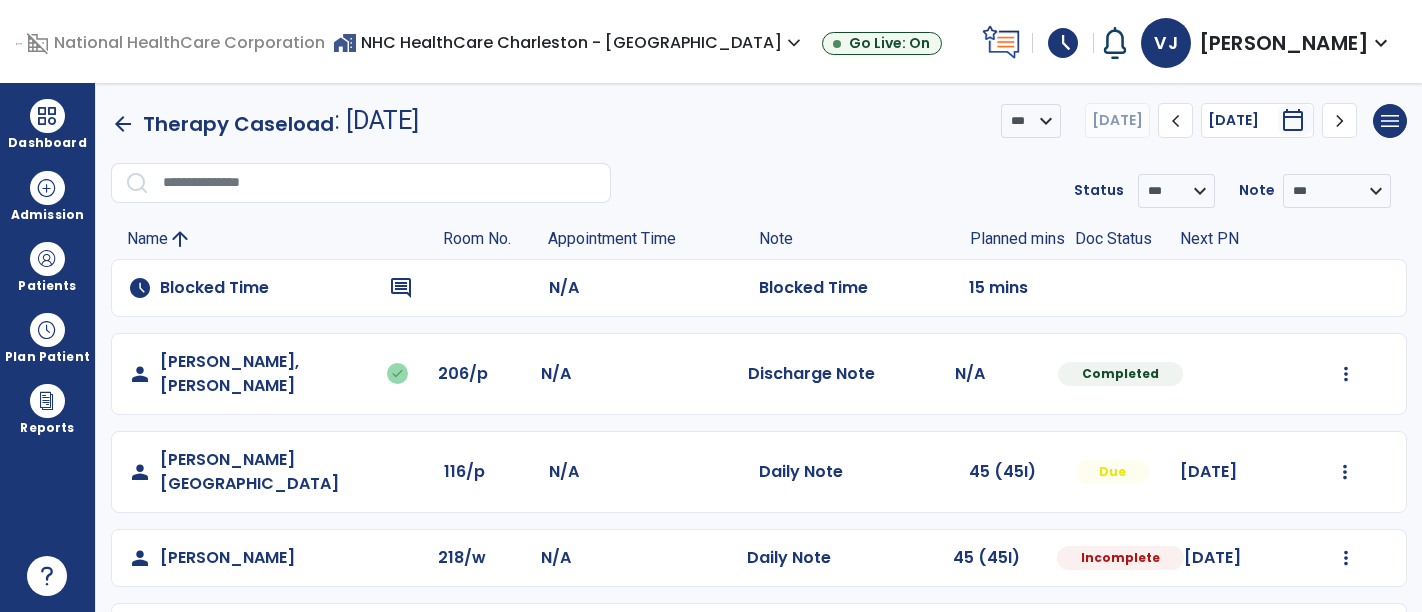 scroll, scrollTop: 0, scrollLeft: 0, axis: both 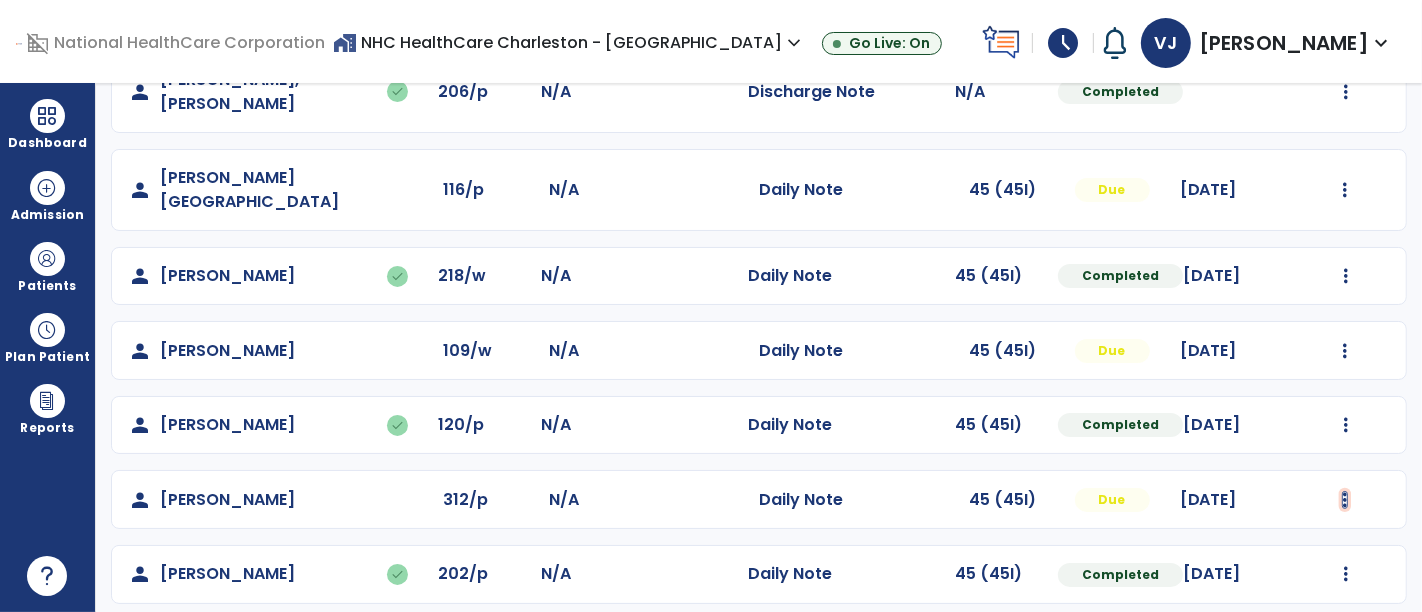 click at bounding box center (1346, 92) 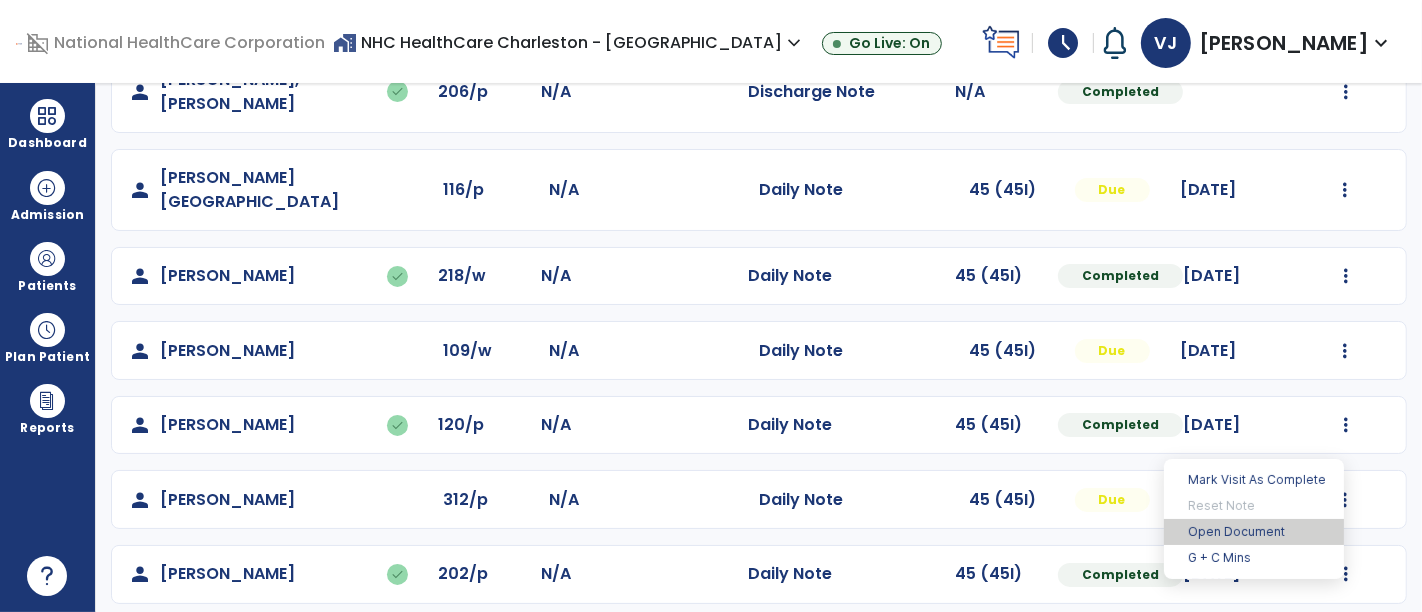 click on "Open Document" at bounding box center (1254, 532) 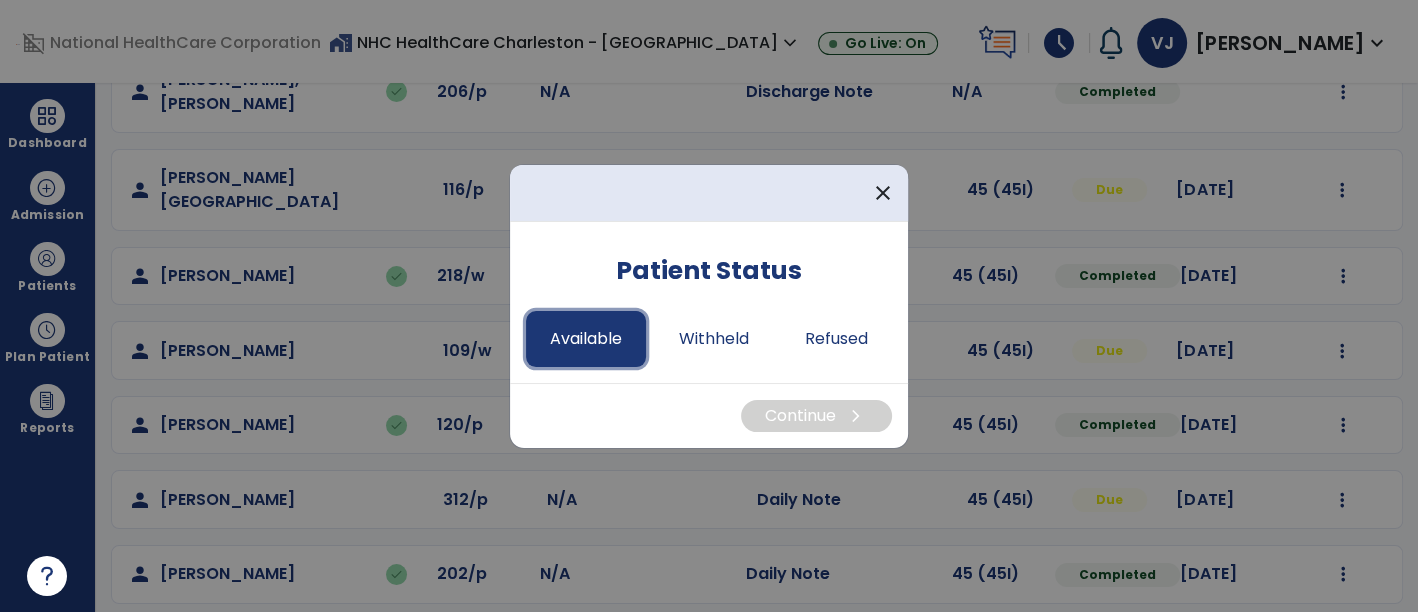 click on "Available" at bounding box center [586, 339] 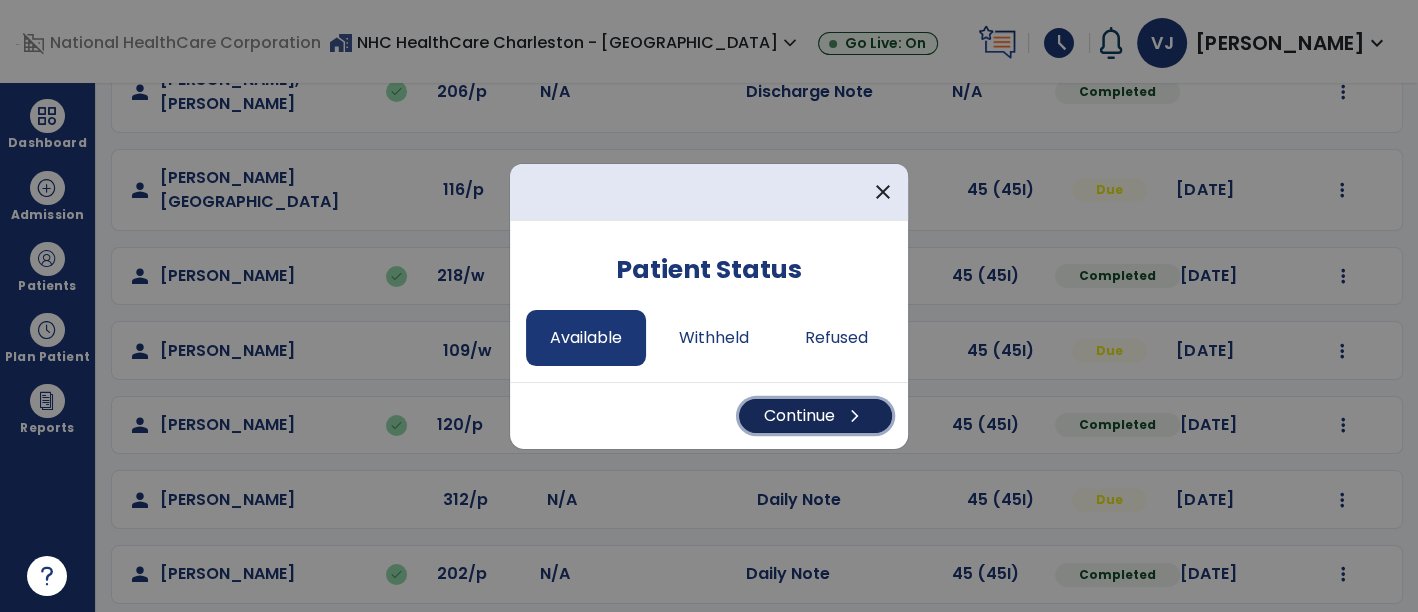 click on "Continue   chevron_right" at bounding box center [815, 416] 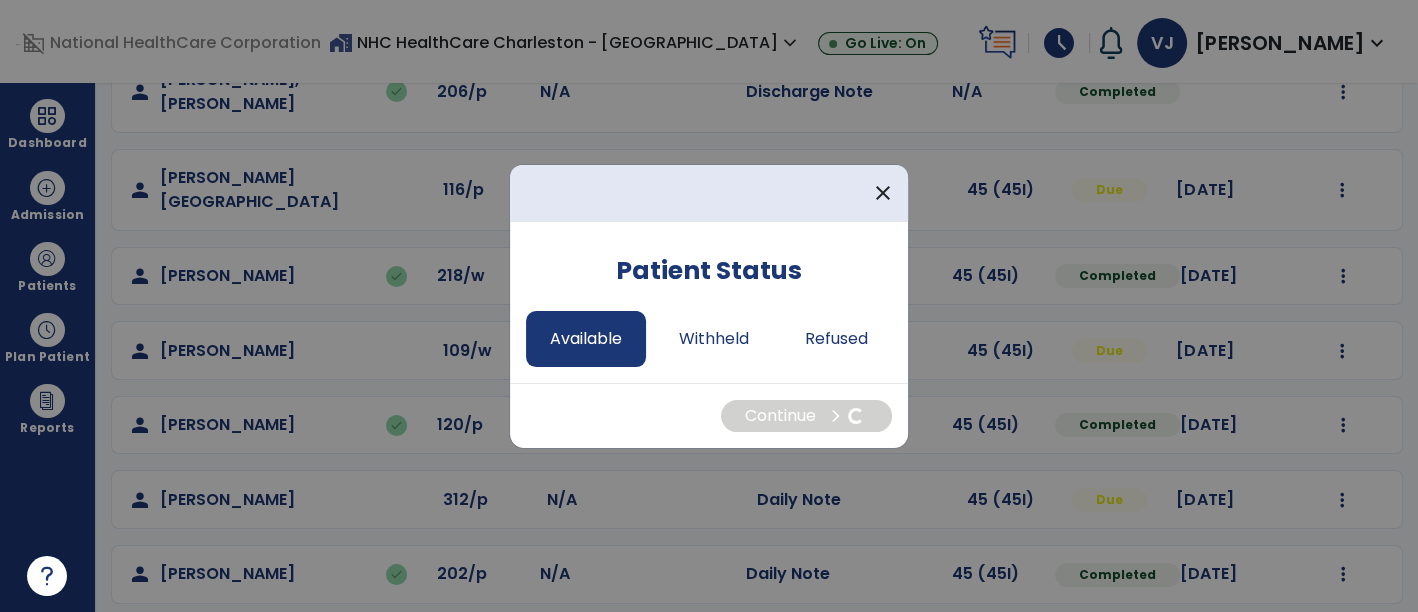 select on "*" 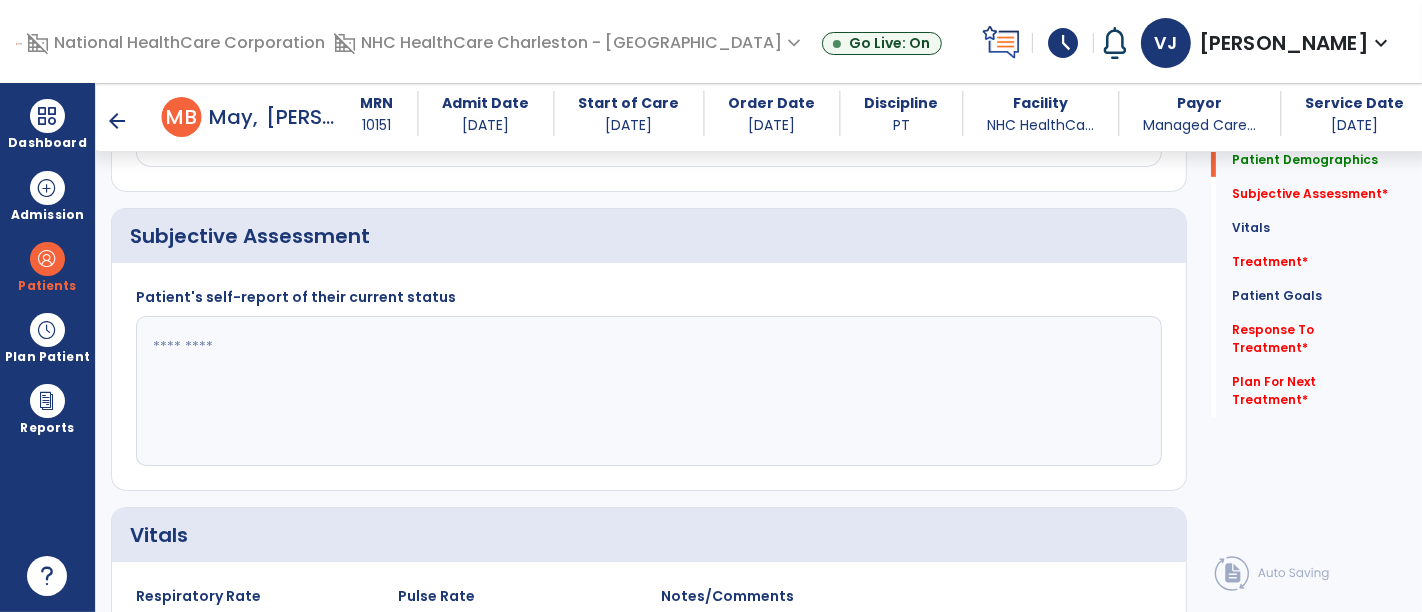 scroll, scrollTop: 444, scrollLeft: 0, axis: vertical 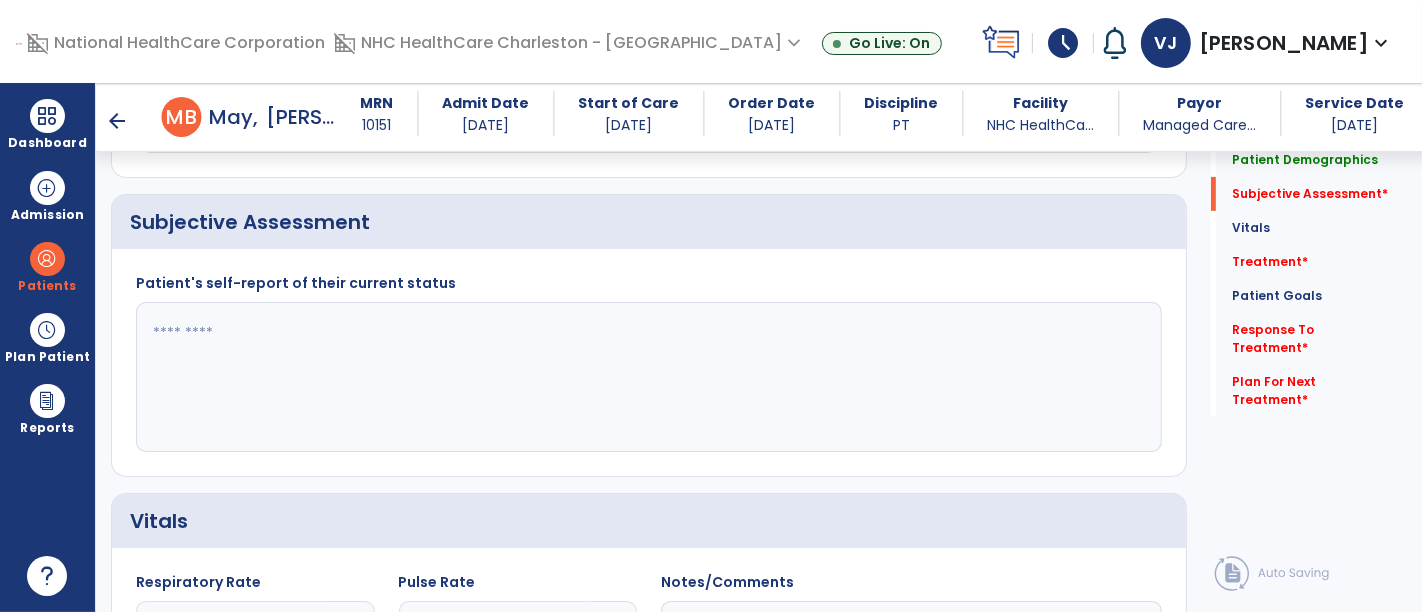 click 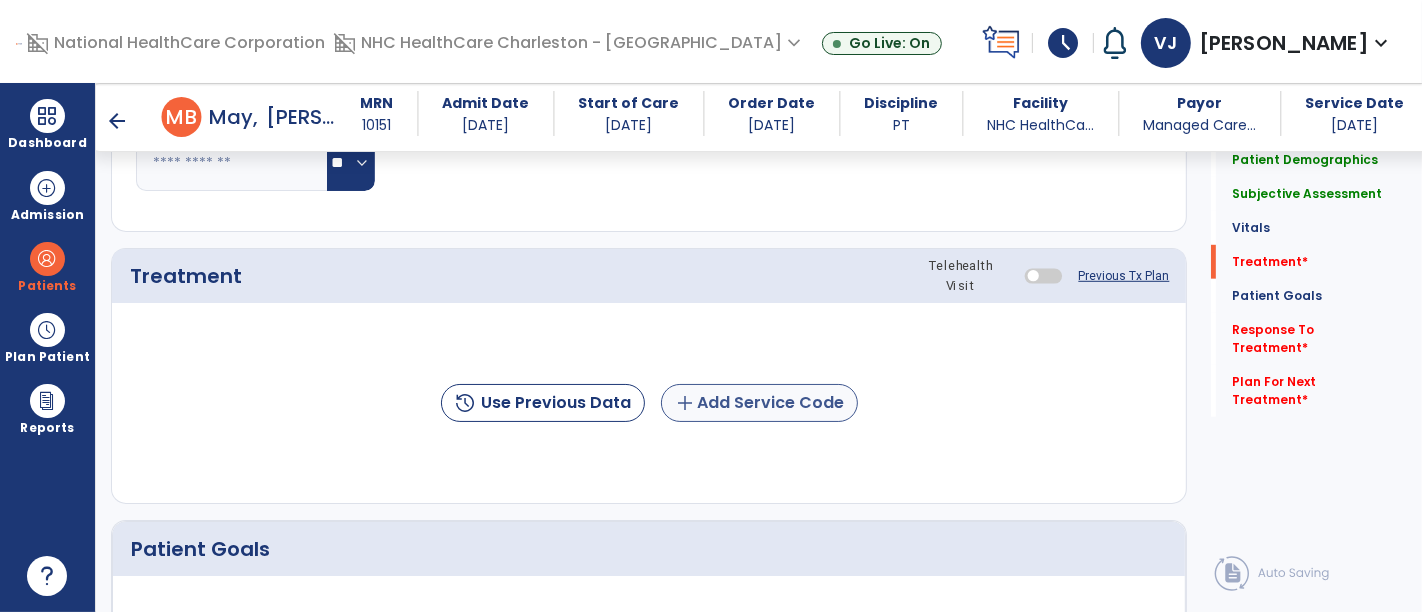 type on "**********" 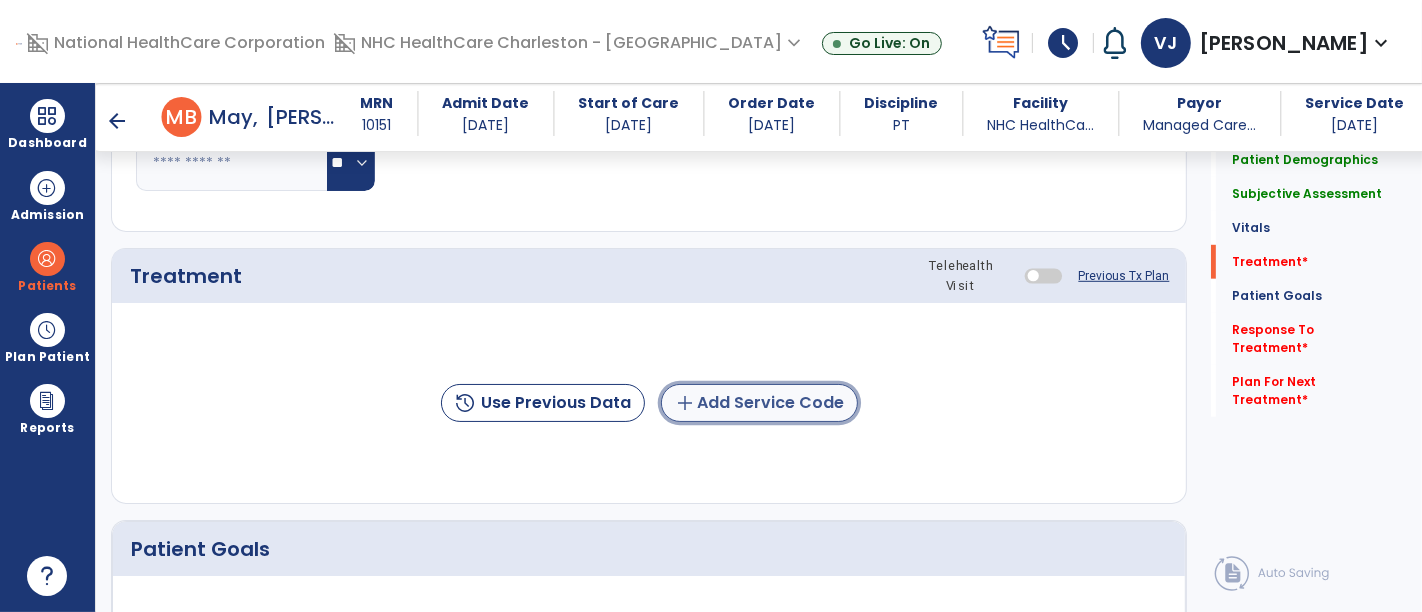 click on "add  Add Service Code" 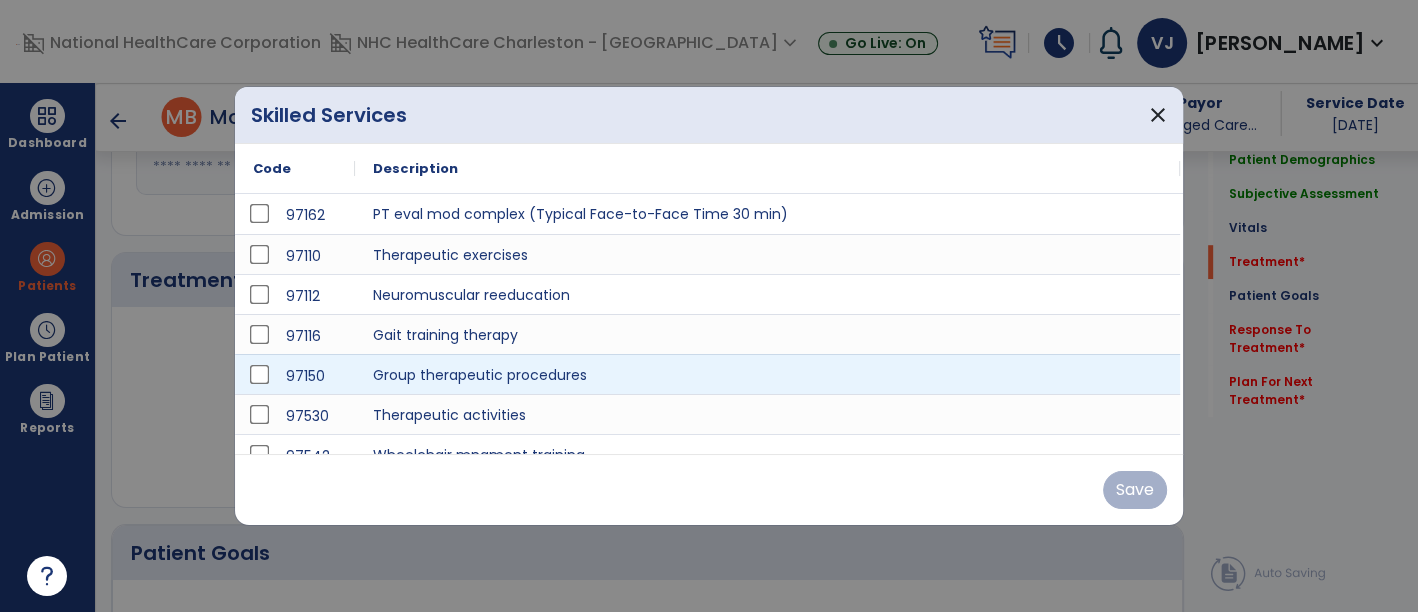 scroll, scrollTop: 1111, scrollLeft: 0, axis: vertical 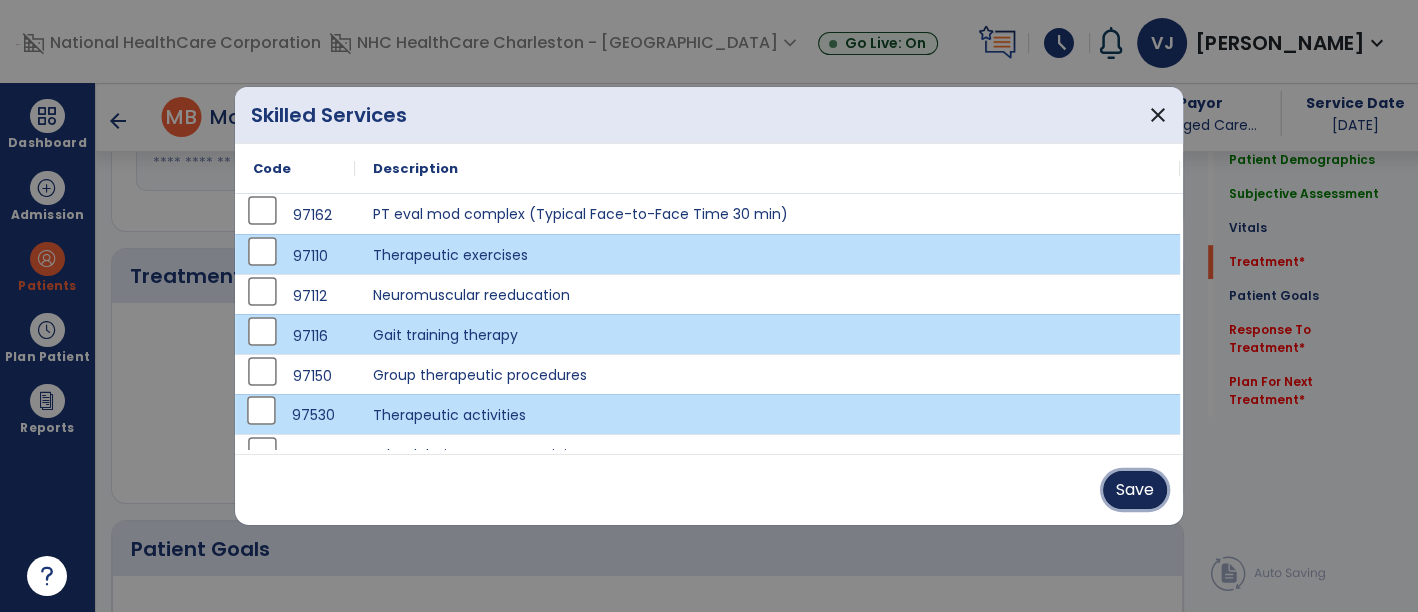 click on "Save" at bounding box center [1135, 490] 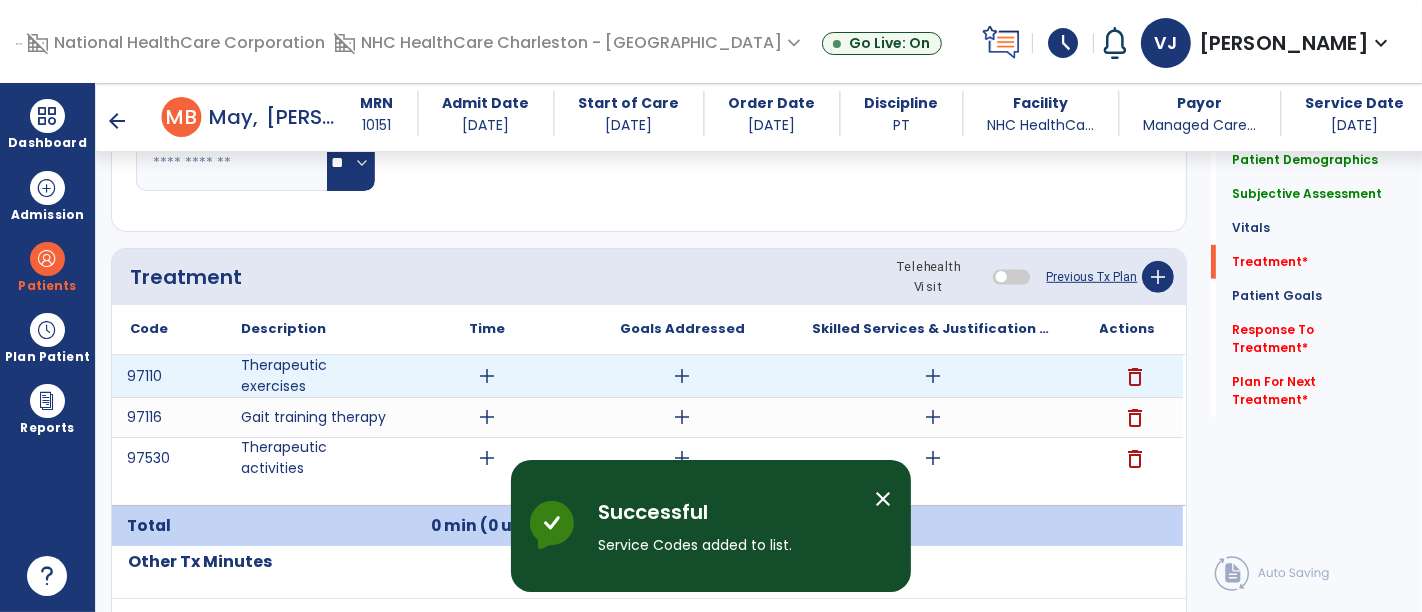 click on "add" at bounding box center [488, 376] 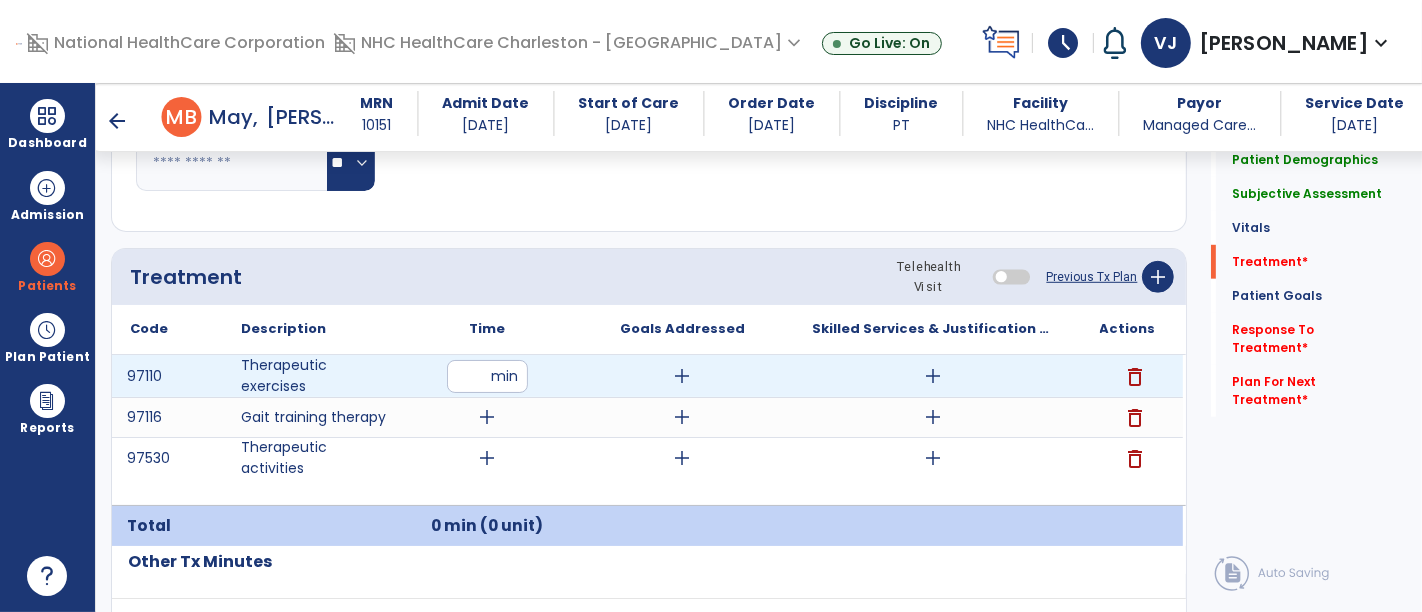 type on "**" 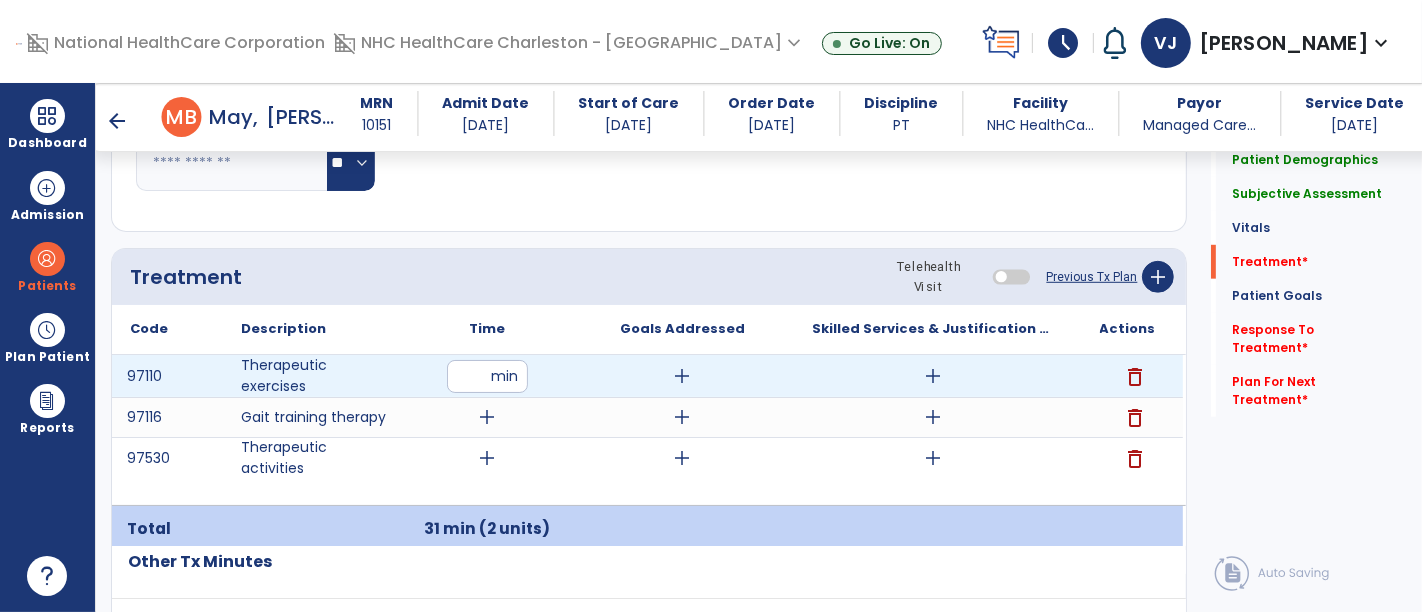 click on "**" at bounding box center (487, 376) 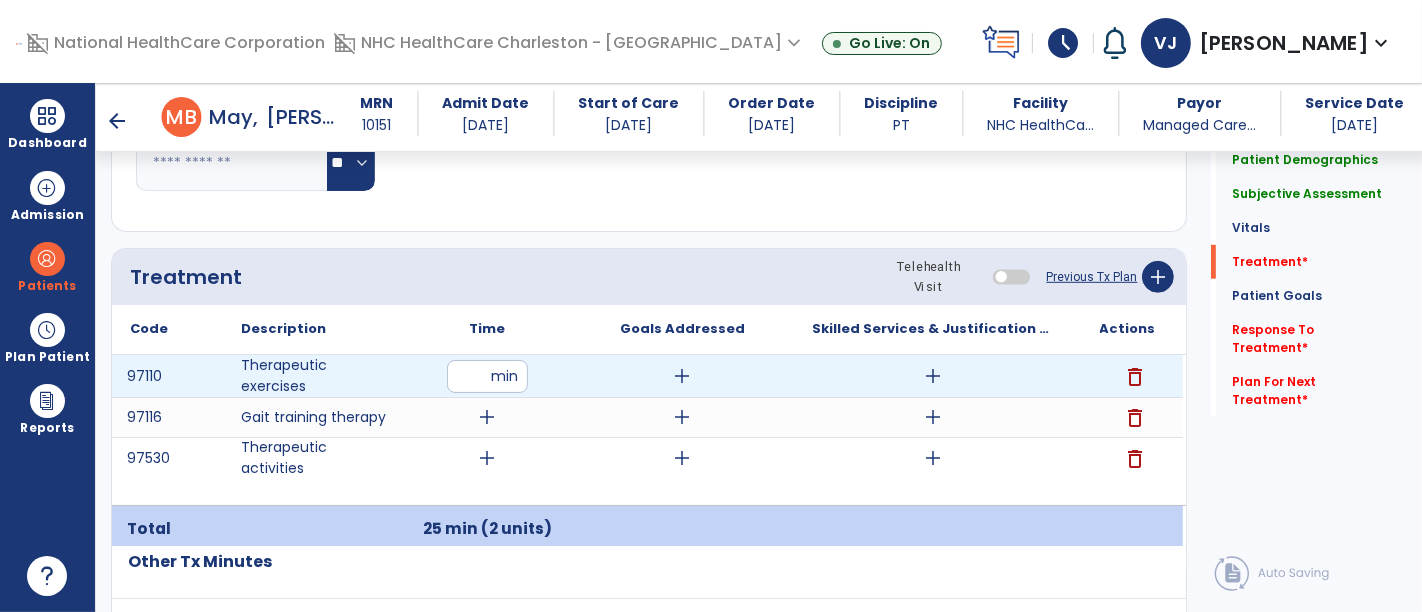 click on "add" at bounding box center (933, 376) 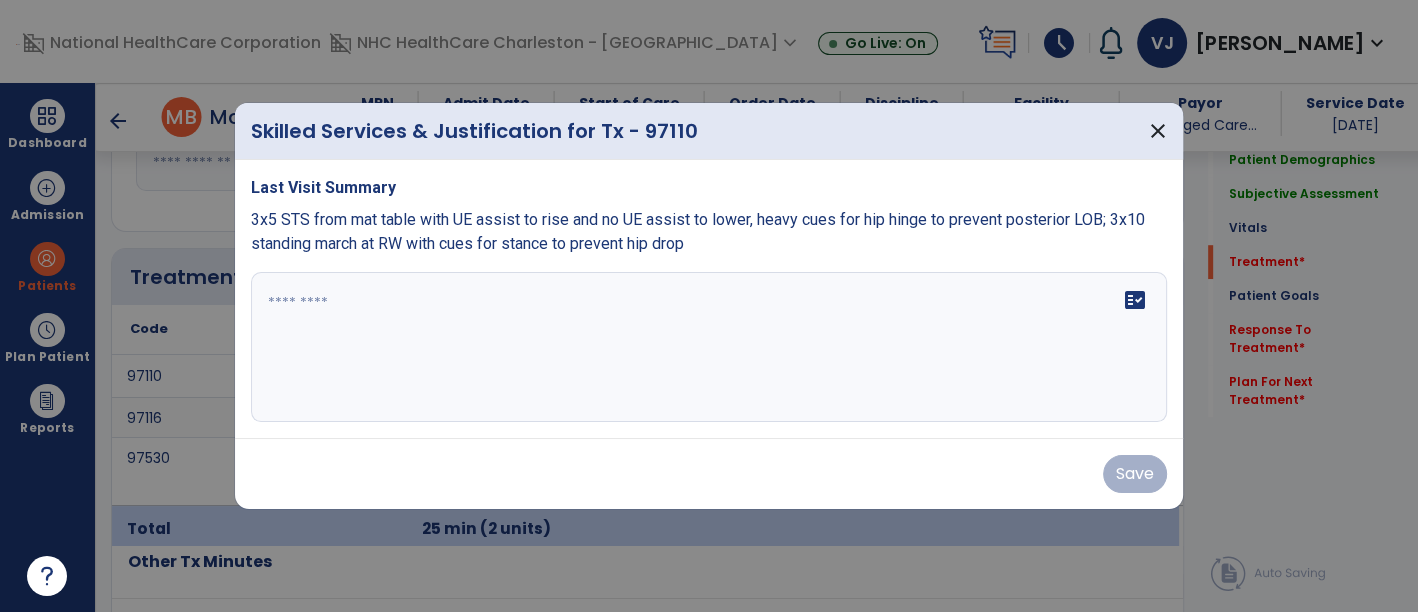 scroll, scrollTop: 1111, scrollLeft: 0, axis: vertical 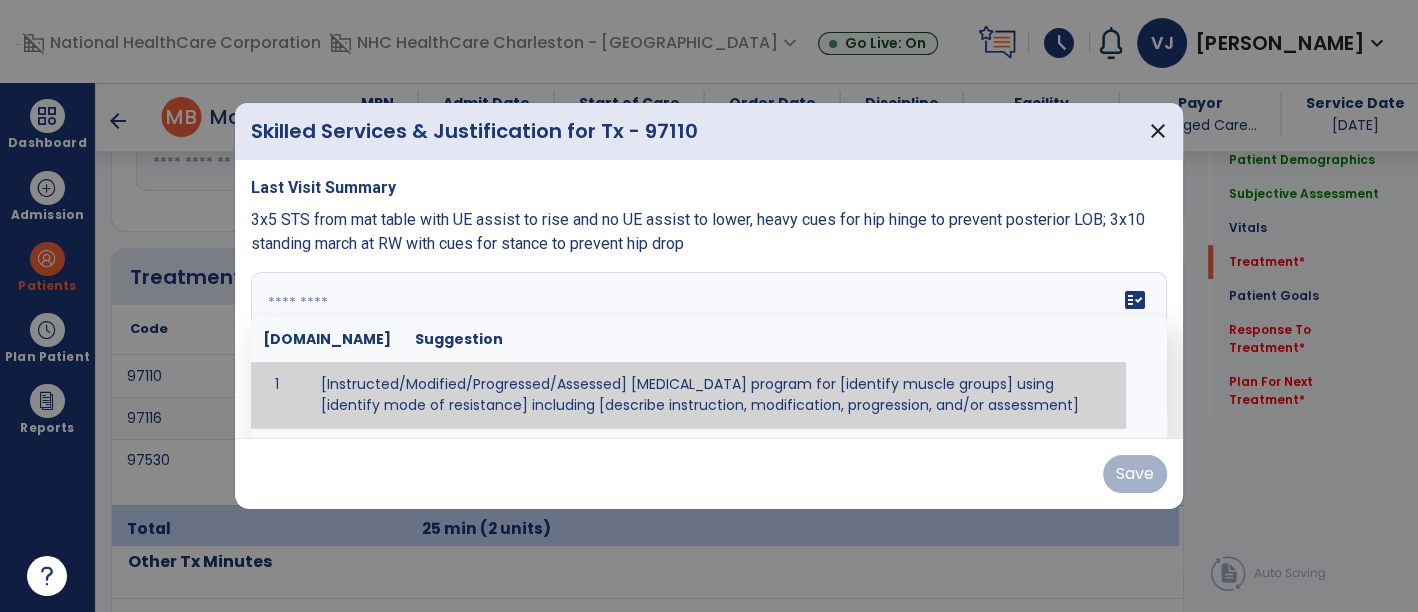 click on "fact_check  Sr.No Suggestion 1 [Instructed/Modified/Progressed/Assessed] resistive exercise program for [identify muscle groups] using [identify mode of resistance] including [describe instruction, modification, progression, and/or assessment] 2 [Instructed/Modified/Progressed/Assessed] aerobic exercise program using [identify equipment/mode] including [describe instruction, modification,progression, and/or assessment] 3 [Instructed/Modified/Progressed/Assessed] [PROM/A/AROM/AROM] program for [identify joint movements] using [contract-relax, over-pressure, inhibitory techniques, other] 4 [Assessed/Tested] aerobic capacity with administration of [aerobic capacity test]" at bounding box center [709, 347] 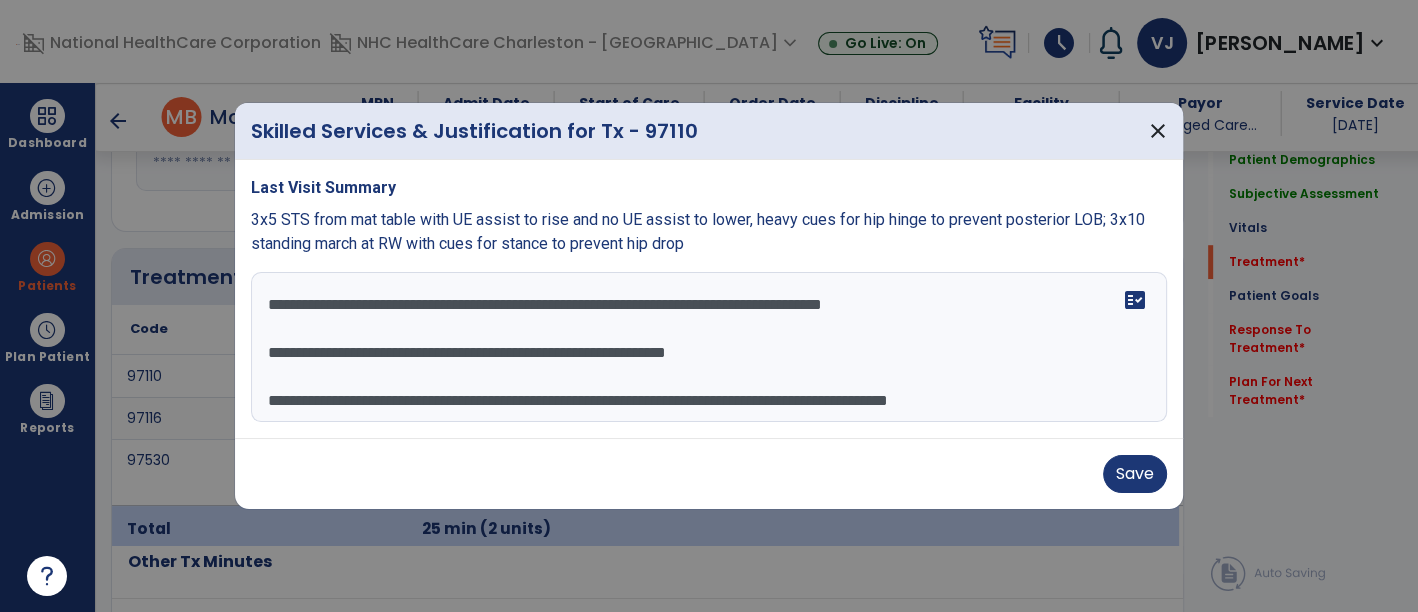 scroll, scrollTop: 15, scrollLeft: 0, axis: vertical 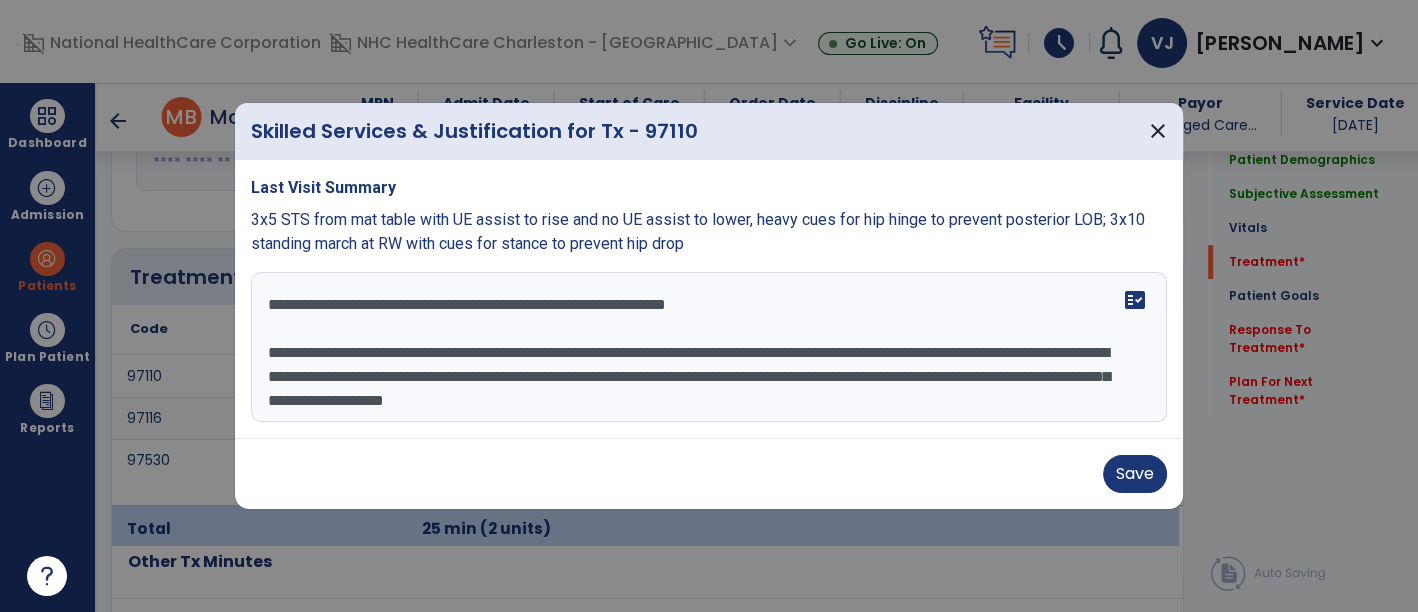 click on "**********" at bounding box center [709, 347] 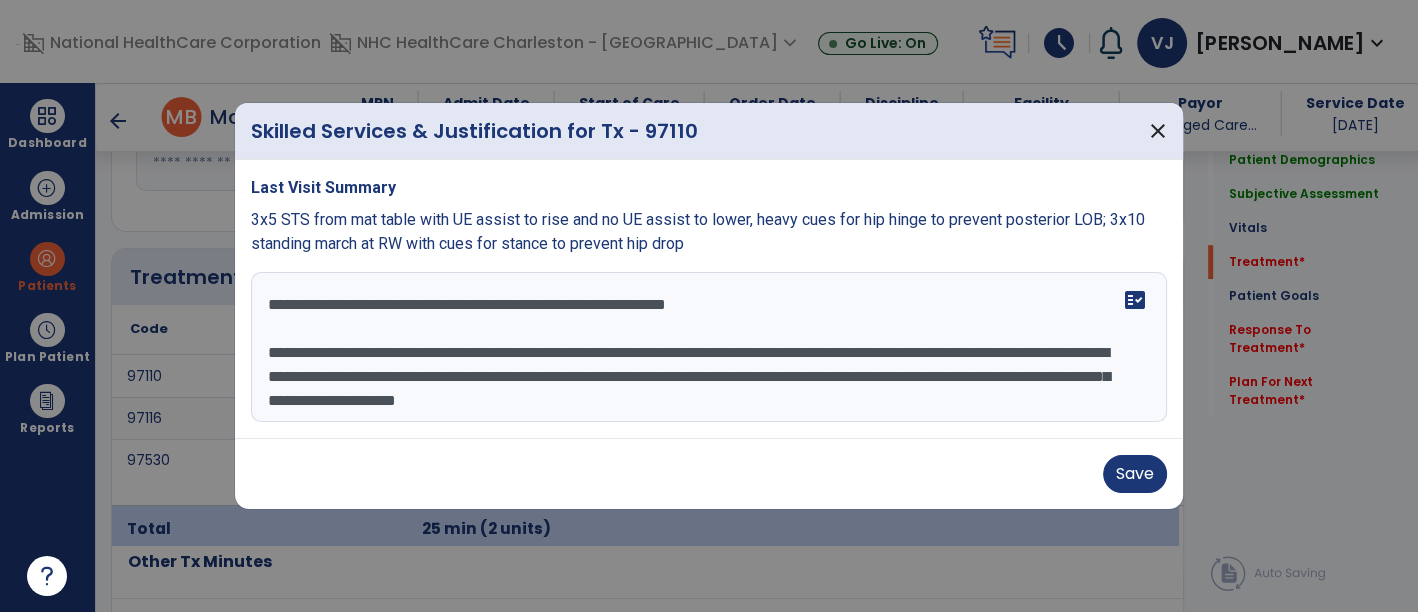 click on "**********" at bounding box center (709, 347) 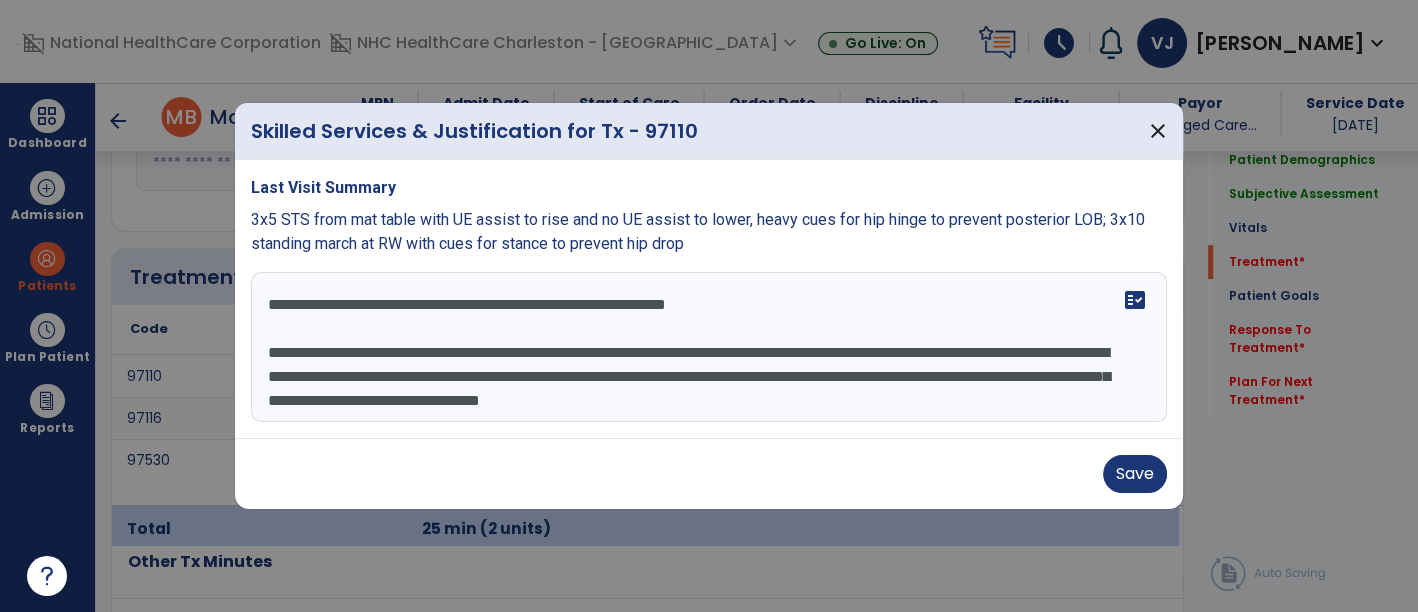 scroll, scrollTop: 71, scrollLeft: 0, axis: vertical 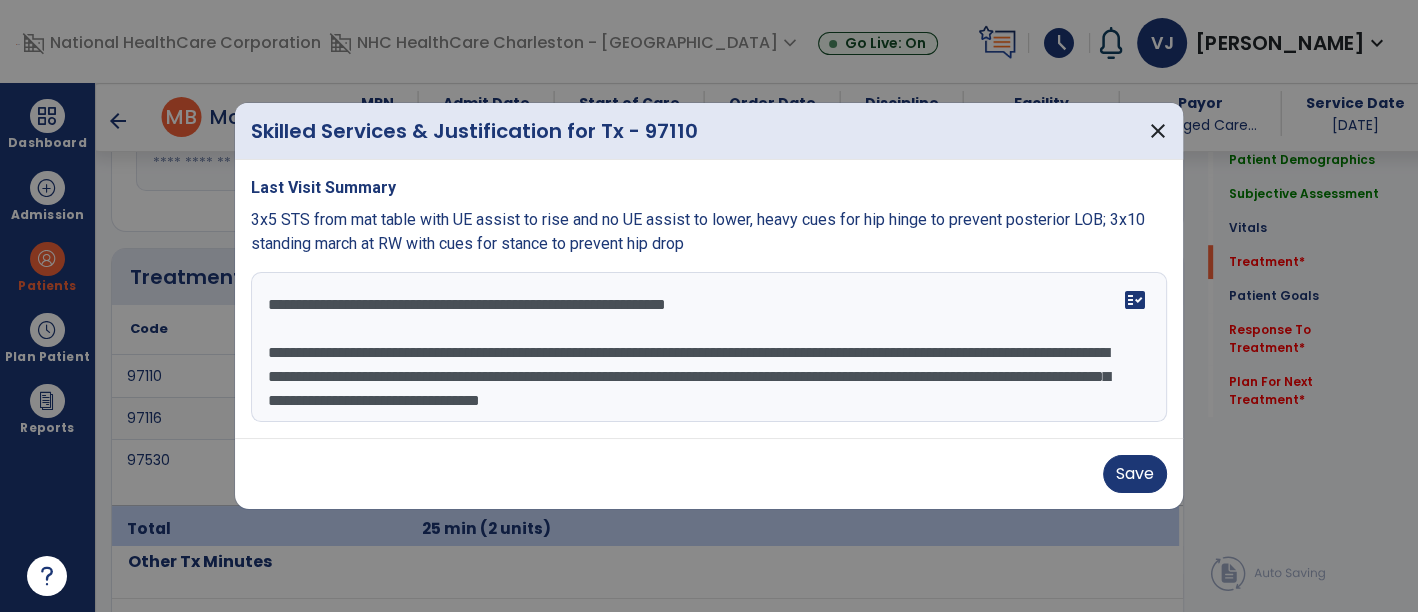 click on "**********" at bounding box center [709, 347] 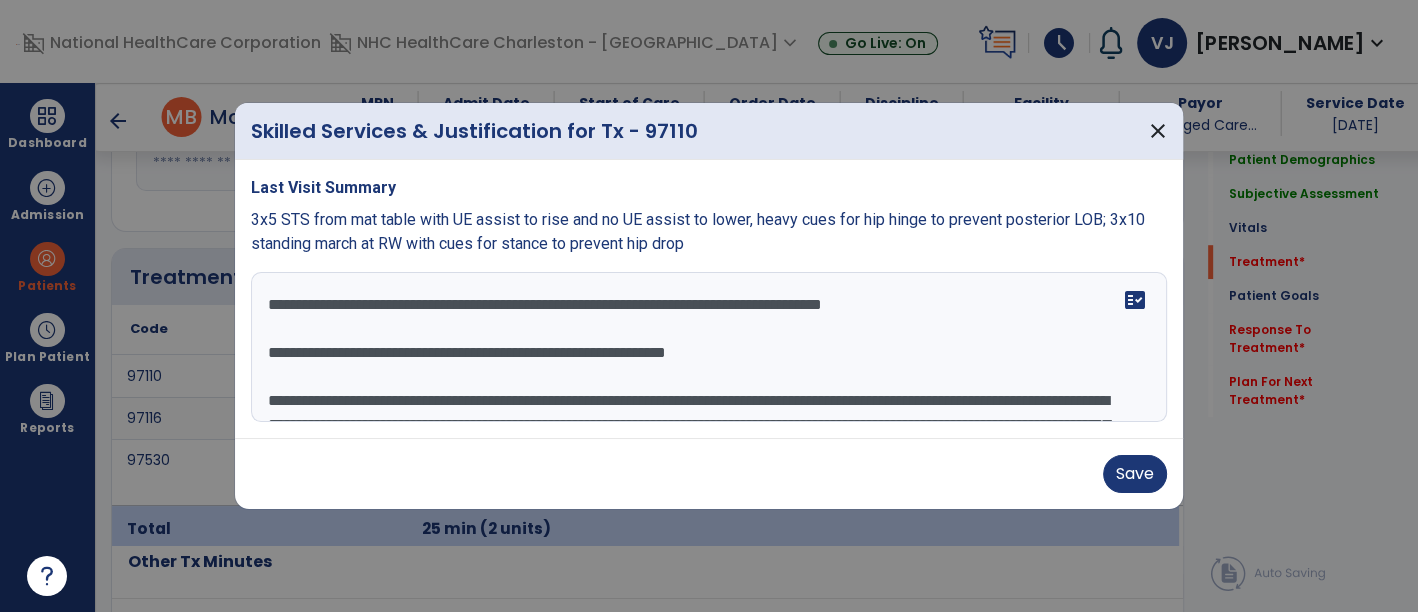 scroll, scrollTop: 71, scrollLeft: 0, axis: vertical 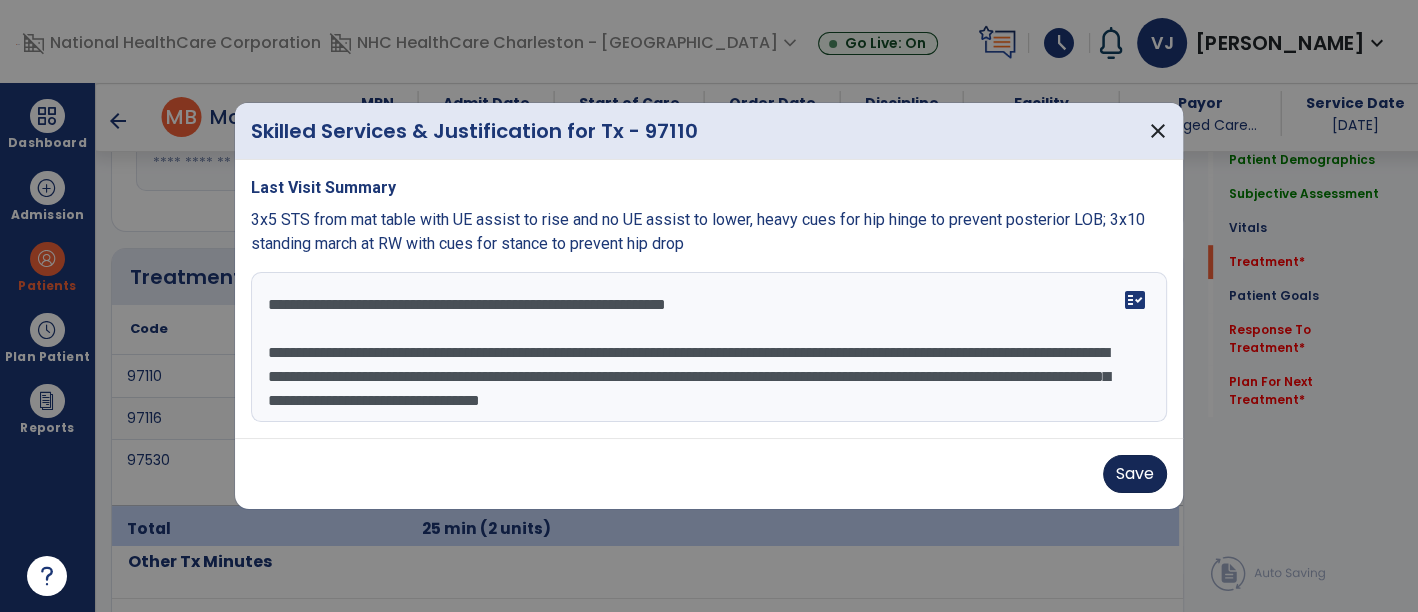 type on "**********" 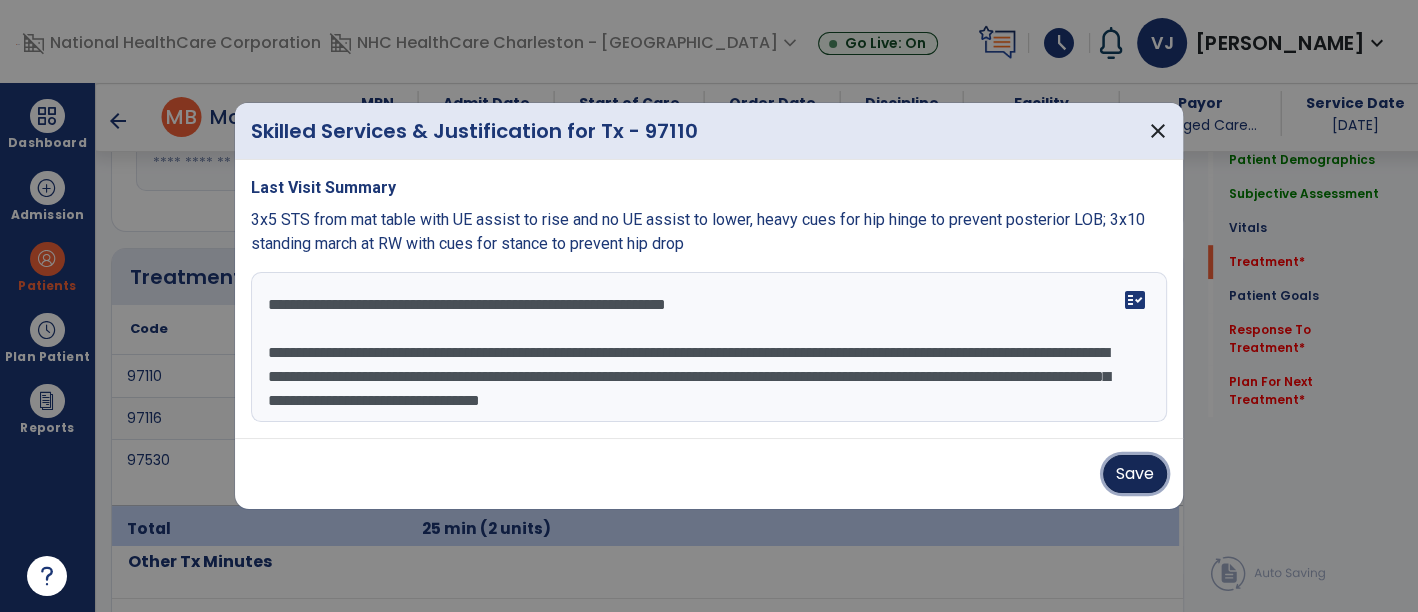 click on "Save" at bounding box center [1135, 474] 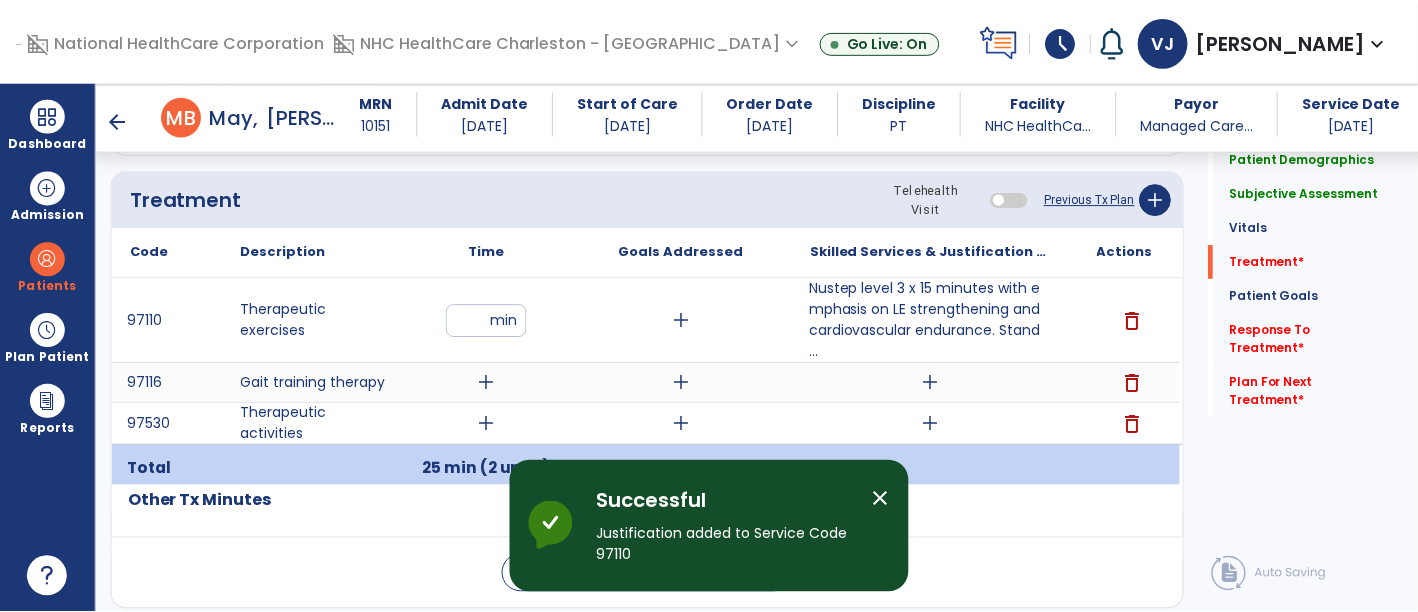 scroll, scrollTop: 1222, scrollLeft: 0, axis: vertical 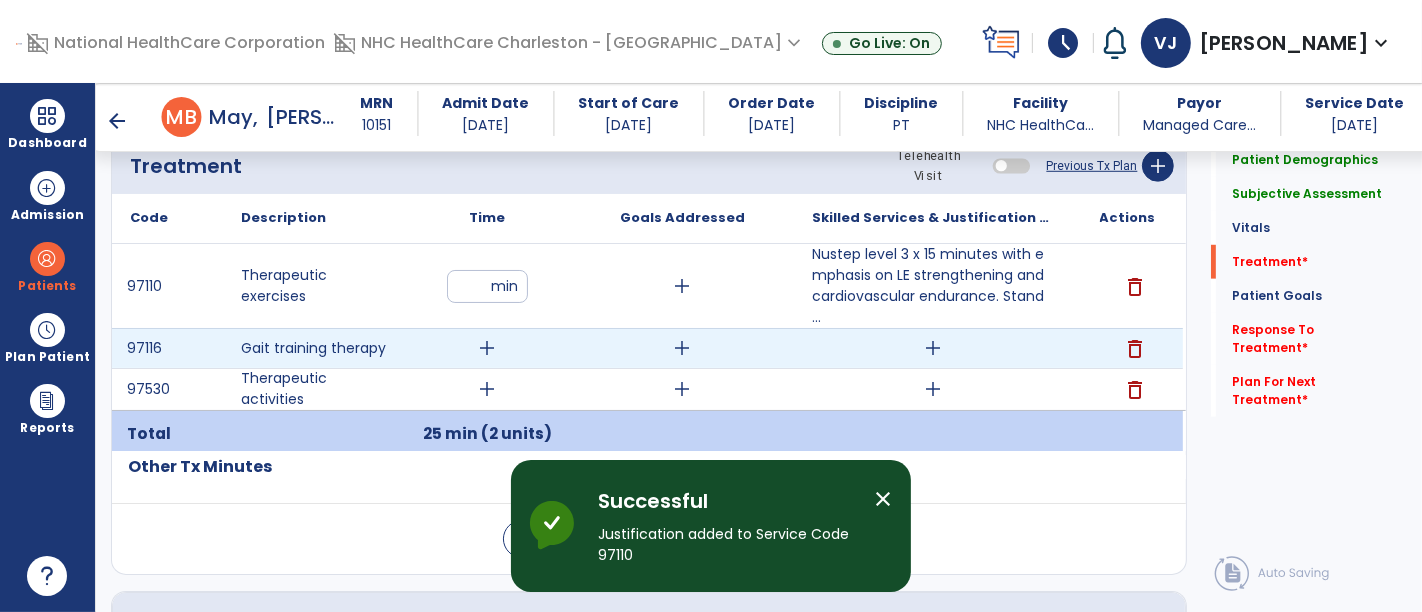 click on "add" at bounding box center (488, 348) 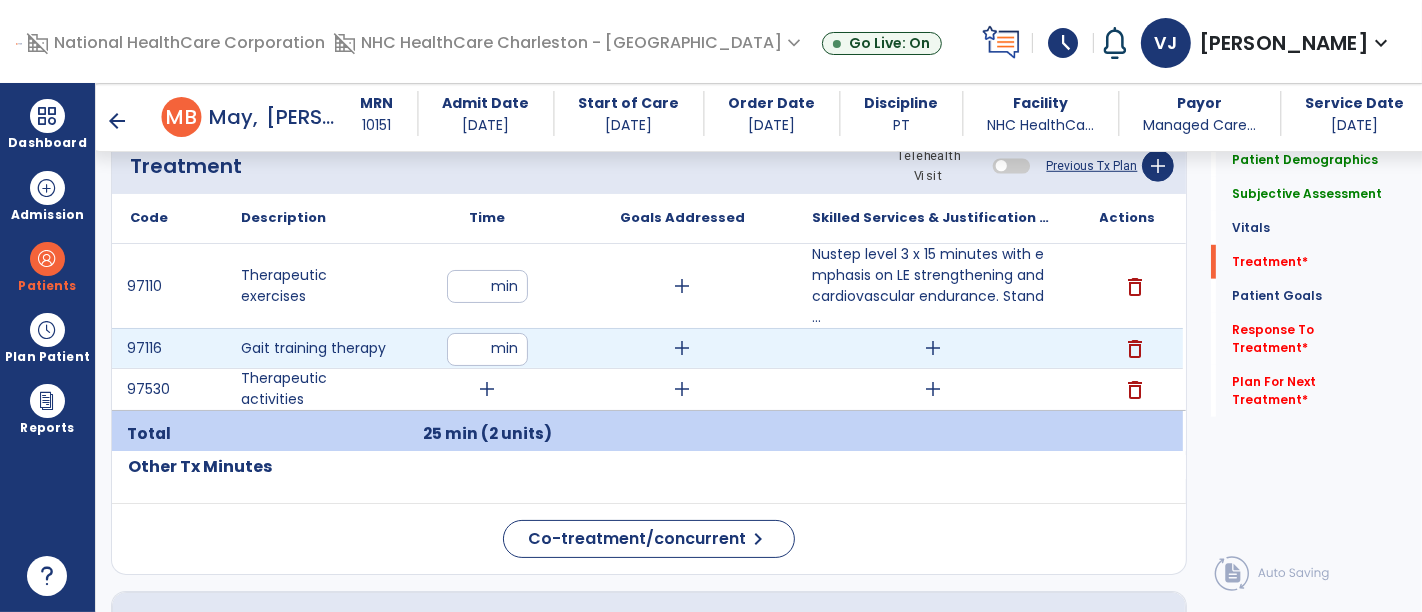 type on "*" 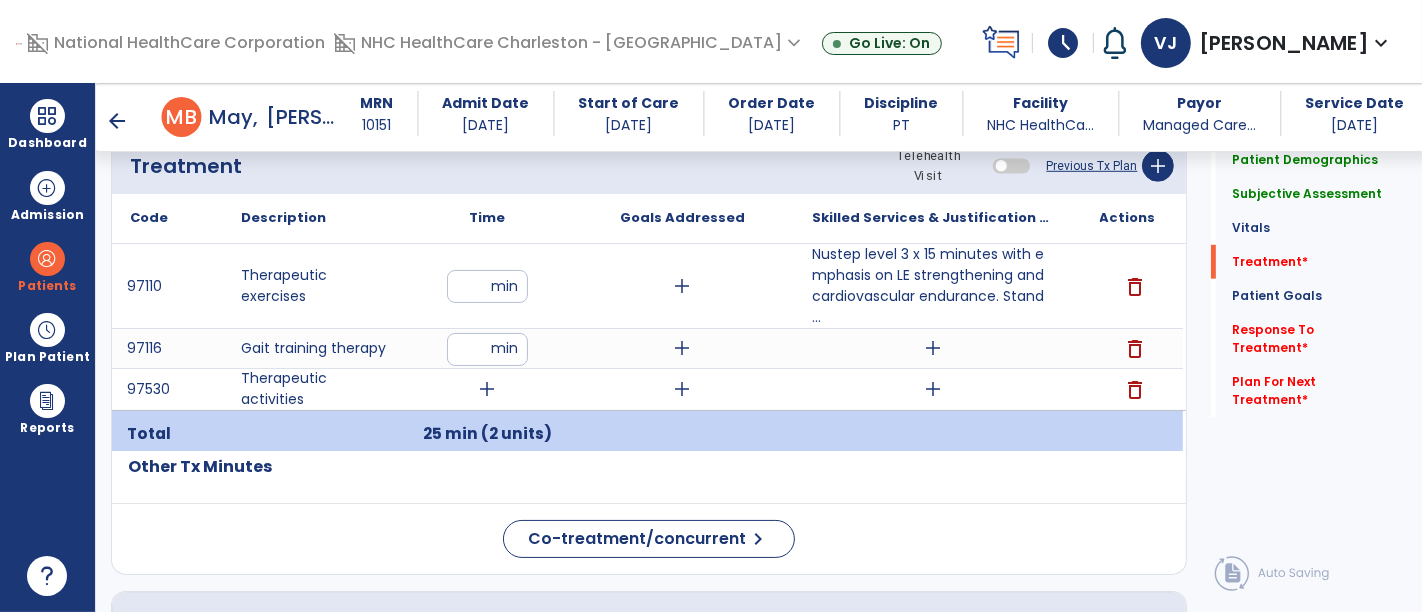 click on "Code
Description
Time" 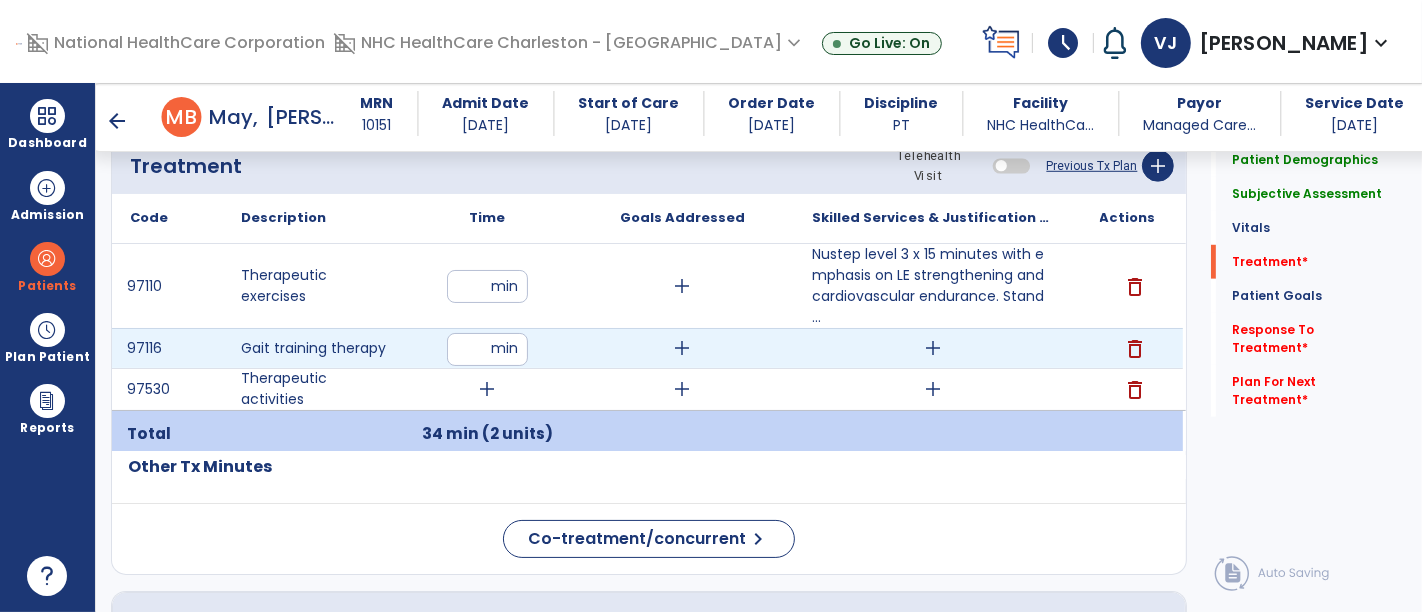 click on "*" at bounding box center (487, 349) 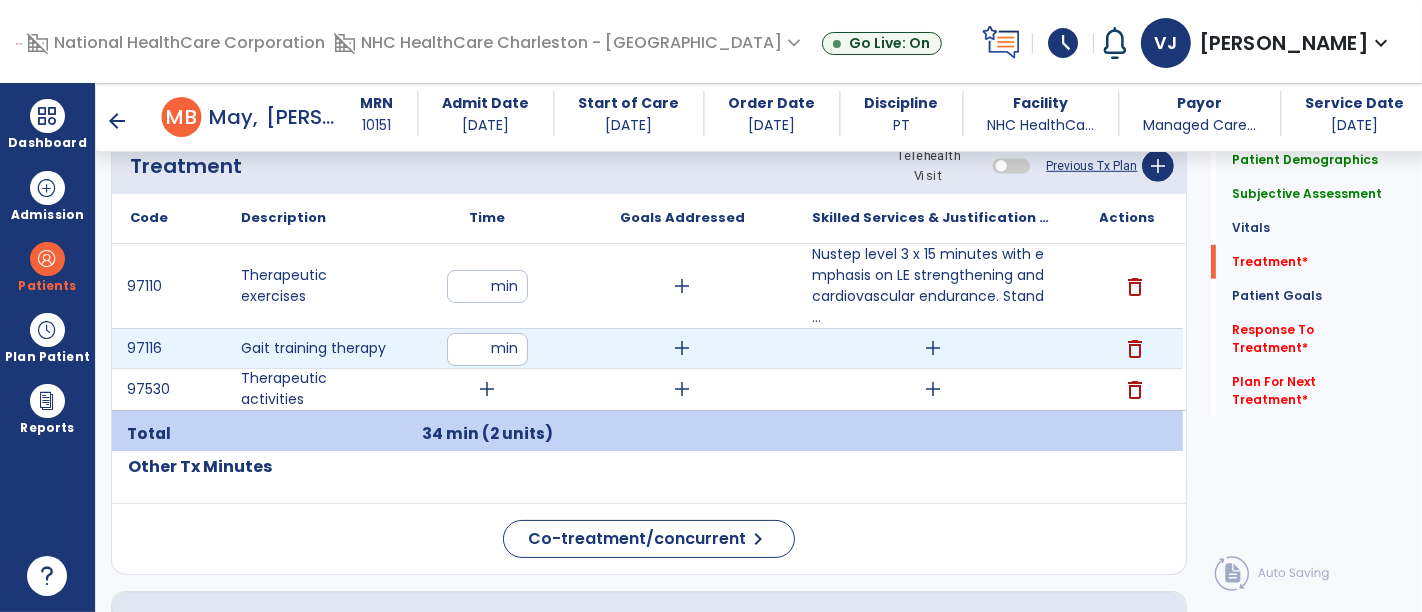 type on "**" 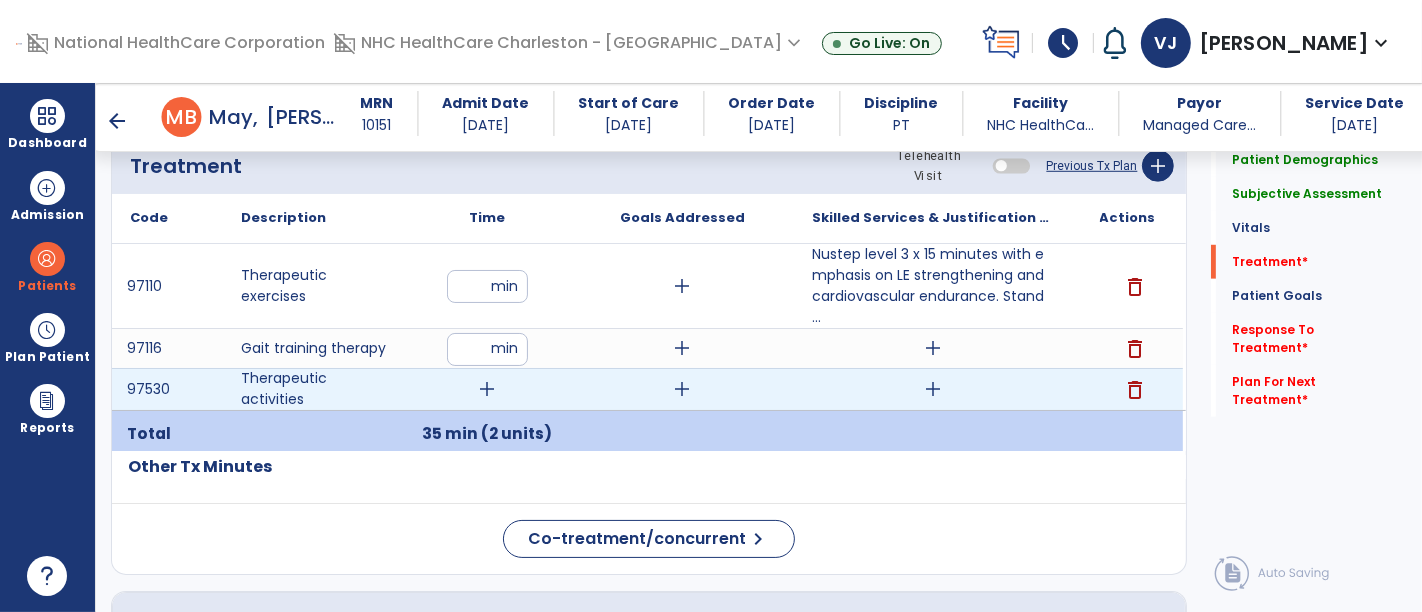 click on "add" at bounding box center (488, 389) 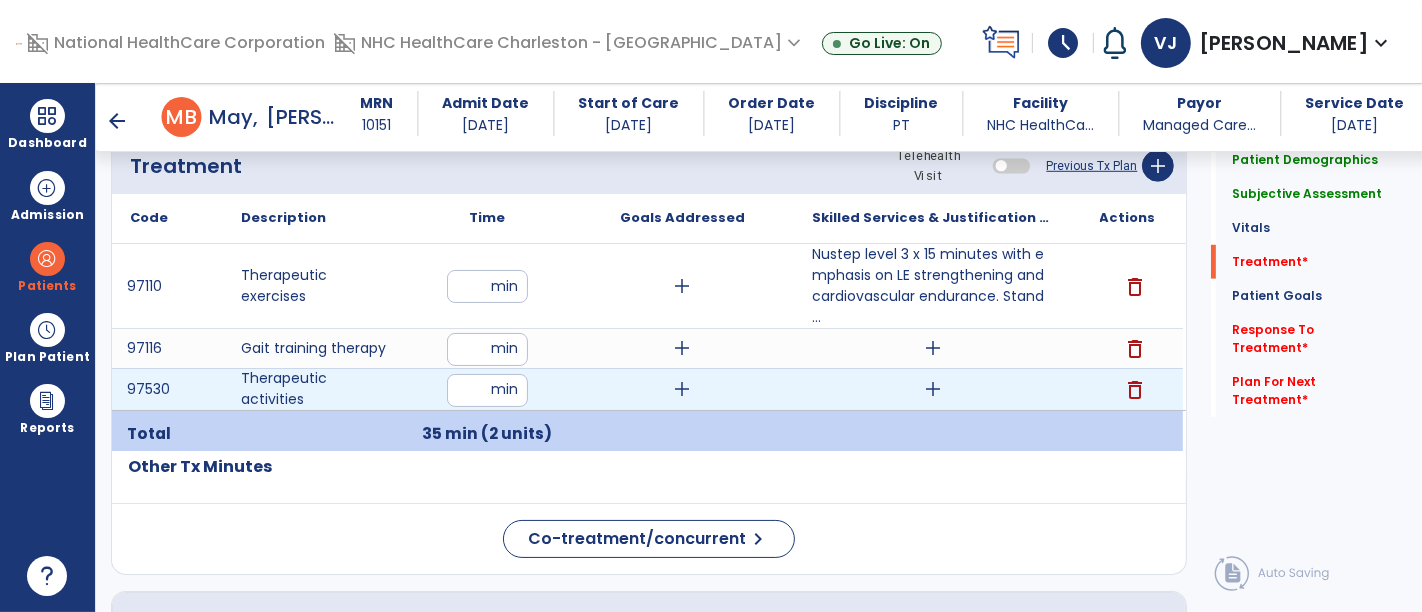 type on "**" 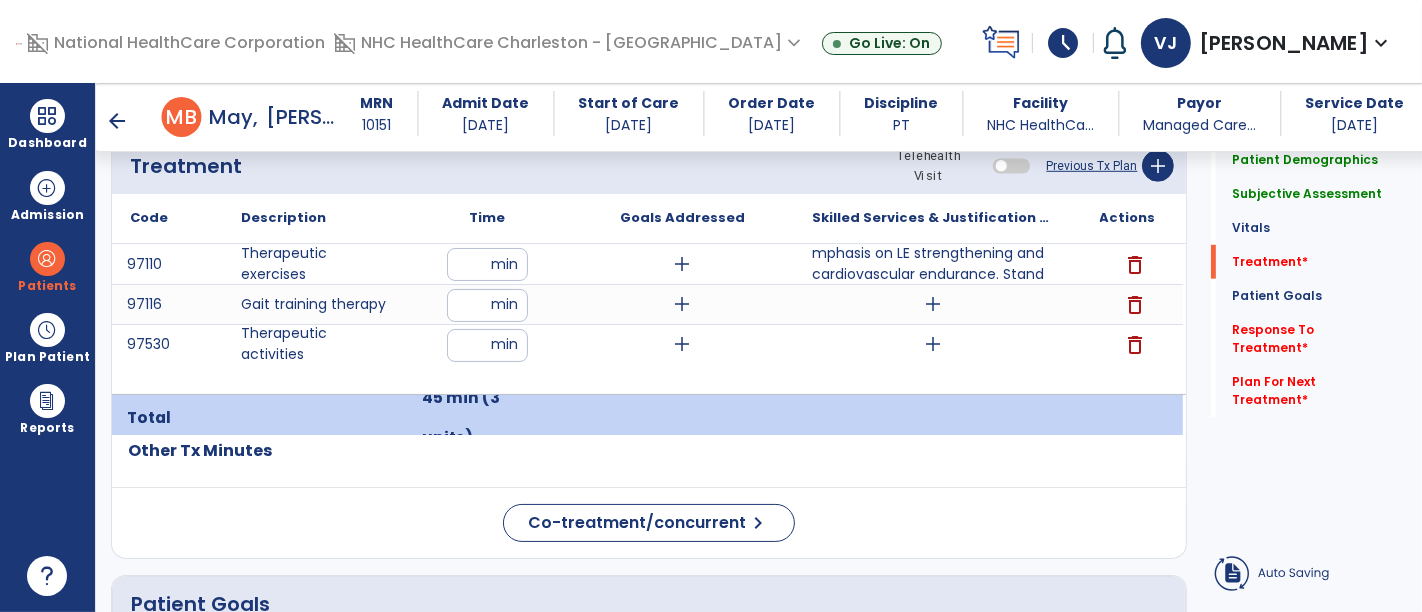click on "Code
Description
Time" 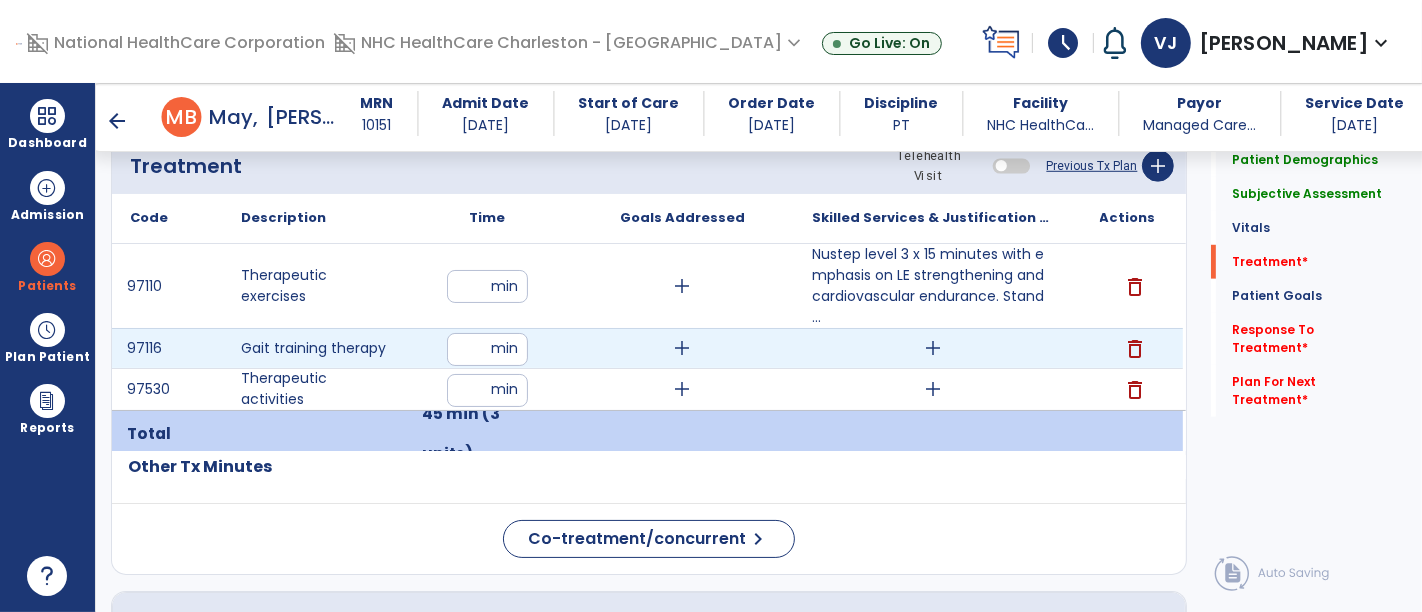 click on "add" at bounding box center (933, 348) 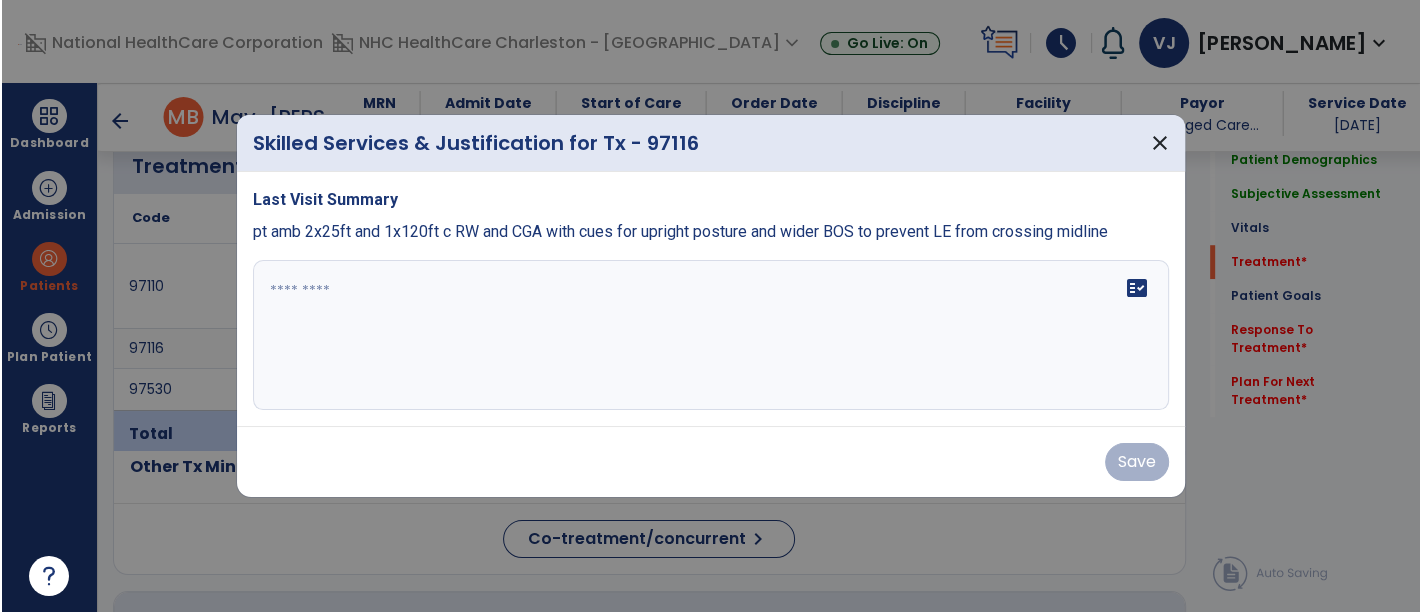scroll, scrollTop: 1222, scrollLeft: 0, axis: vertical 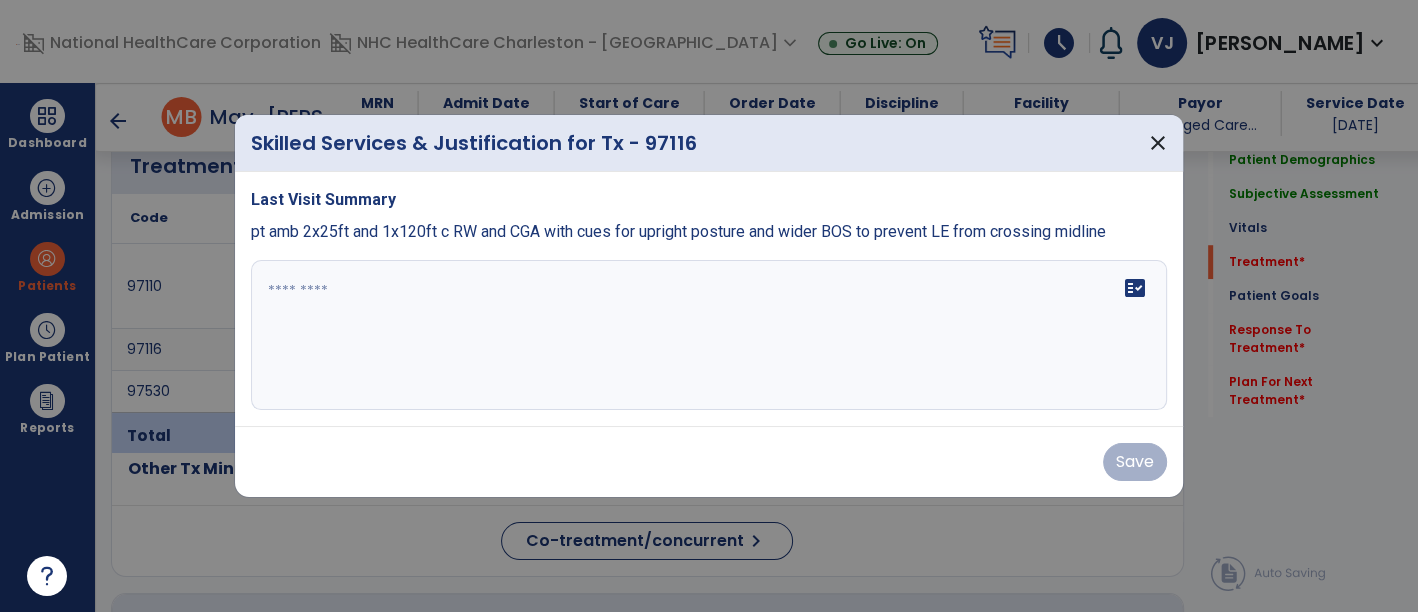 click on "fact_check" at bounding box center [709, 335] 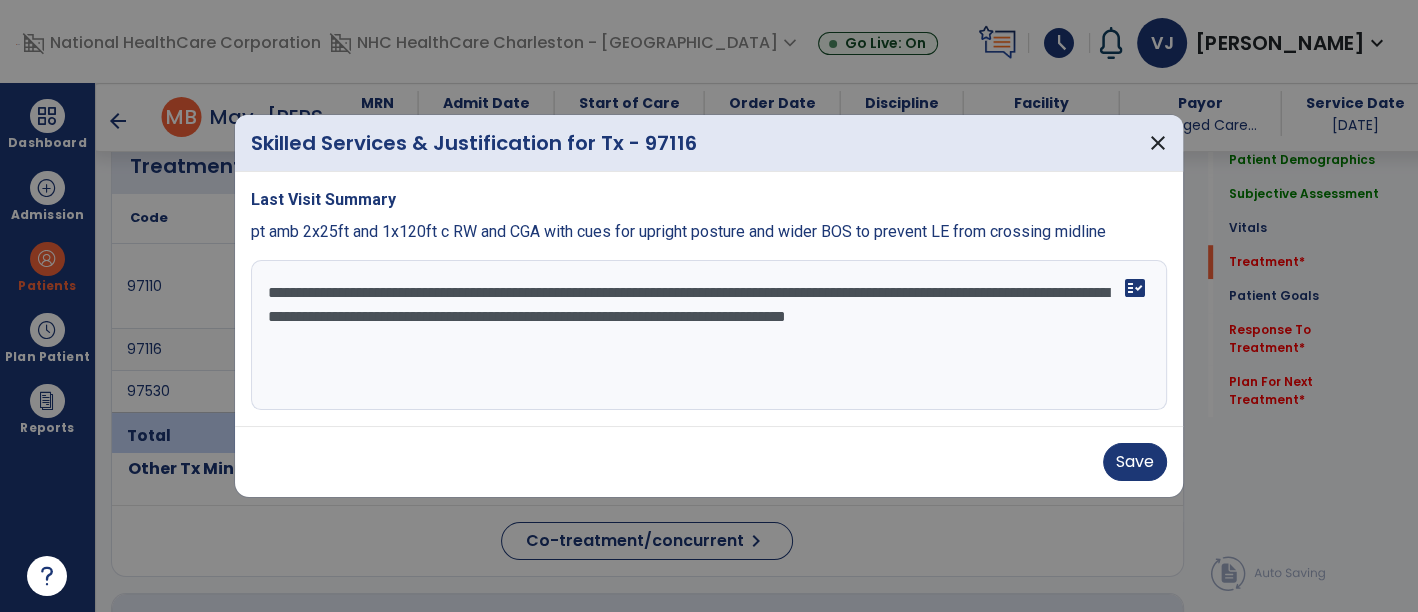 click on "**********" at bounding box center (709, 335) 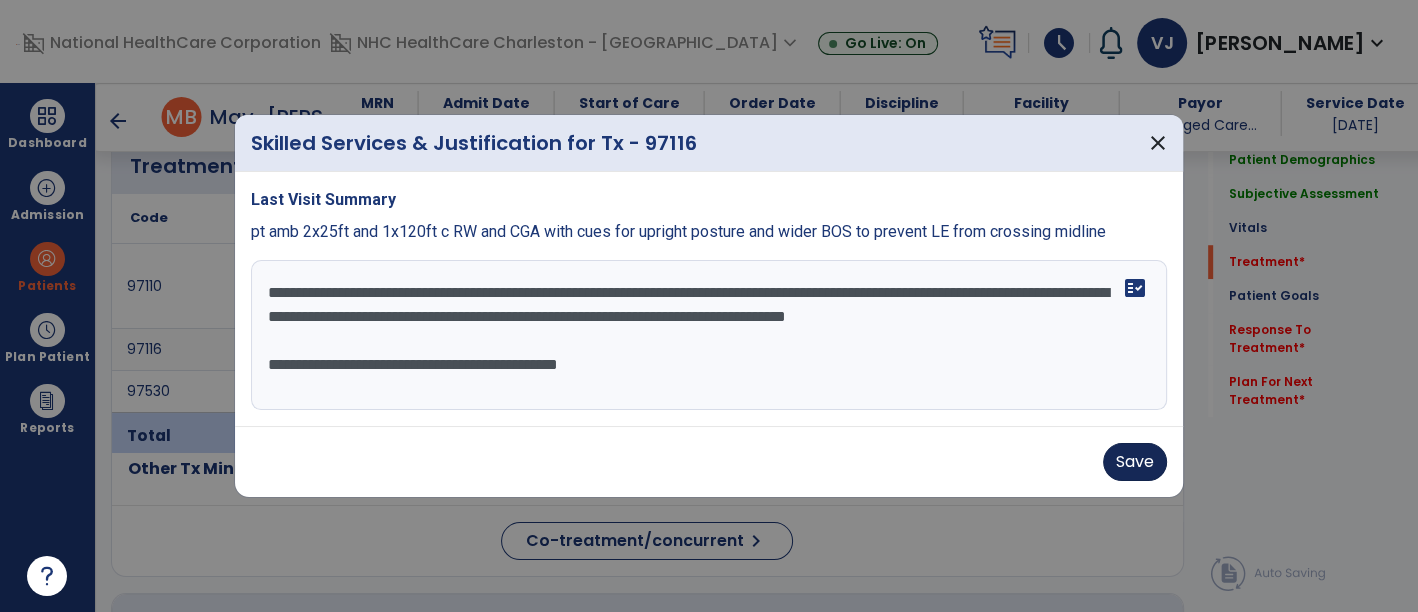 type on "**********" 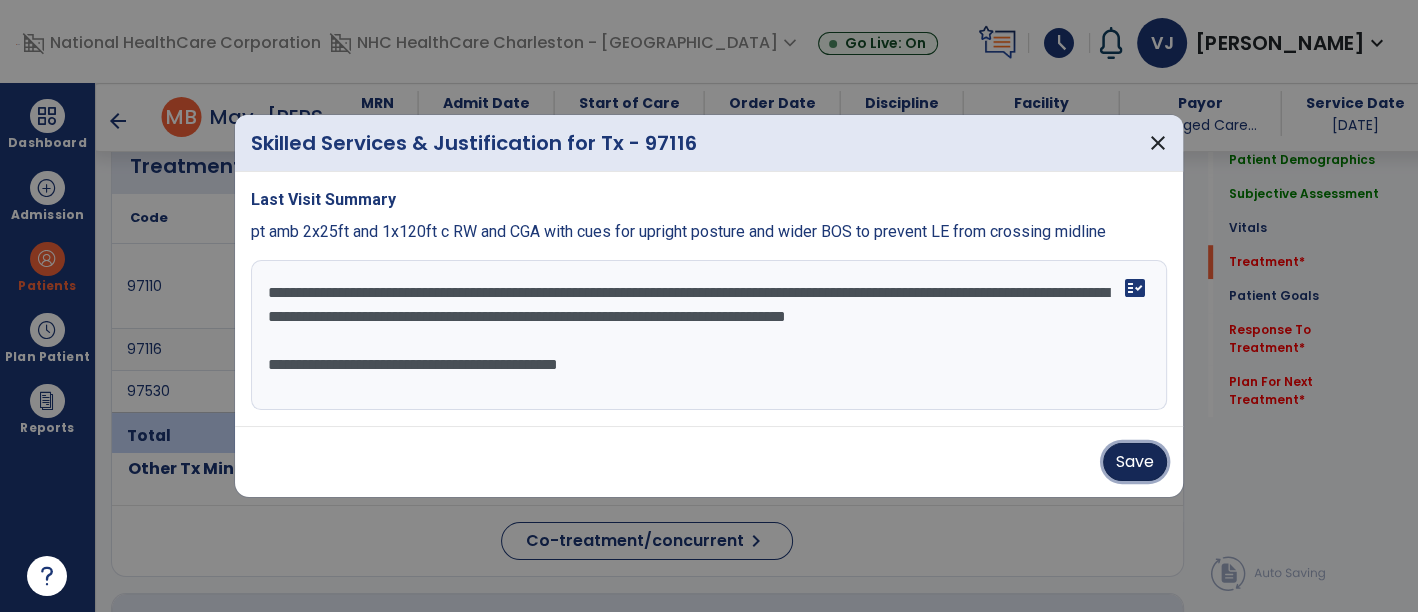 click on "Save" at bounding box center [1135, 462] 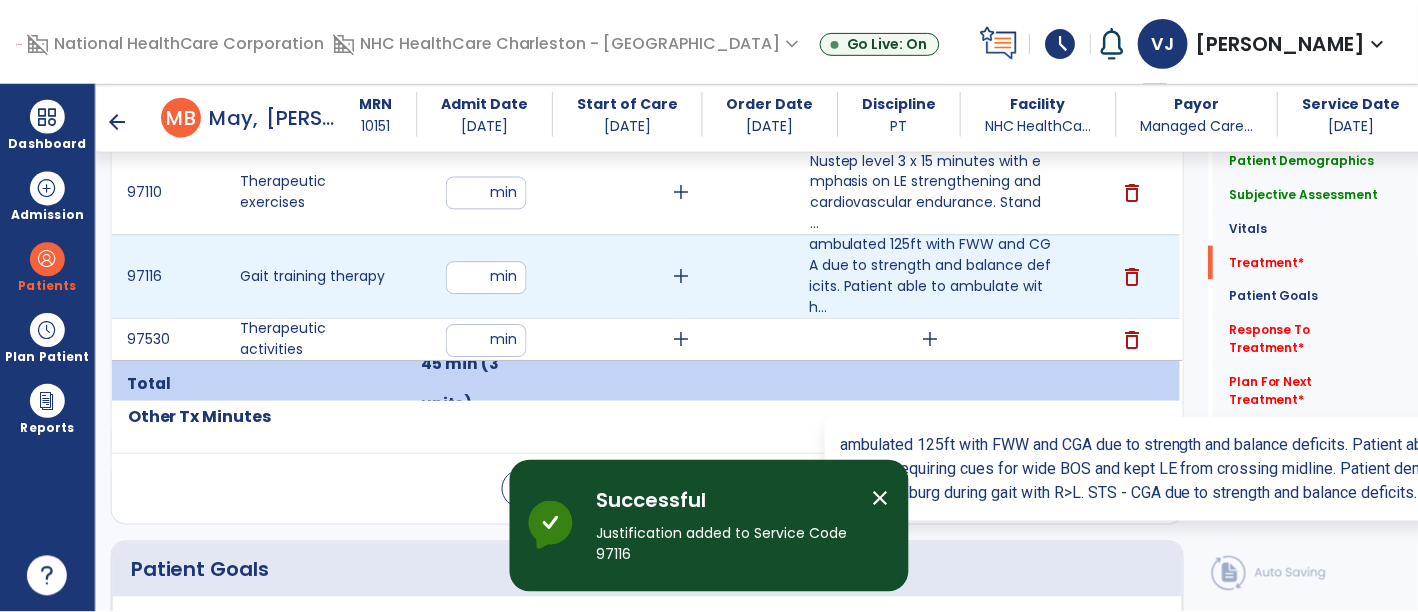 scroll, scrollTop: 1333, scrollLeft: 0, axis: vertical 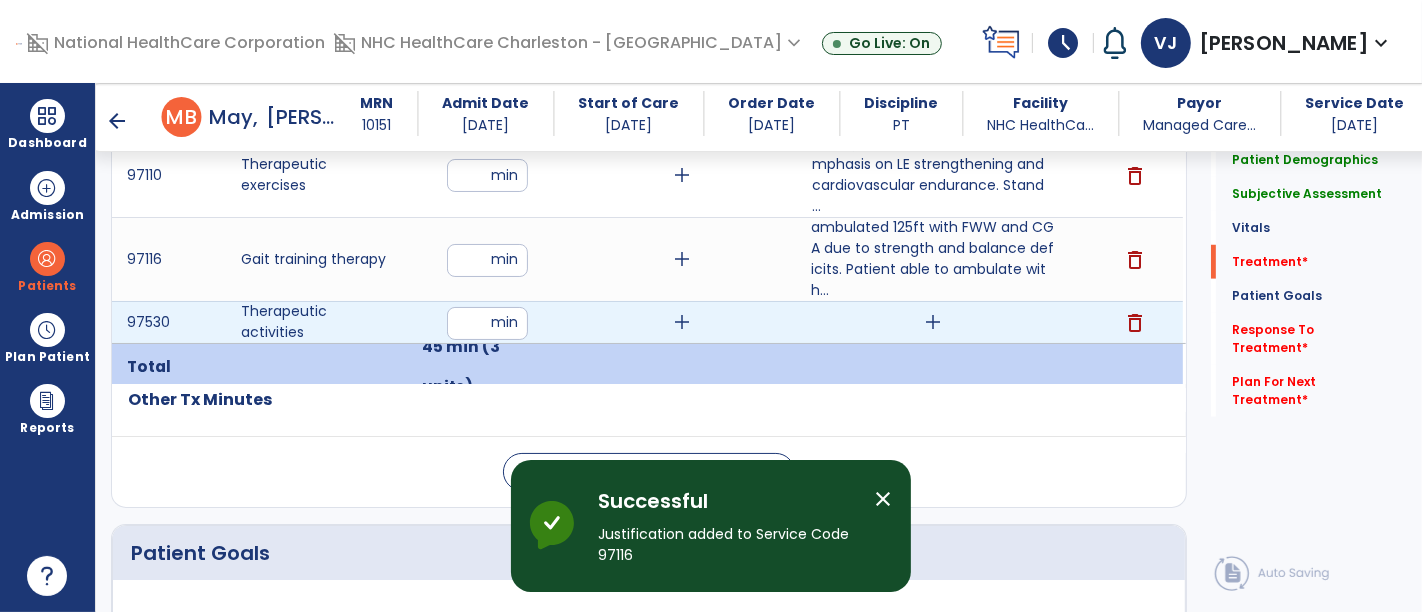 click on "add" at bounding box center [933, 322] 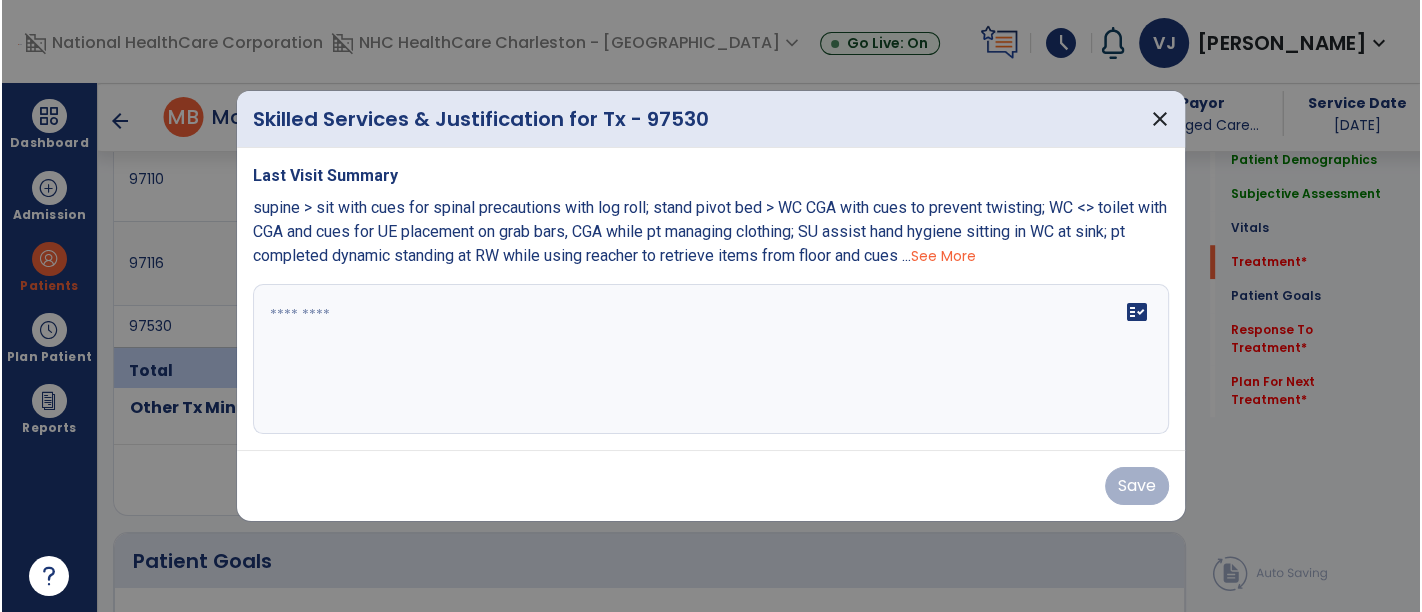 scroll, scrollTop: 1333, scrollLeft: 0, axis: vertical 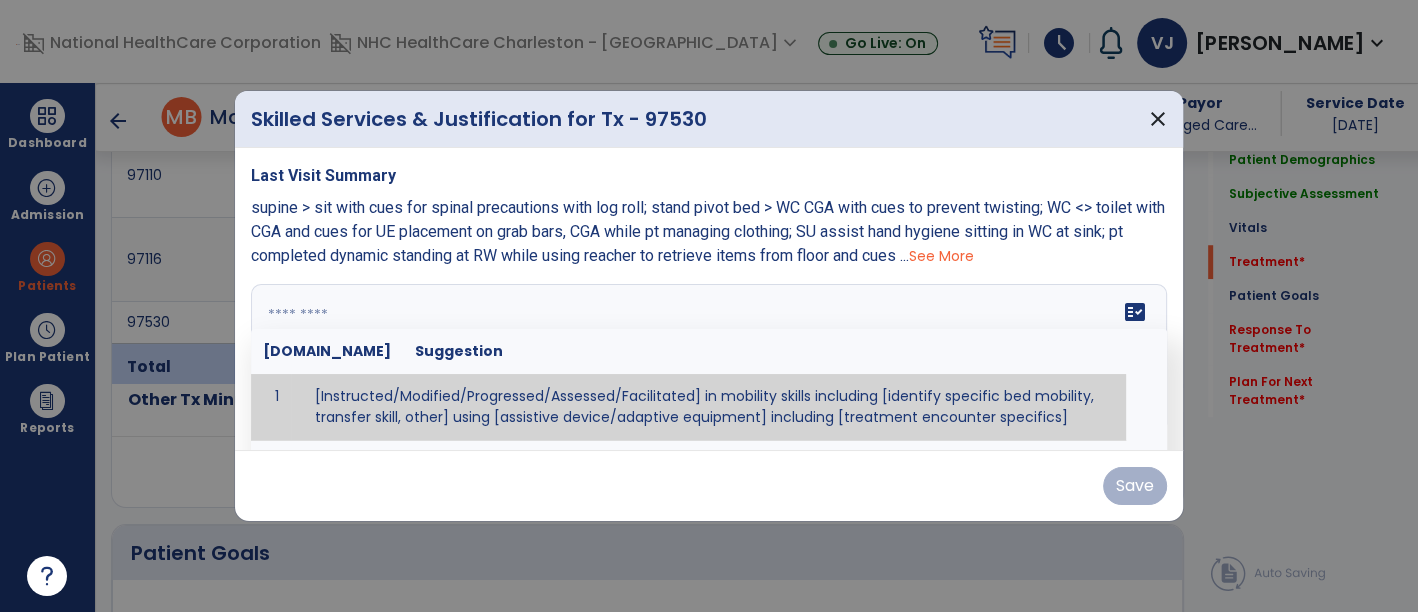 click on "fact_check  Sr.No Suggestion 1 [Instructed/Modified/Progressed/Assessed/Facilitated] in mobility skills including [identify specific bed mobility, transfer skill, other] using [assistive device/adaptive equipment] including [treatment encounter specifics]" at bounding box center [709, 359] 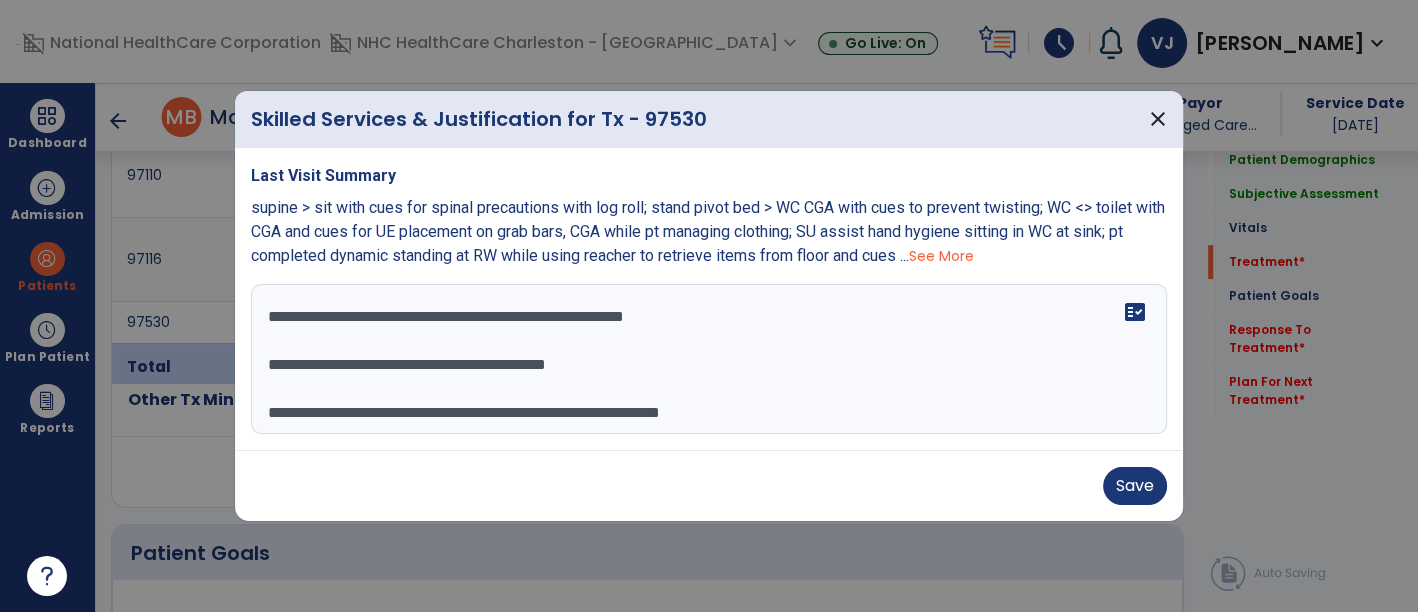 click on "**********" at bounding box center [709, 359] 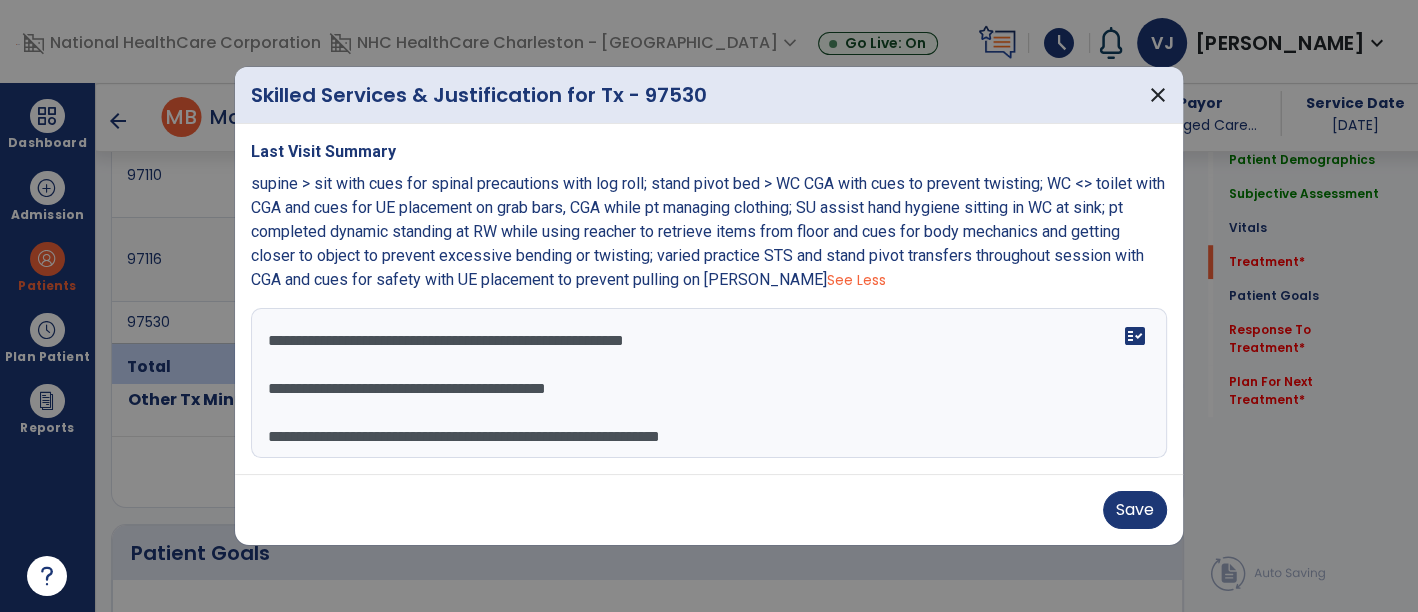 click on "**********" at bounding box center [709, 383] 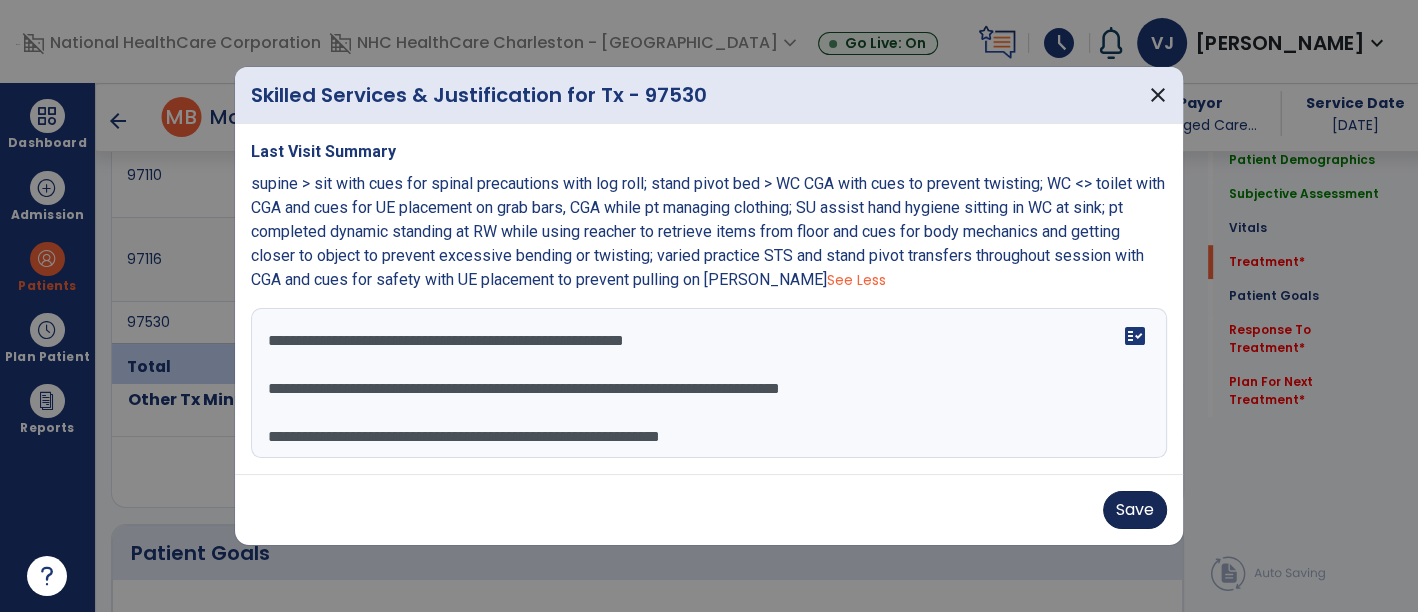 type on "**********" 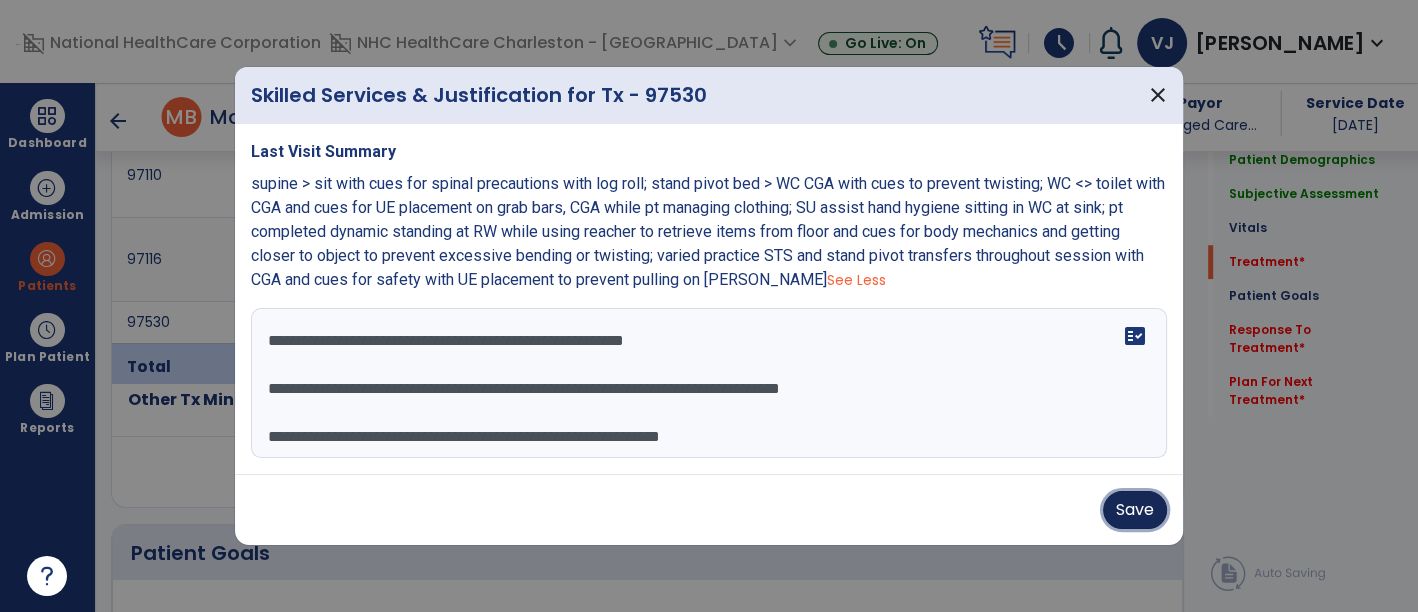 click on "Save" at bounding box center (1135, 510) 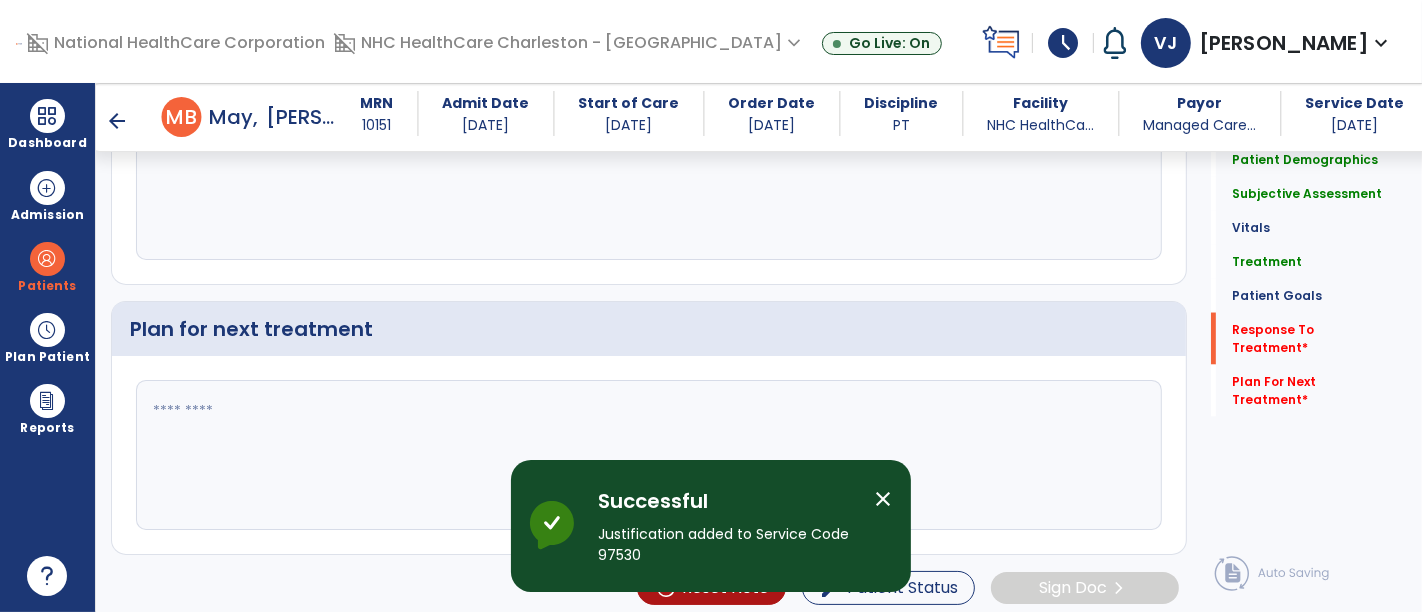 scroll, scrollTop: 2616, scrollLeft: 0, axis: vertical 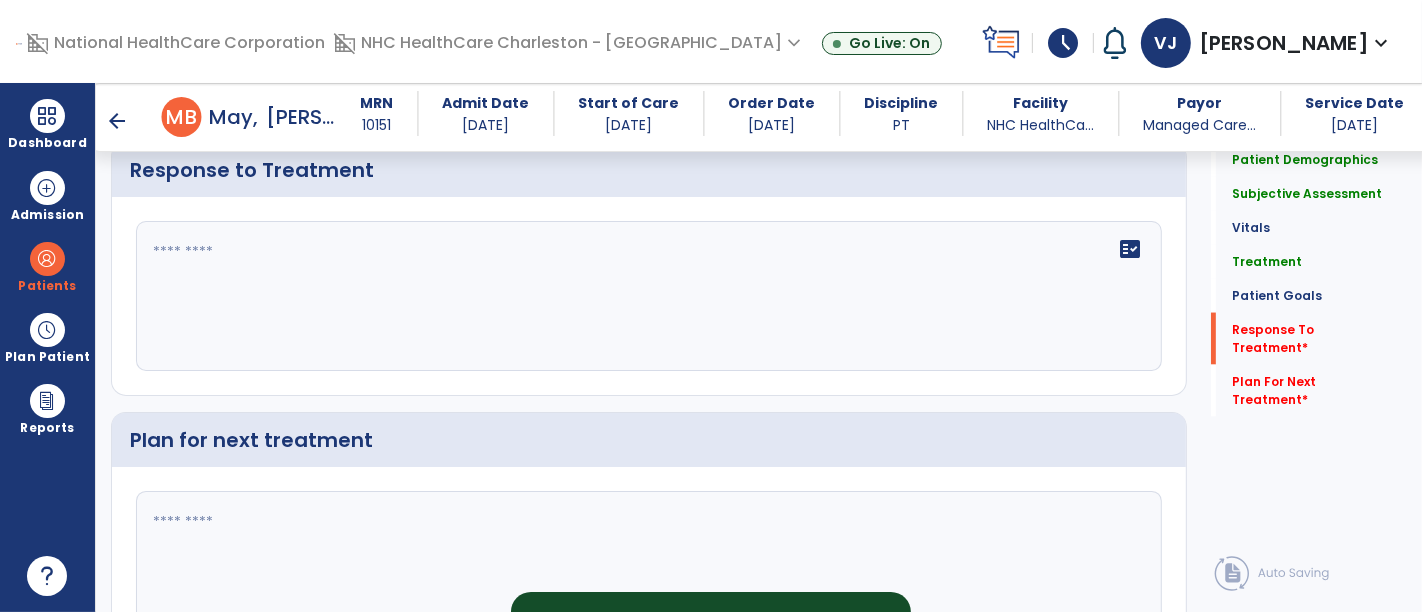 click on "fact_check" 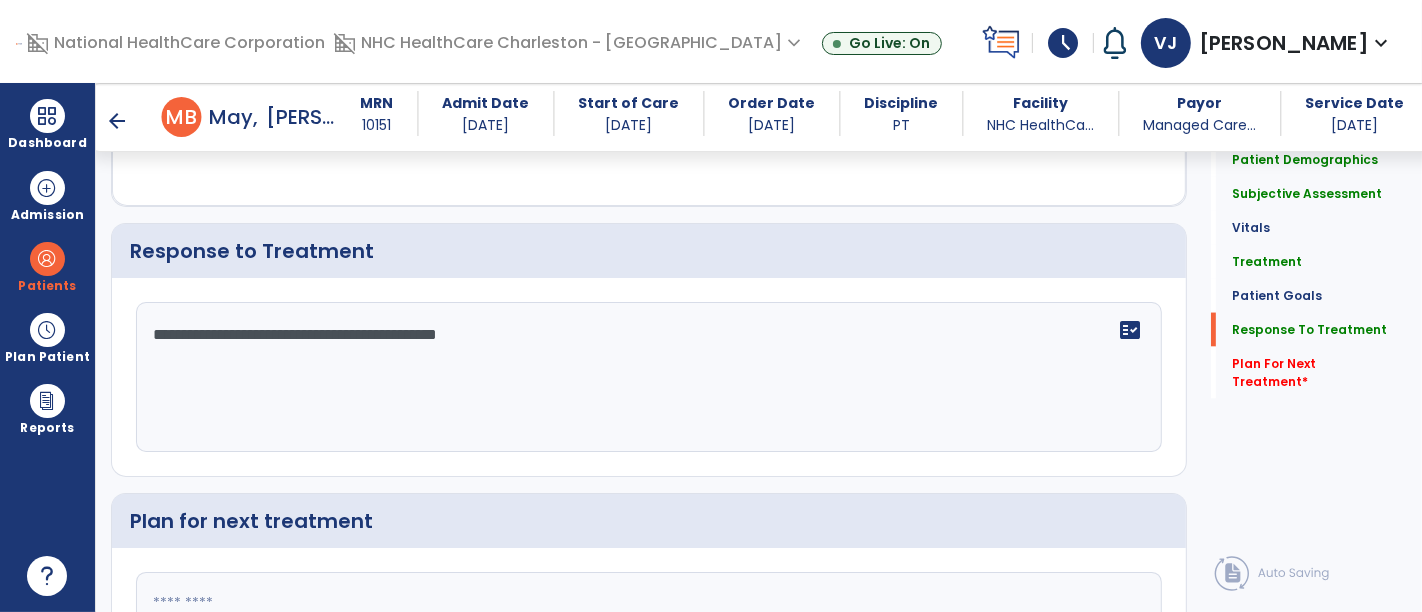 scroll, scrollTop: 2616, scrollLeft: 0, axis: vertical 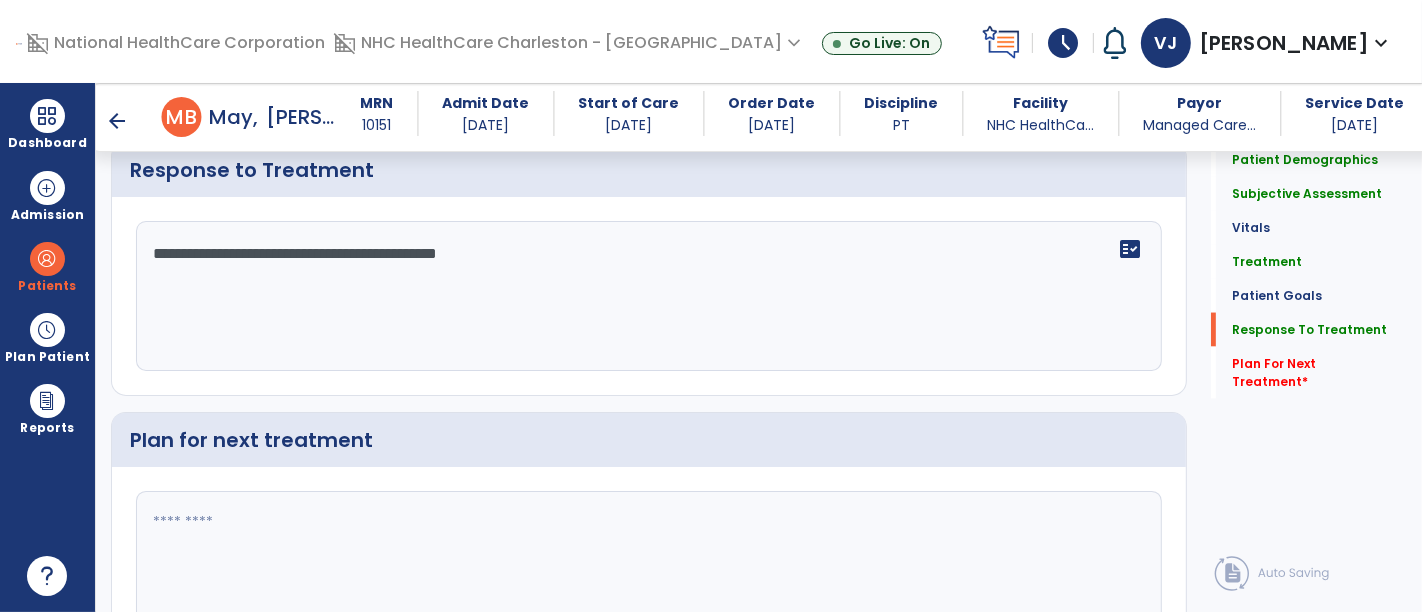 click on "**********" 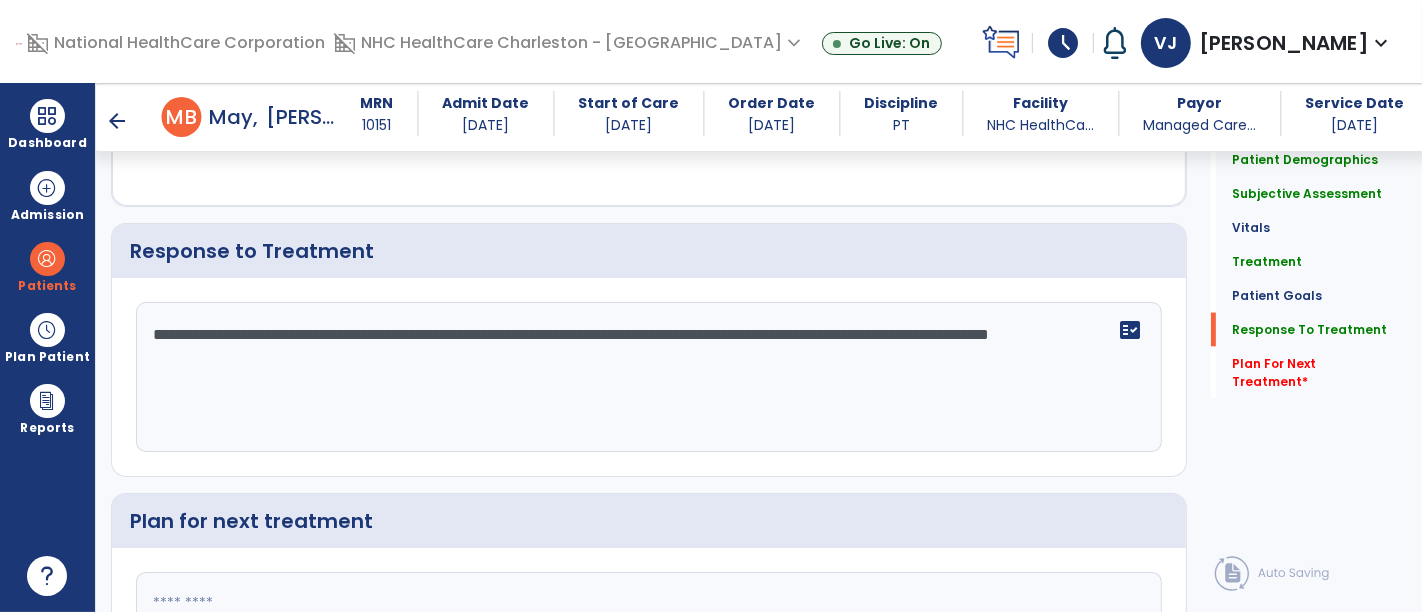 scroll, scrollTop: 2616, scrollLeft: 0, axis: vertical 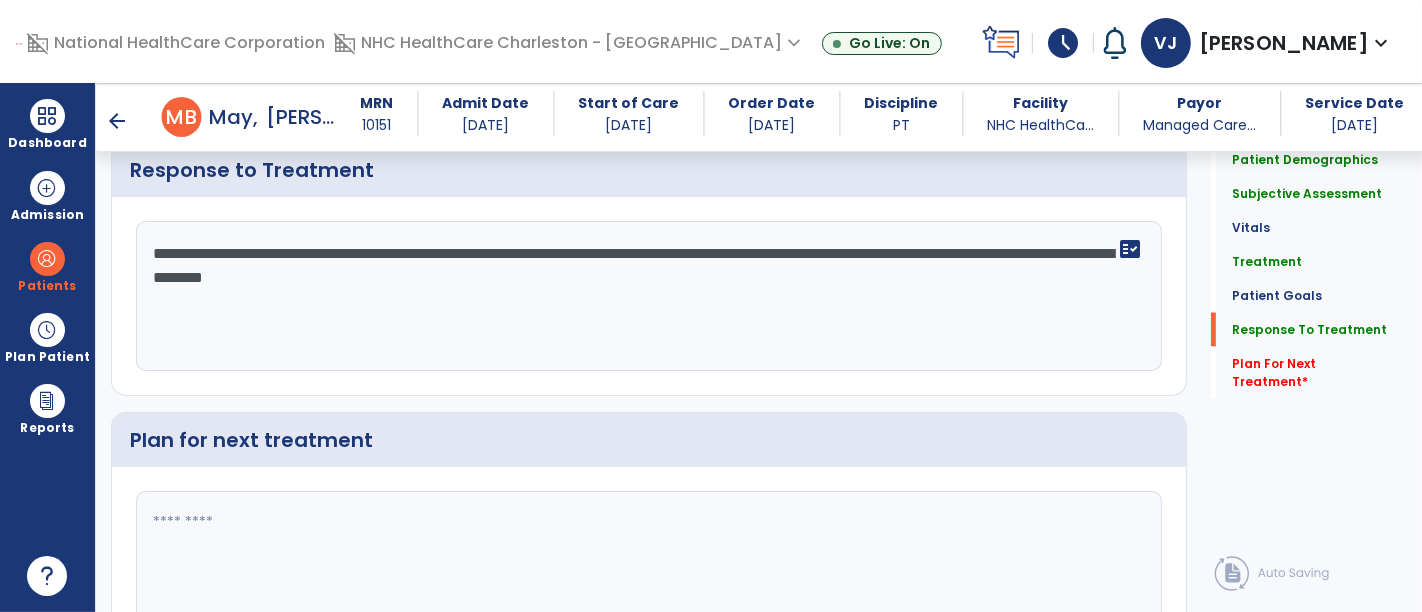 type on "**********" 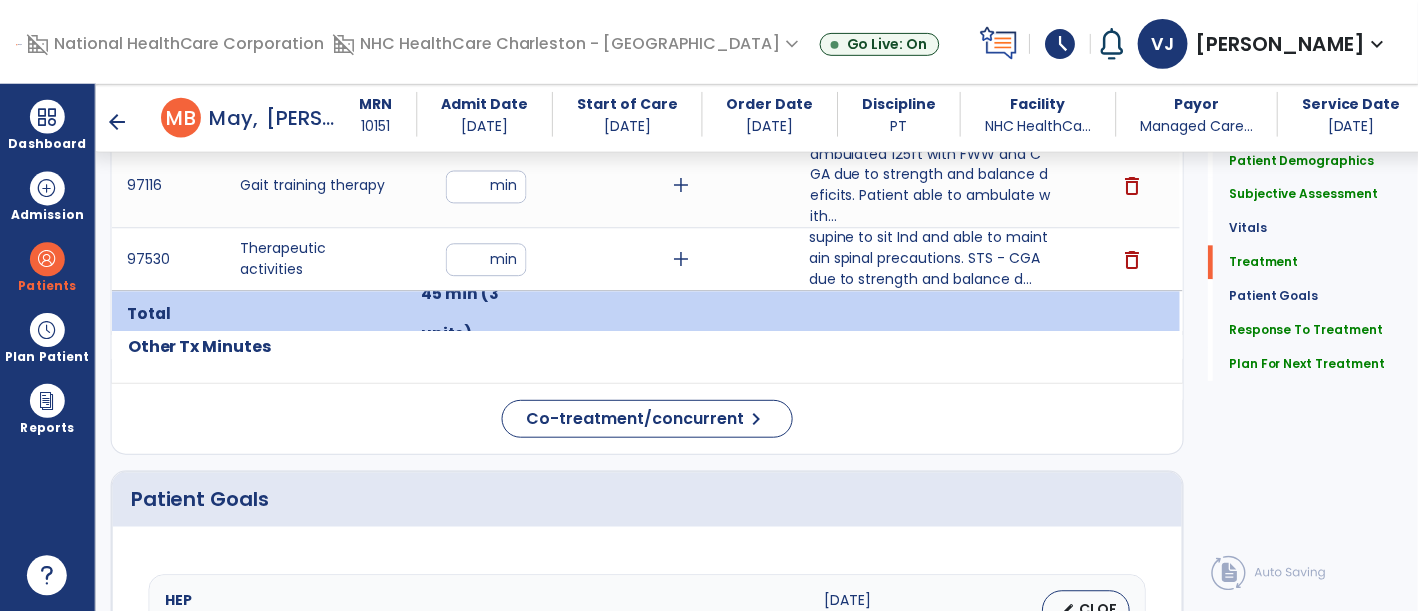 scroll, scrollTop: 1282, scrollLeft: 0, axis: vertical 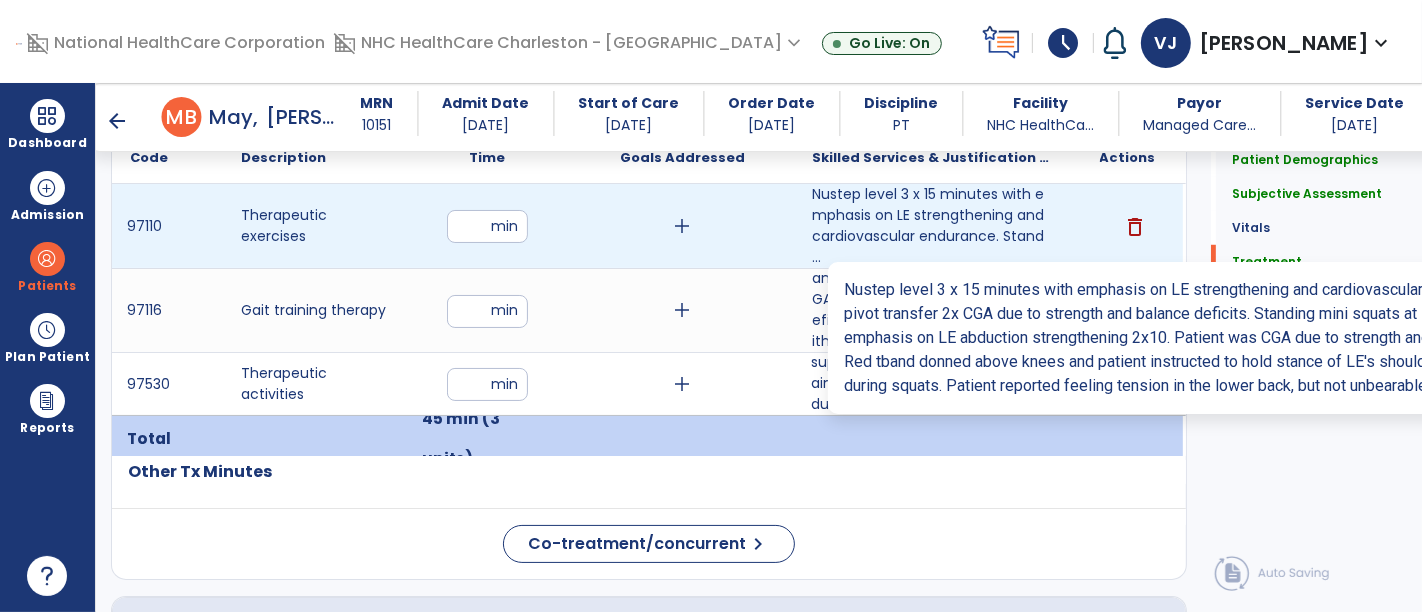 type on "**********" 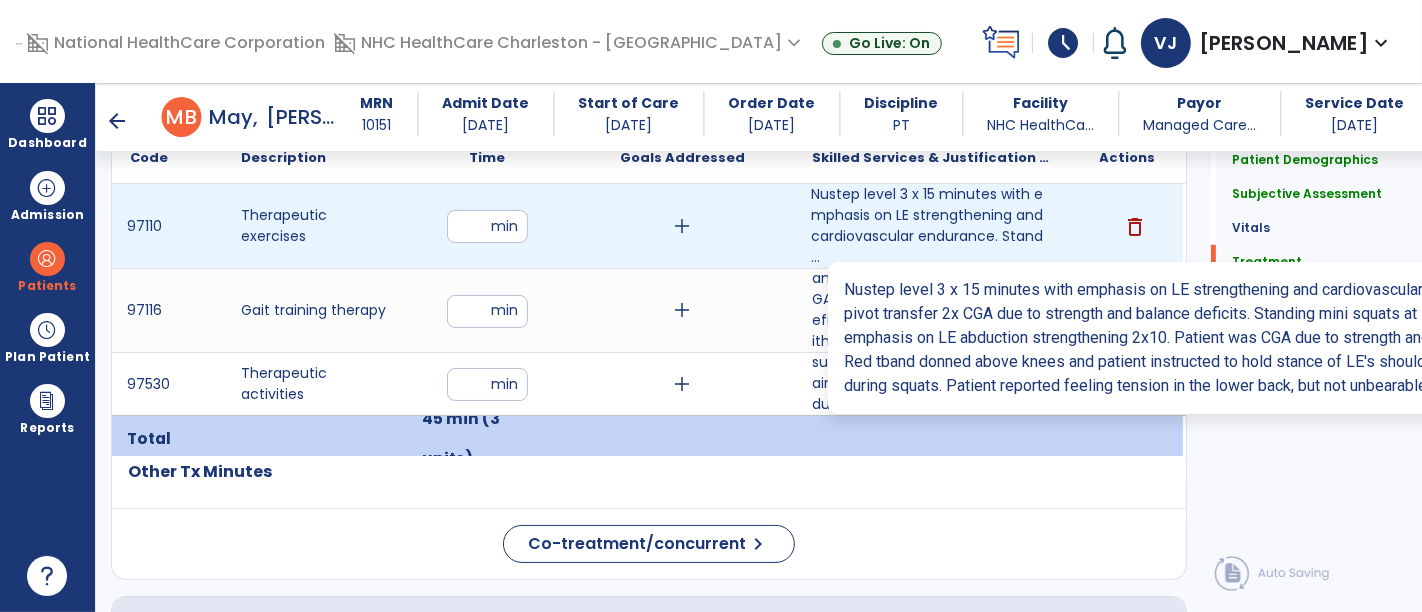 click on "Nustep level 3 x 15 minutes with emphasis on LE strengthening and cardiovascular endurance.
Stand ..." at bounding box center [933, 226] 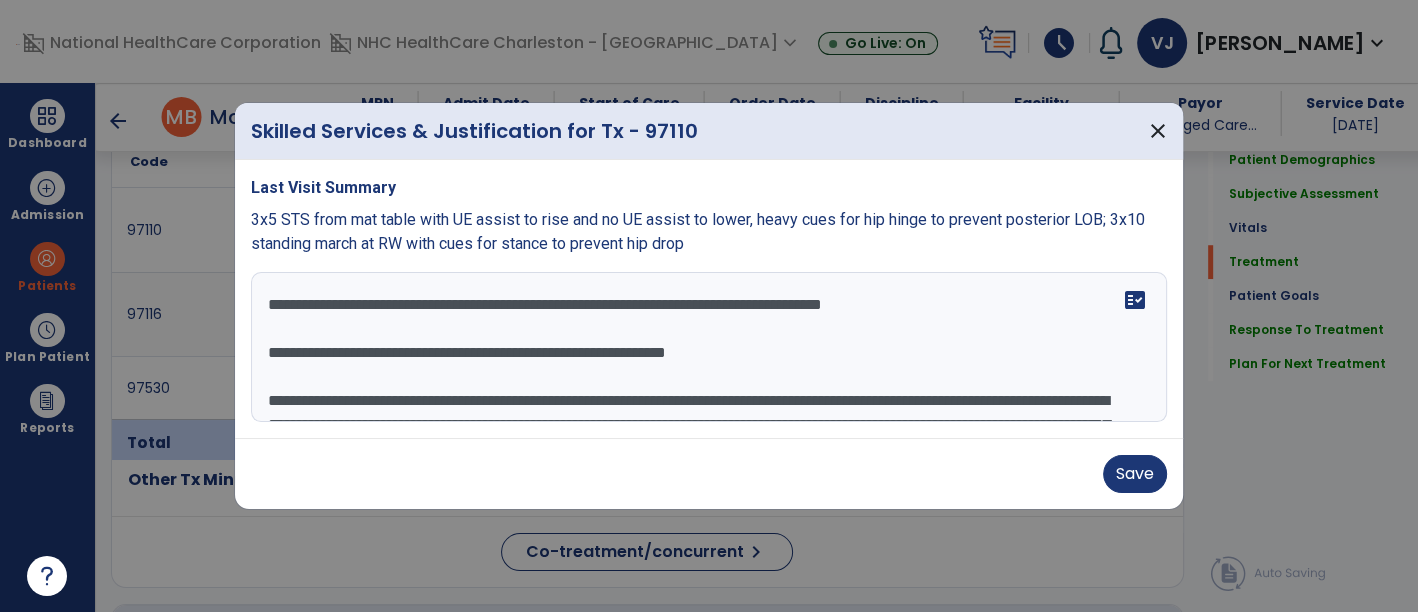 scroll, scrollTop: 1282, scrollLeft: 0, axis: vertical 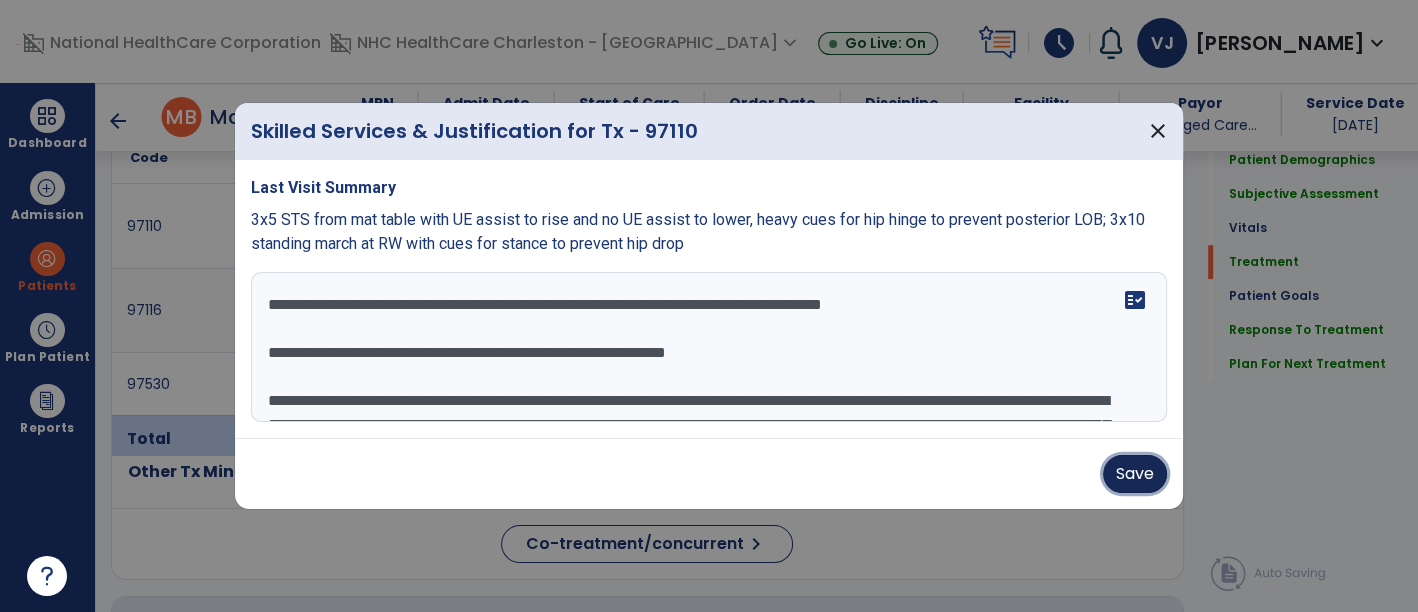 click on "Save" at bounding box center (1135, 474) 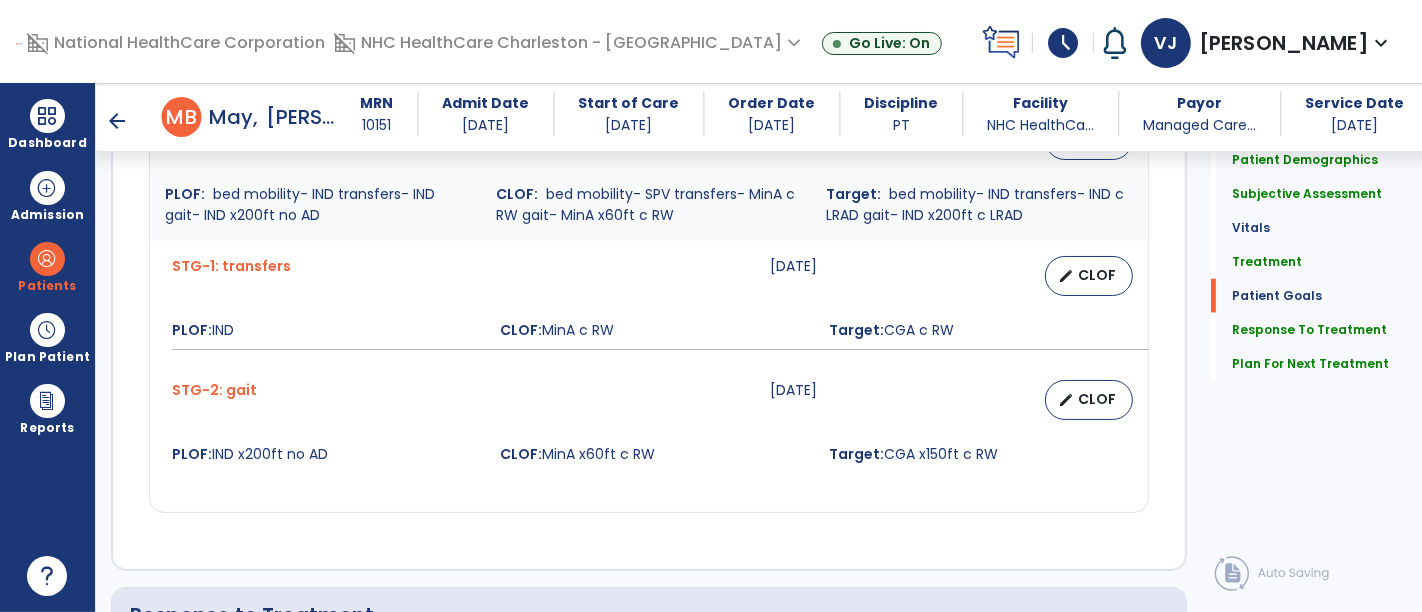 scroll, scrollTop: 2727, scrollLeft: 0, axis: vertical 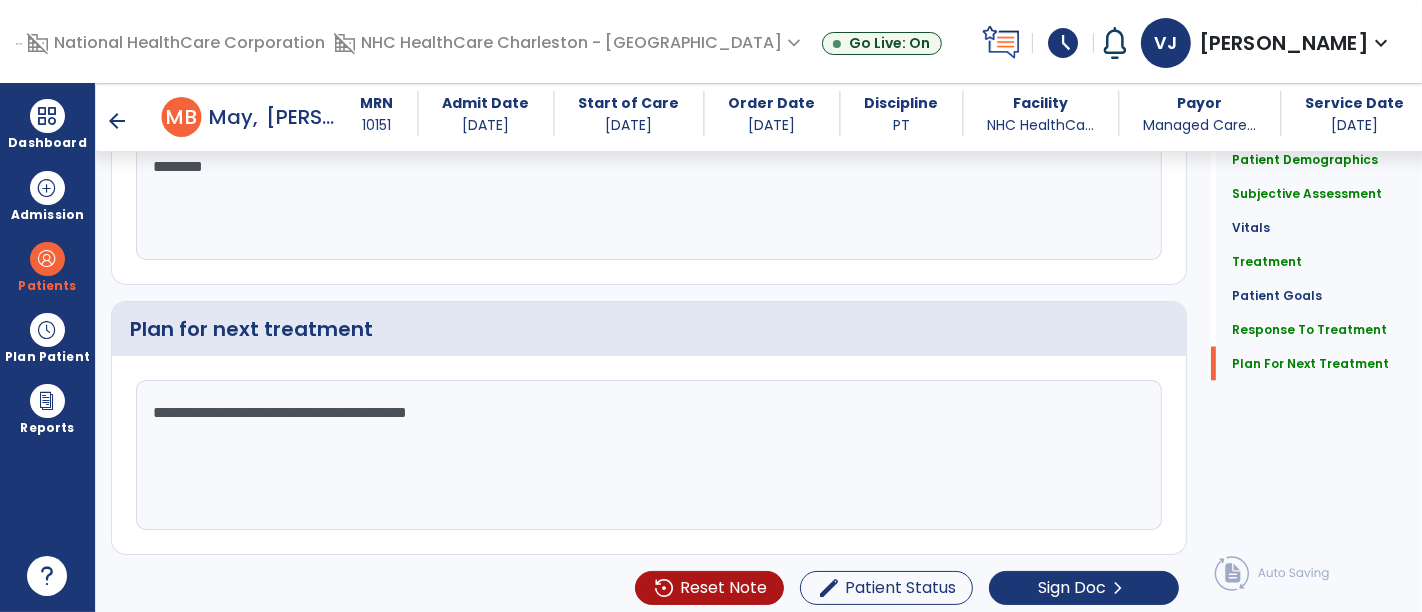 click on "arrow_back" at bounding box center (118, 121) 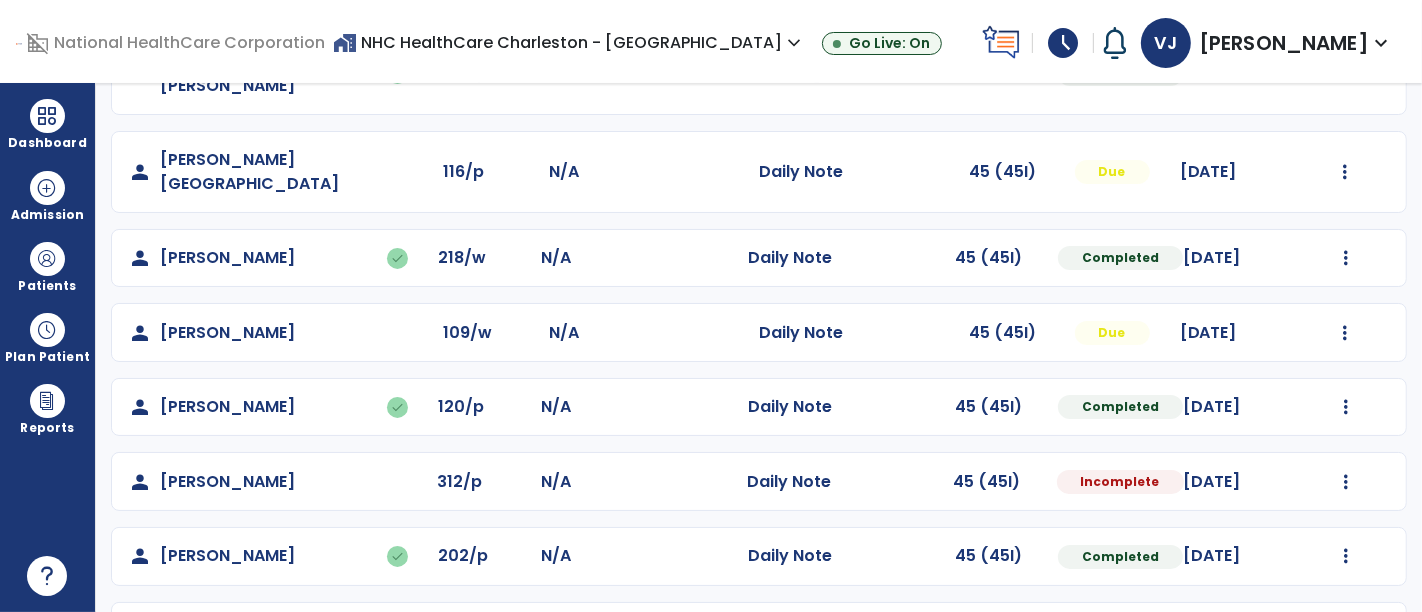scroll, scrollTop: 333, scrollLeft: 0, axis: vertical 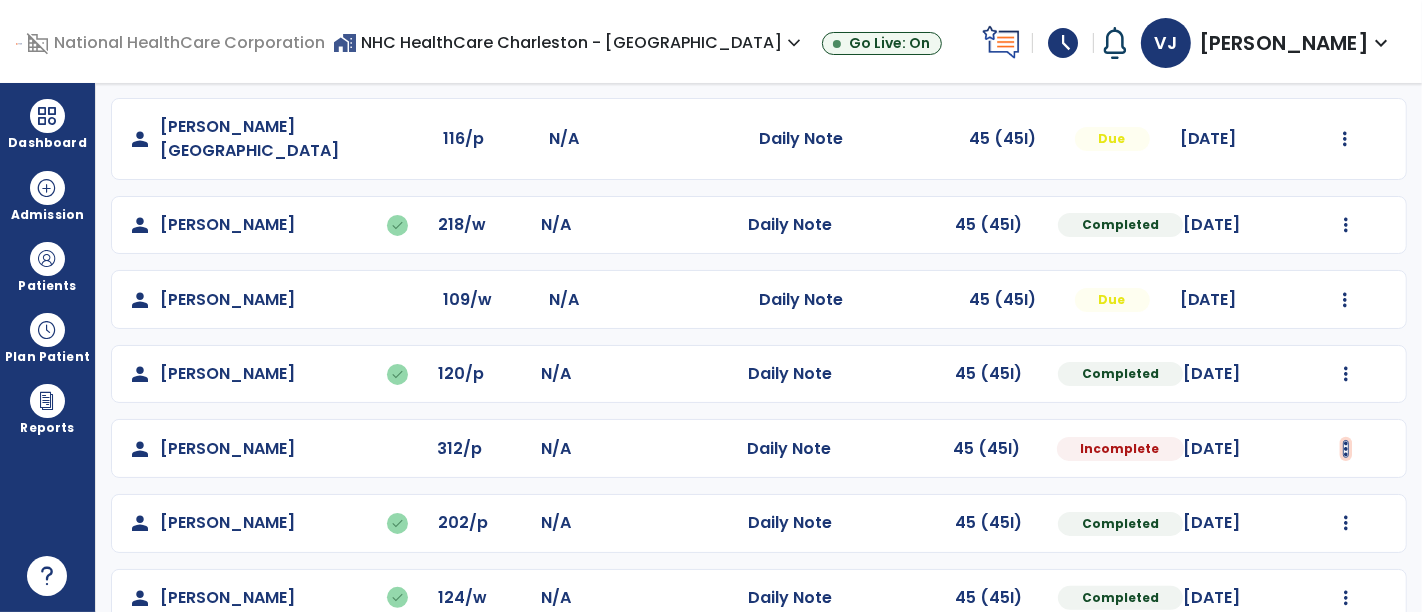 click at bounding box center [1346, 41] 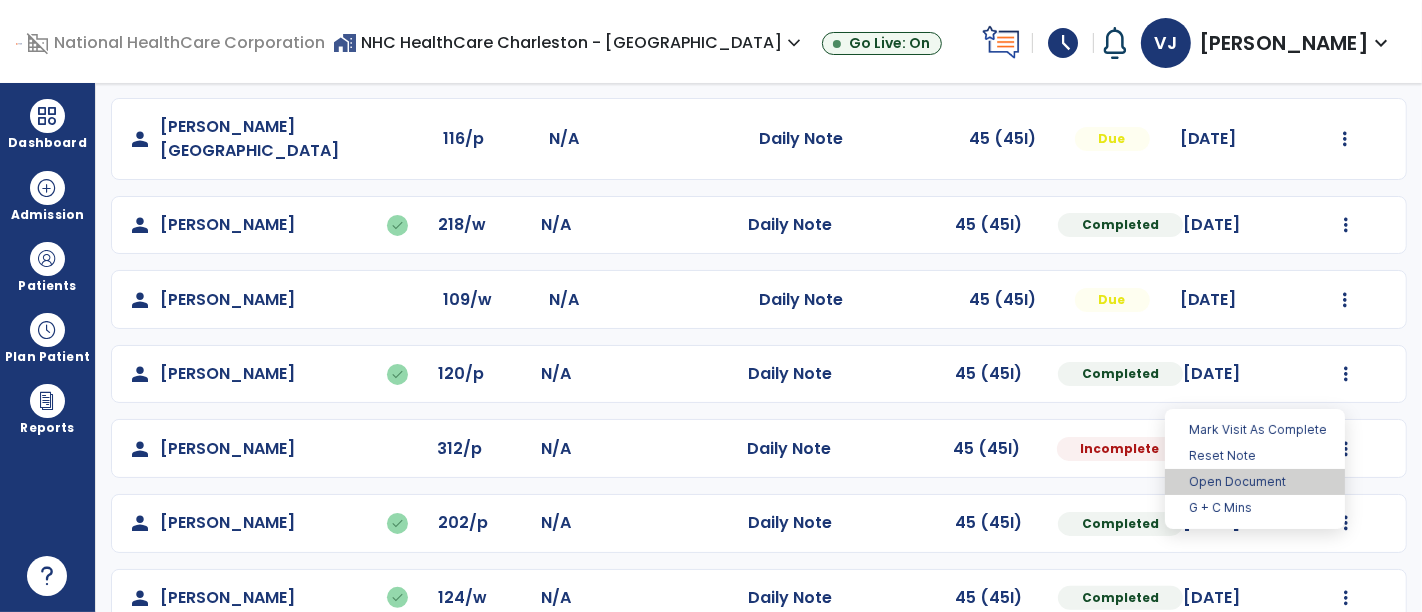 click on "Open Document" at bounding box center (1255, 482) 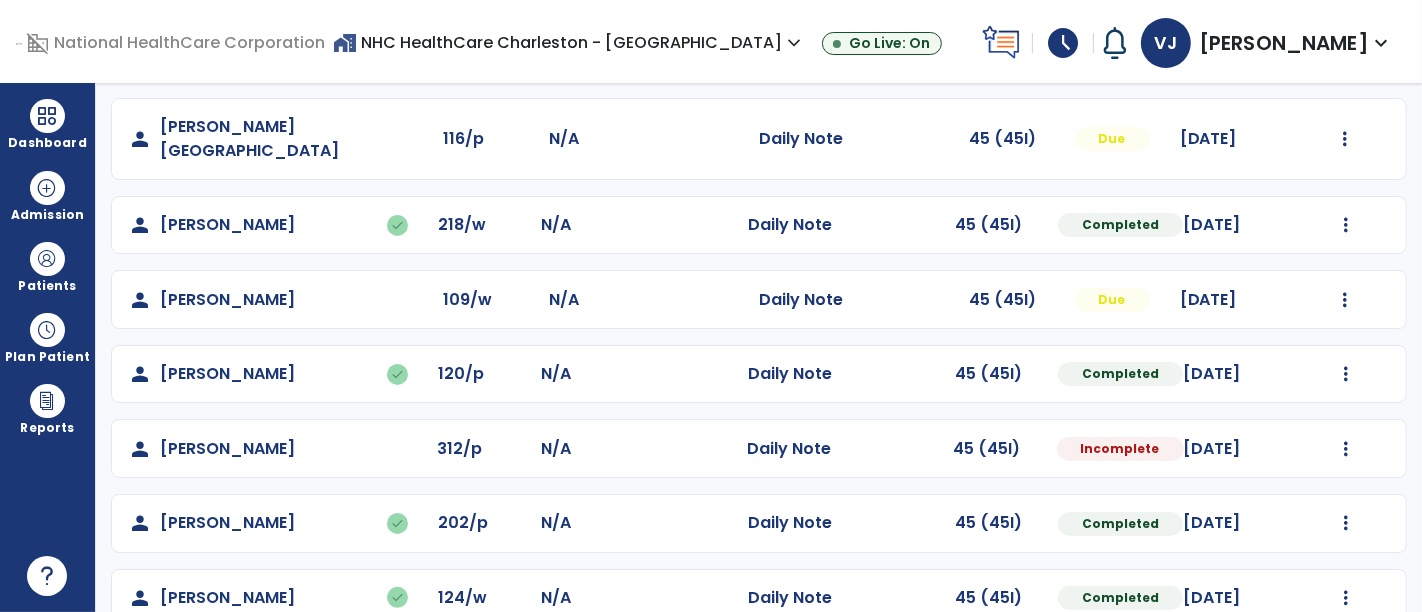 select on "*" 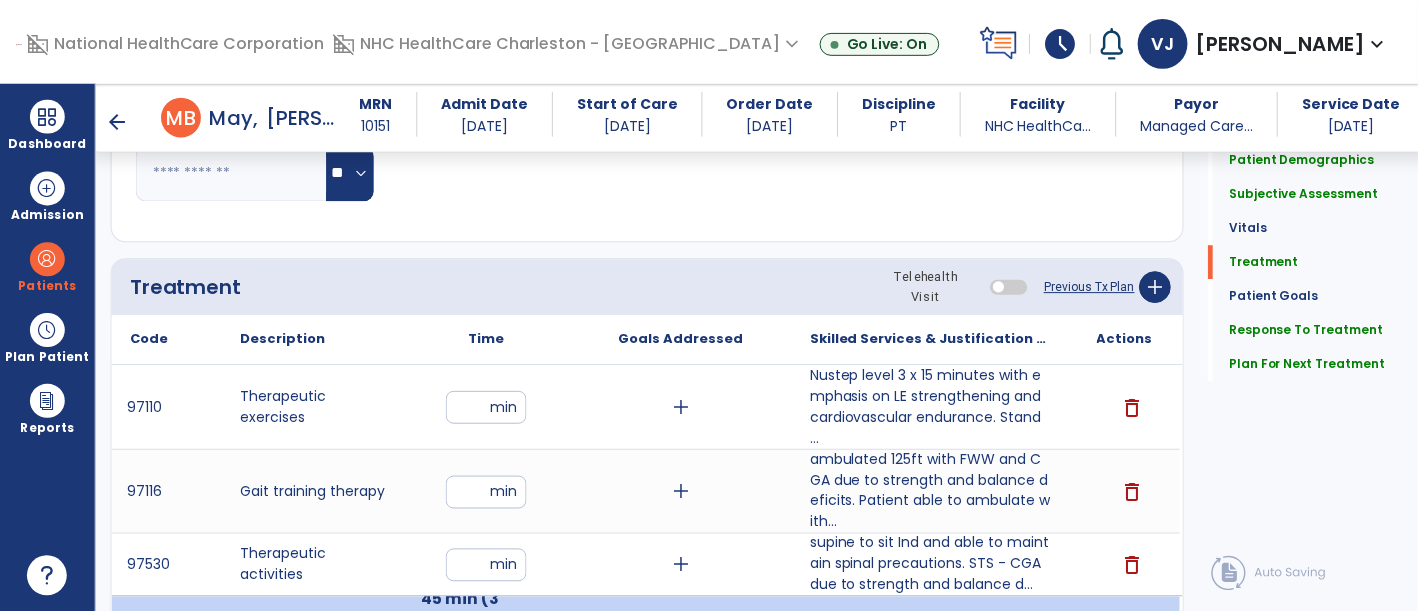 scroll, scrollTop: 1111, scrollLeft: 0, axis: vertical 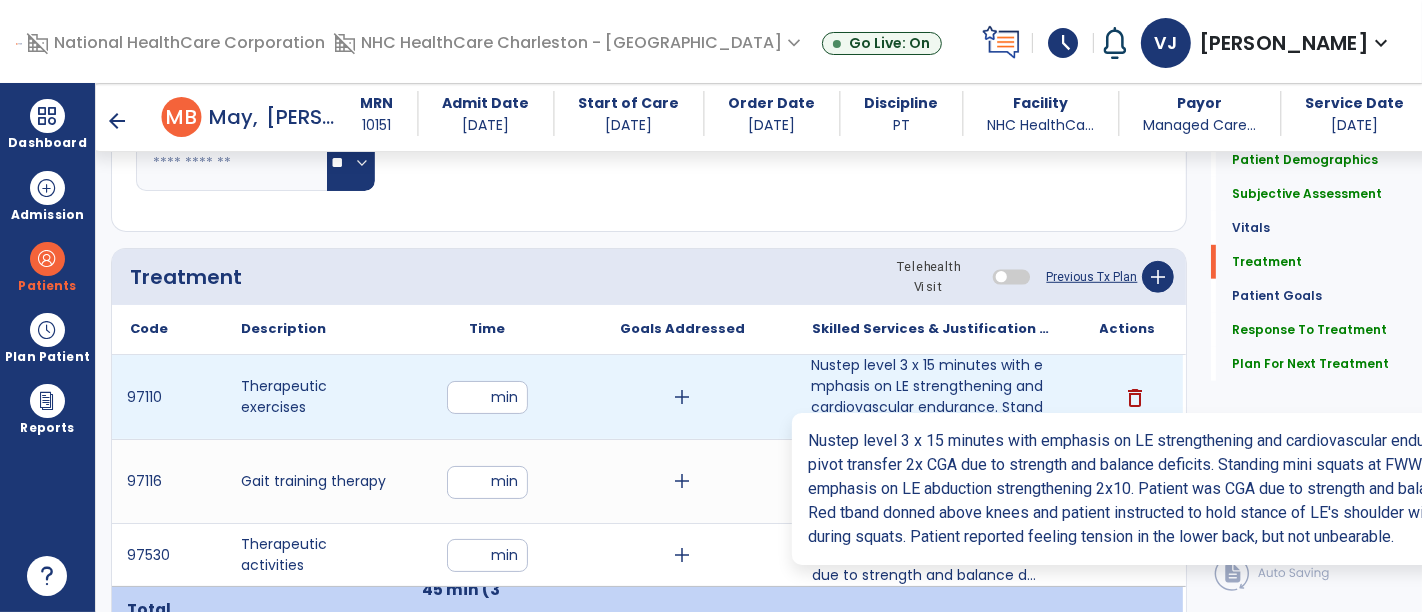 click on "Nustep level 3 x 15 minutes with emphasis on LE strengthening and cardiovascular endurance.
Stand ..." at bounding box center (933, 397) 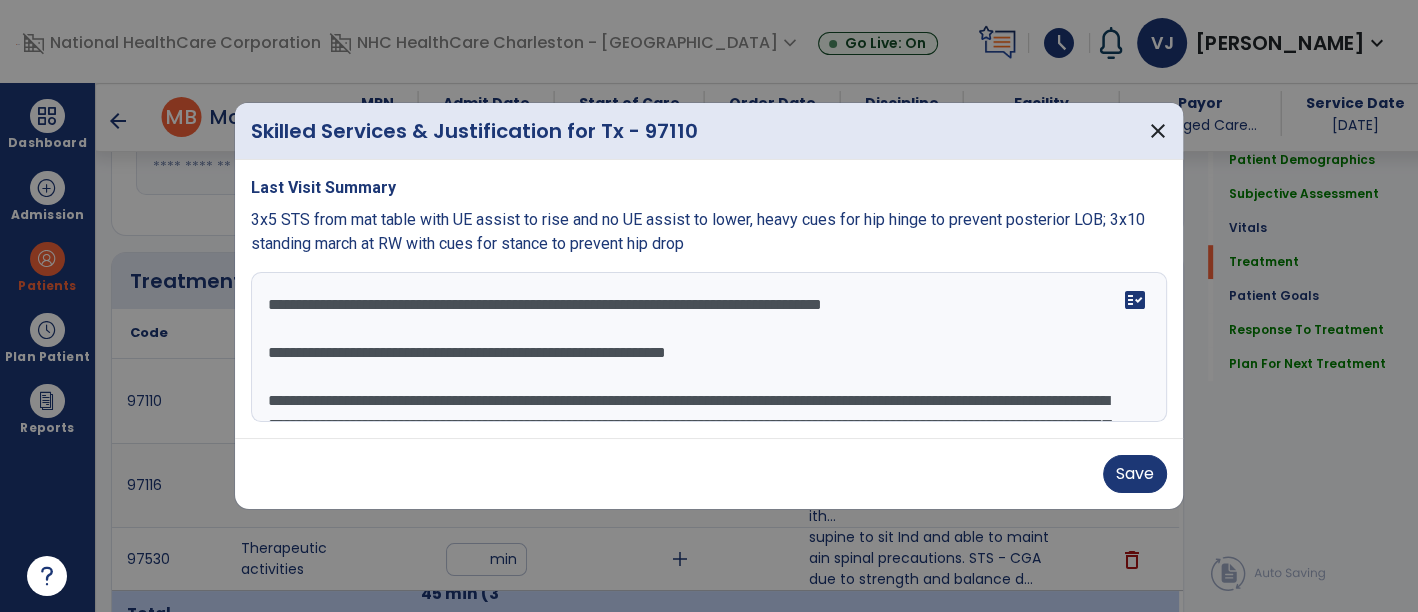 scroll, scrollTop: 1111, scrollLeft: 0, axis: vertical 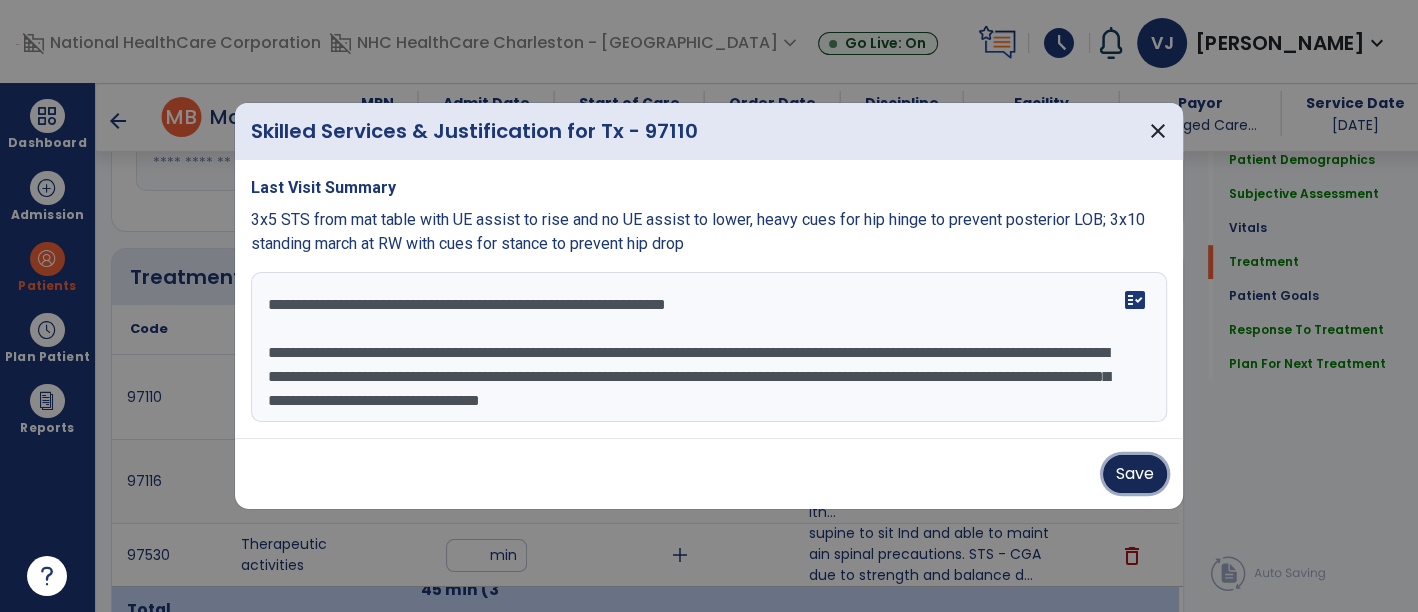 click on "Save" at bounding box center [1135, 474] 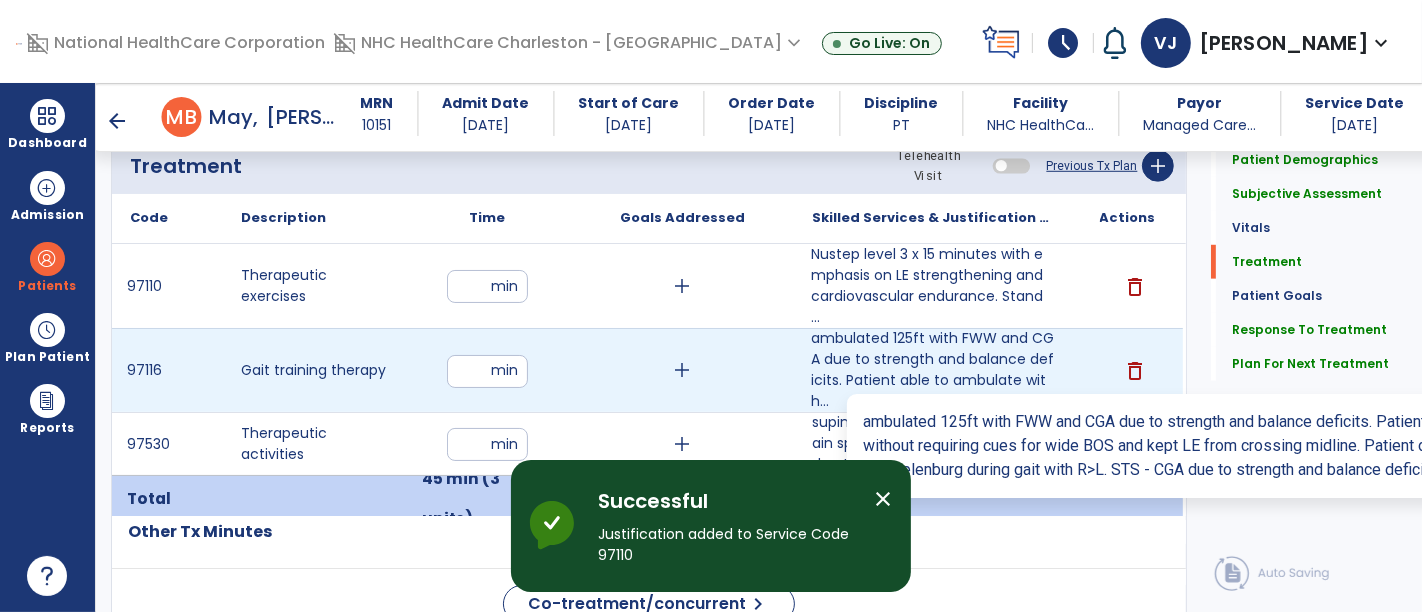 click on "ambulated 125ft with FWW and CGA due to strength and balance deficits. Patient able to ambulate with..." at bounding box center (933, 370) 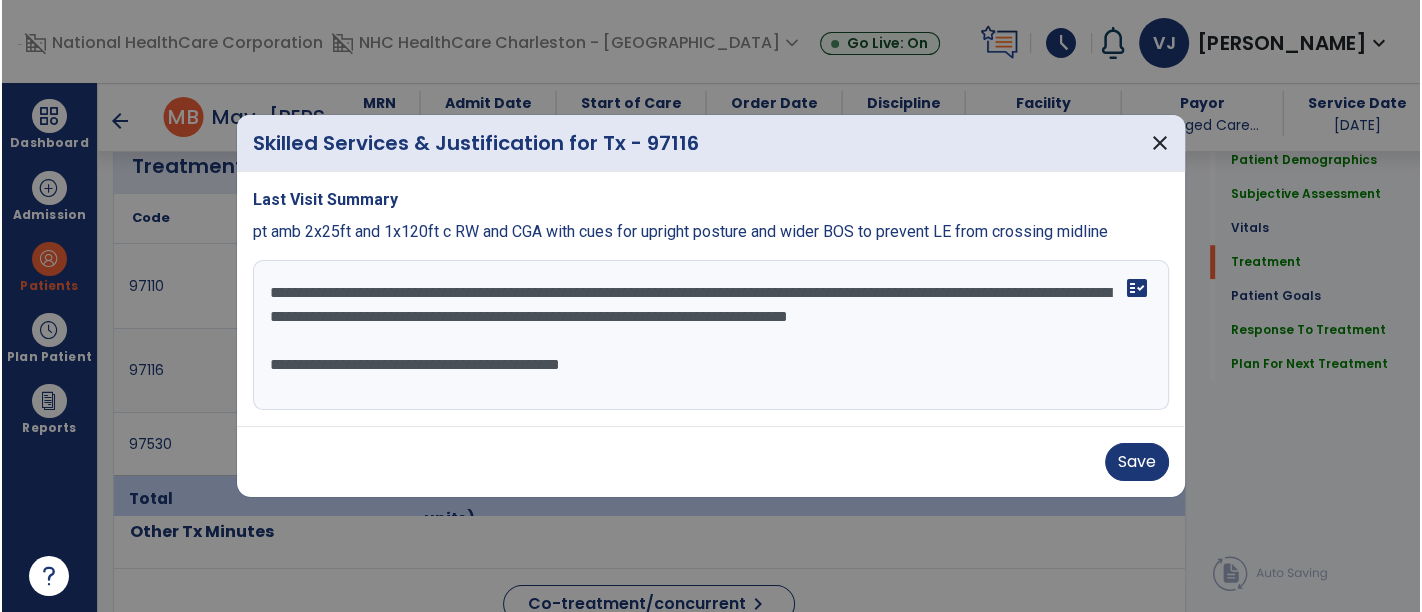 scroll, scrollTop: 1222, scrollLeft: 0, axis: vertical 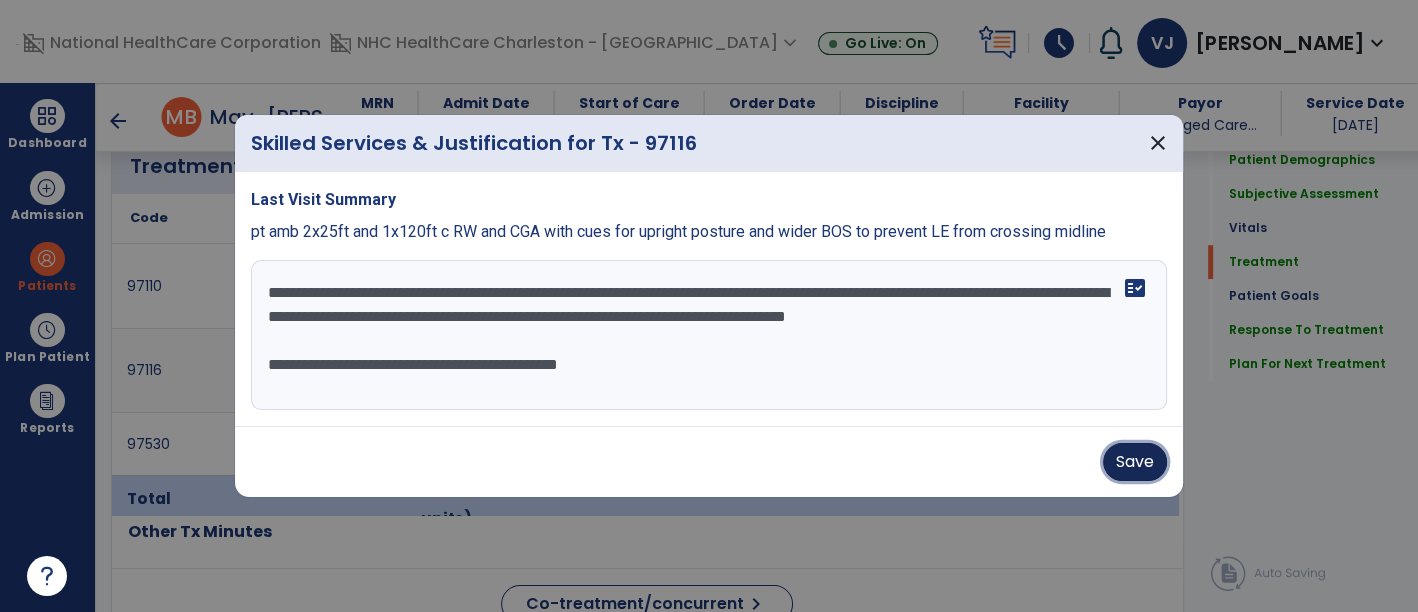 click on "Save" at bounding box center (1135, 462) 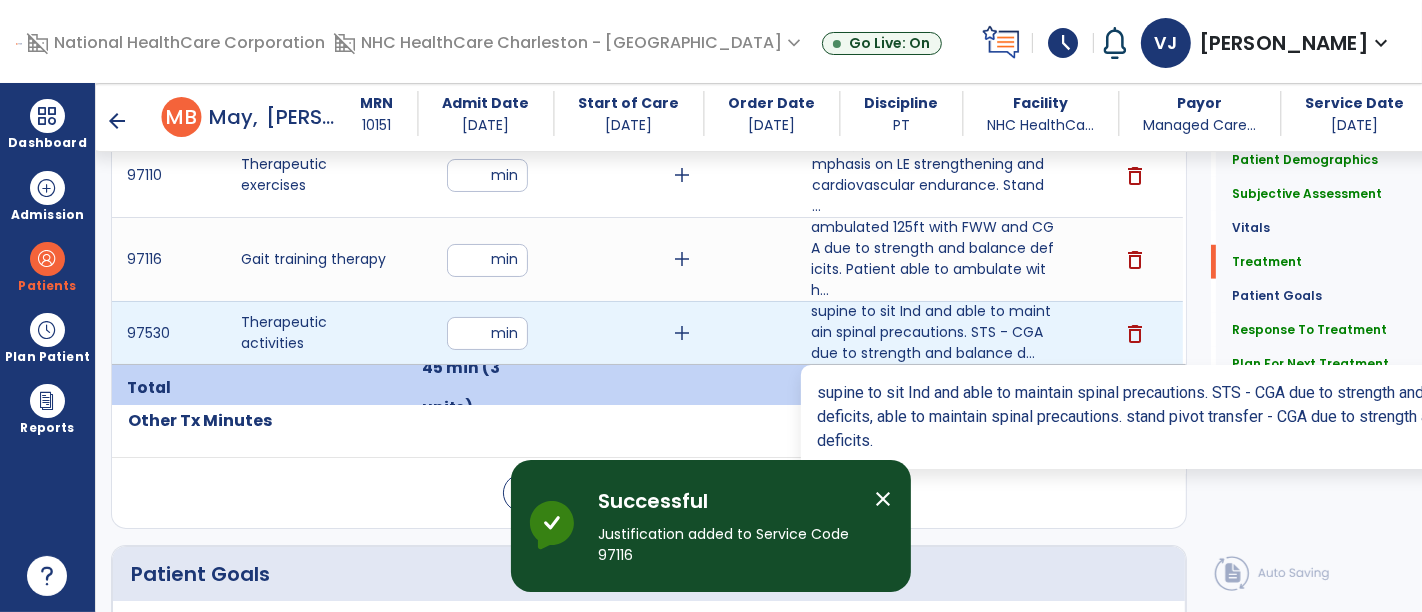 click on "supine to sit Ind and able to maintain spinal precautions.
STS - CGA due to strength and balance d..." at bounding box center [933, 332] 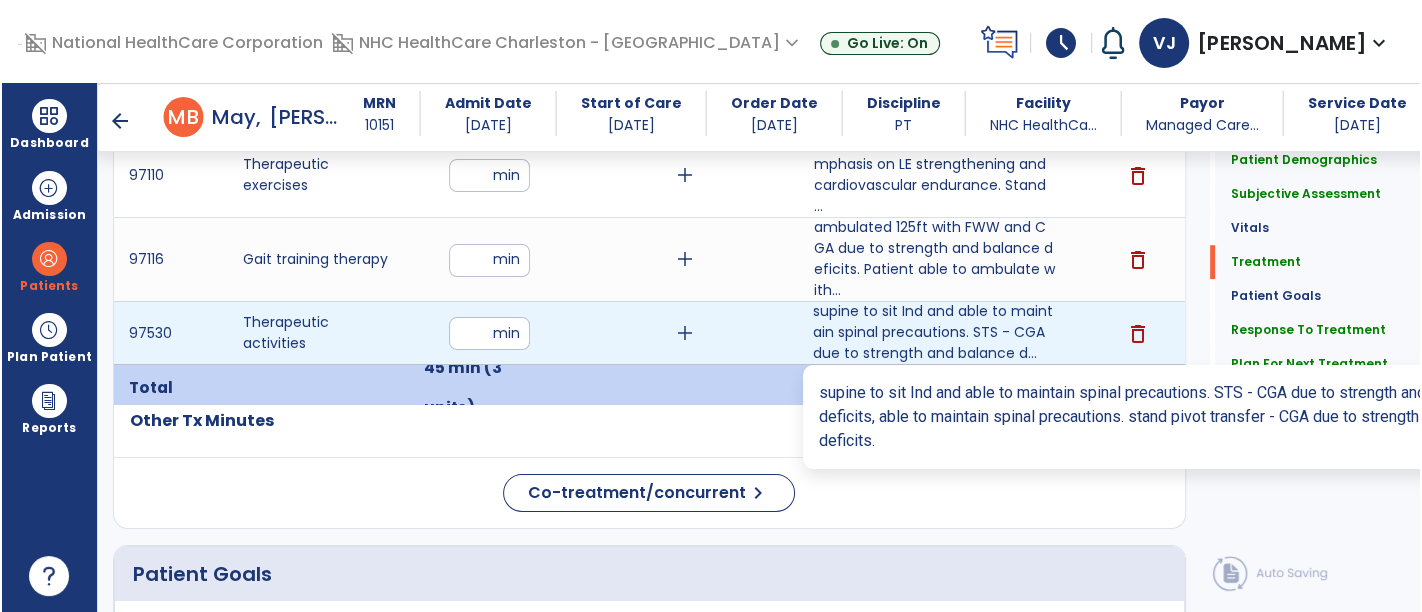 scroll, scrollTop: 1333, scrollLeft: 0, axis: vertical 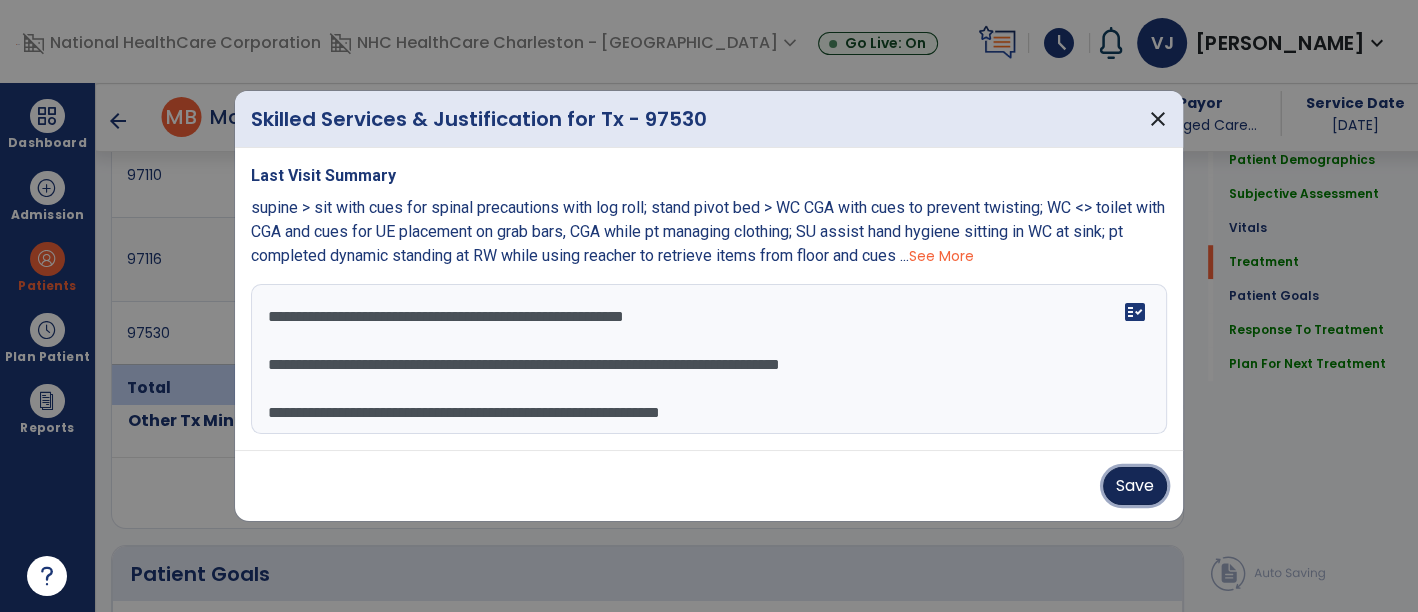 click on "Save" at bounding box center [1135, 486] 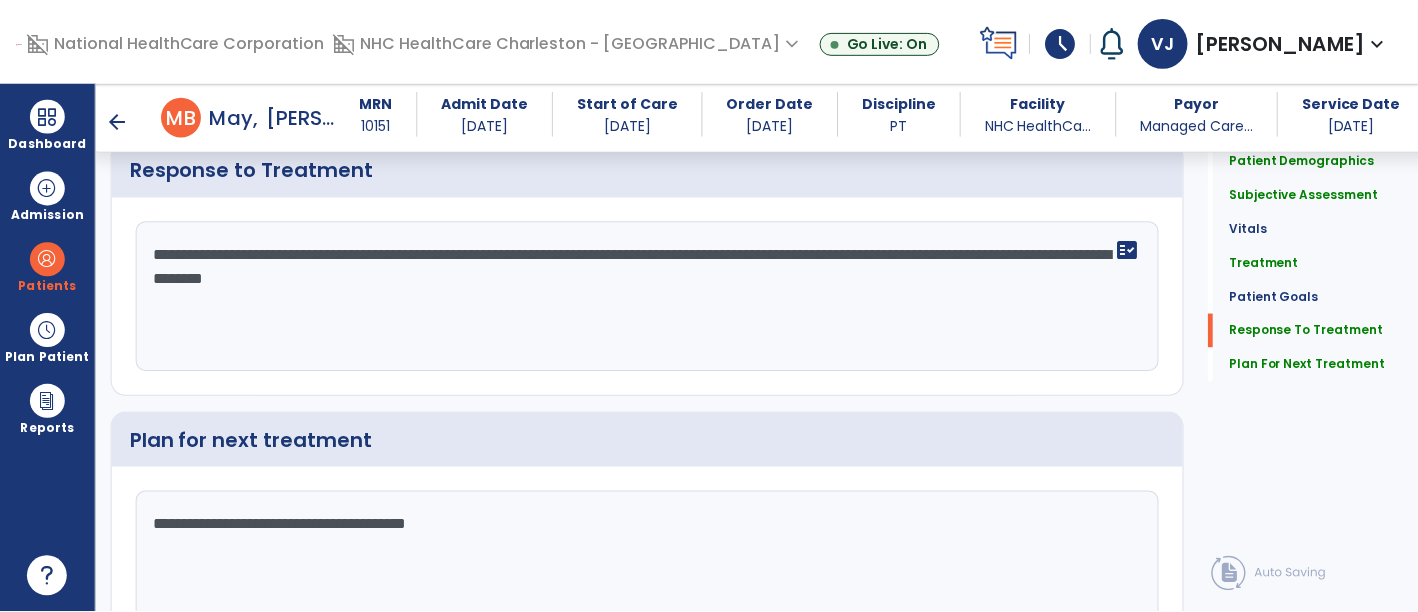 scroll, scrollTop: 2727, scrollLeft: 0, axis: vertical 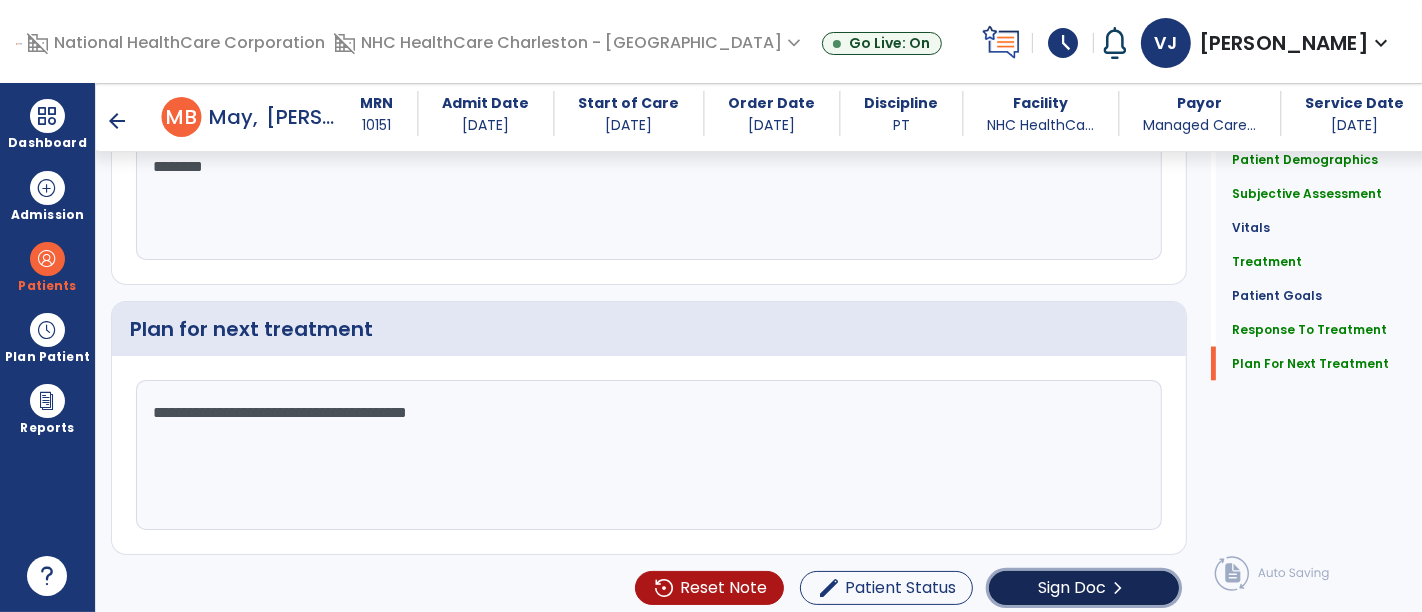click on "Sign Doc" 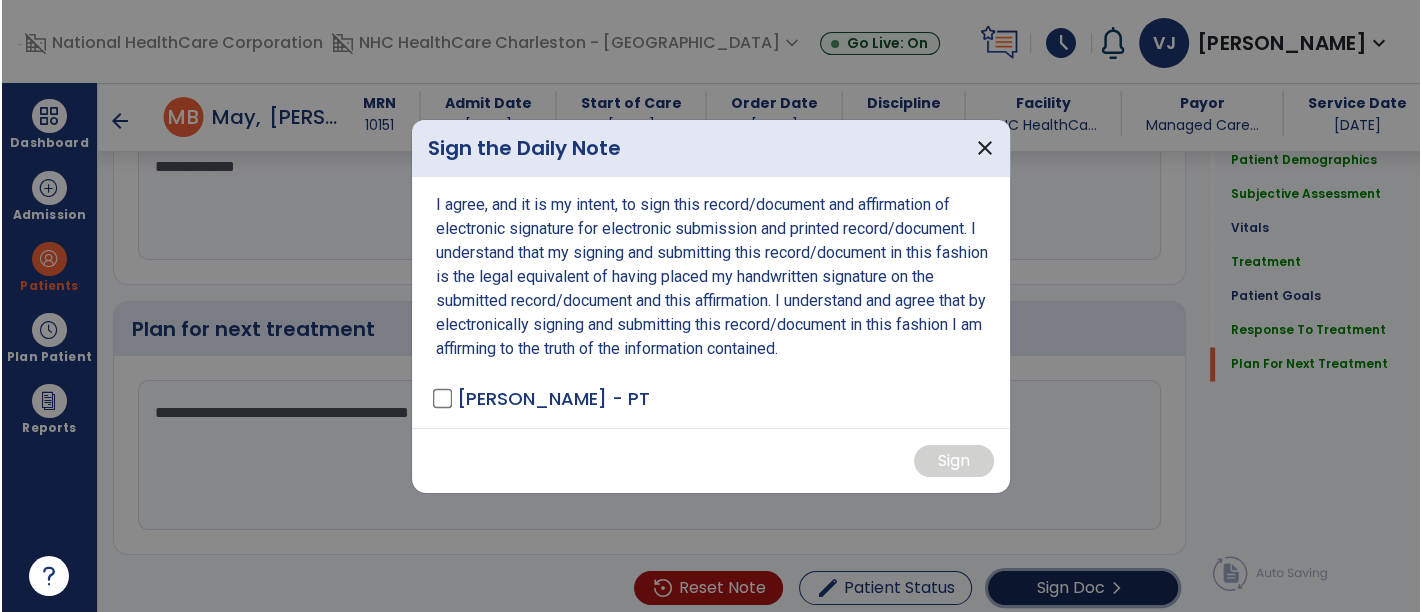 scroll, scrollTop: 2727, scrollLeft: 0, axis: vertical 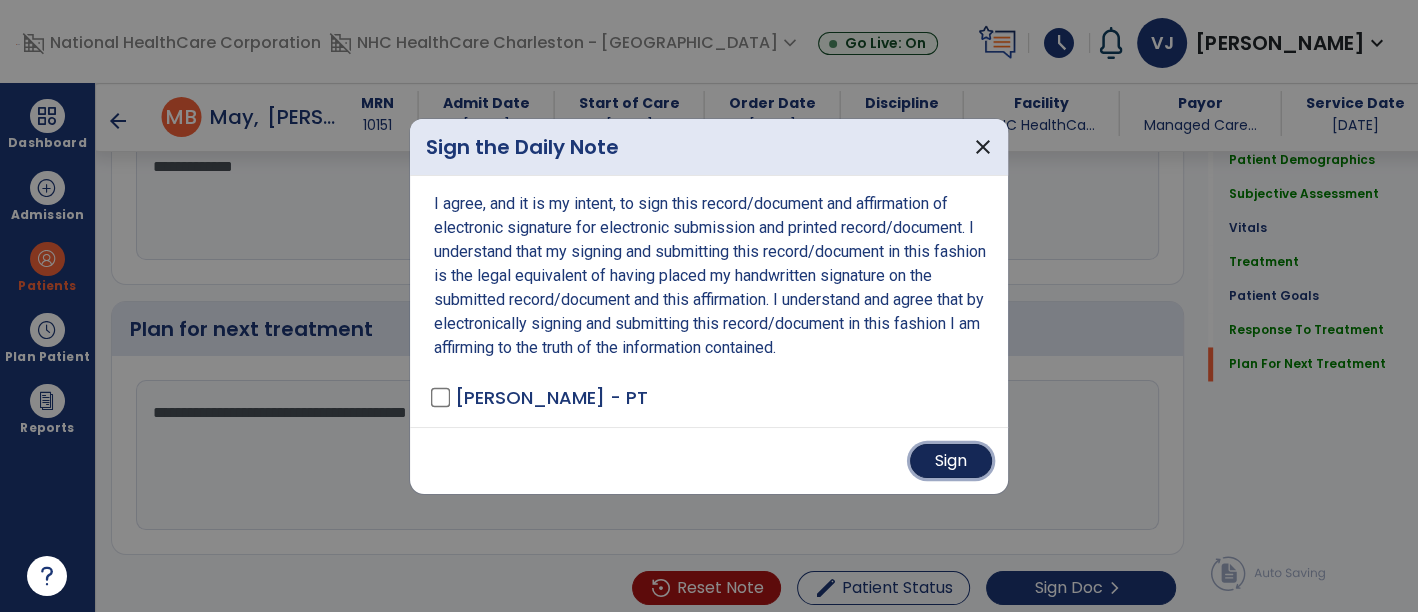click on "Sign" at bounding box center [951, 461] 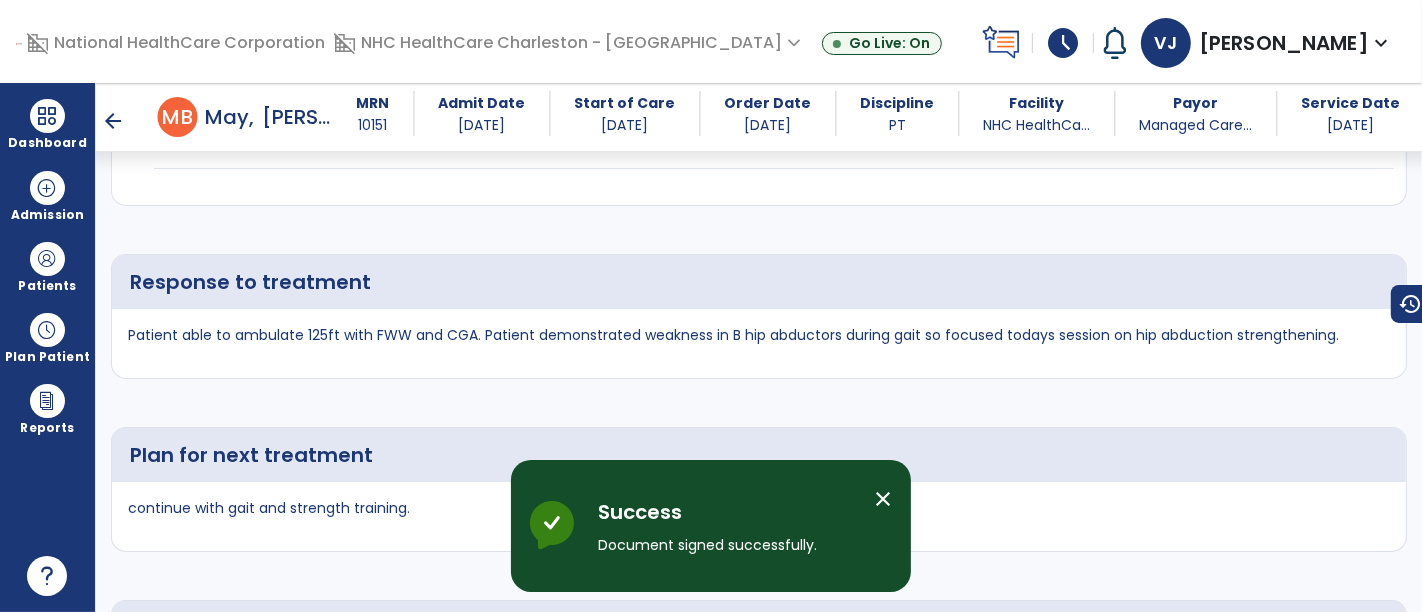 scroll, scrollTop: 3875, scrollLeft: 0, axis: vertical 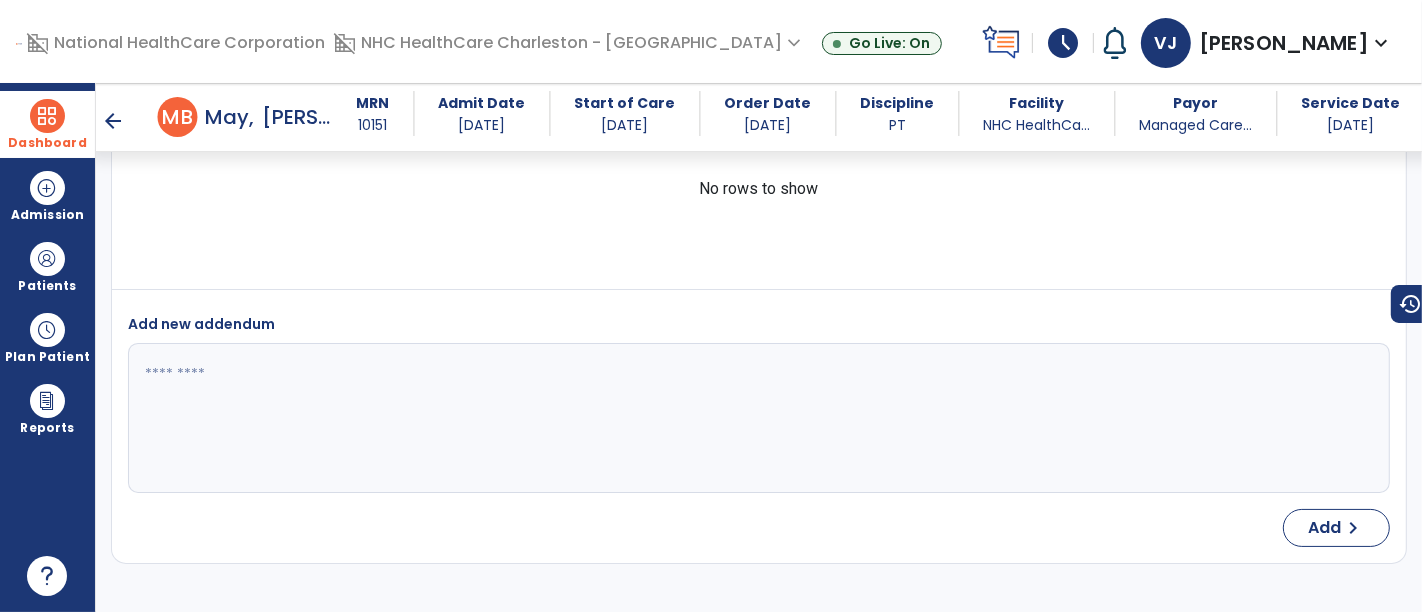 click on "Dashboard" at bounding box center [47, 124] 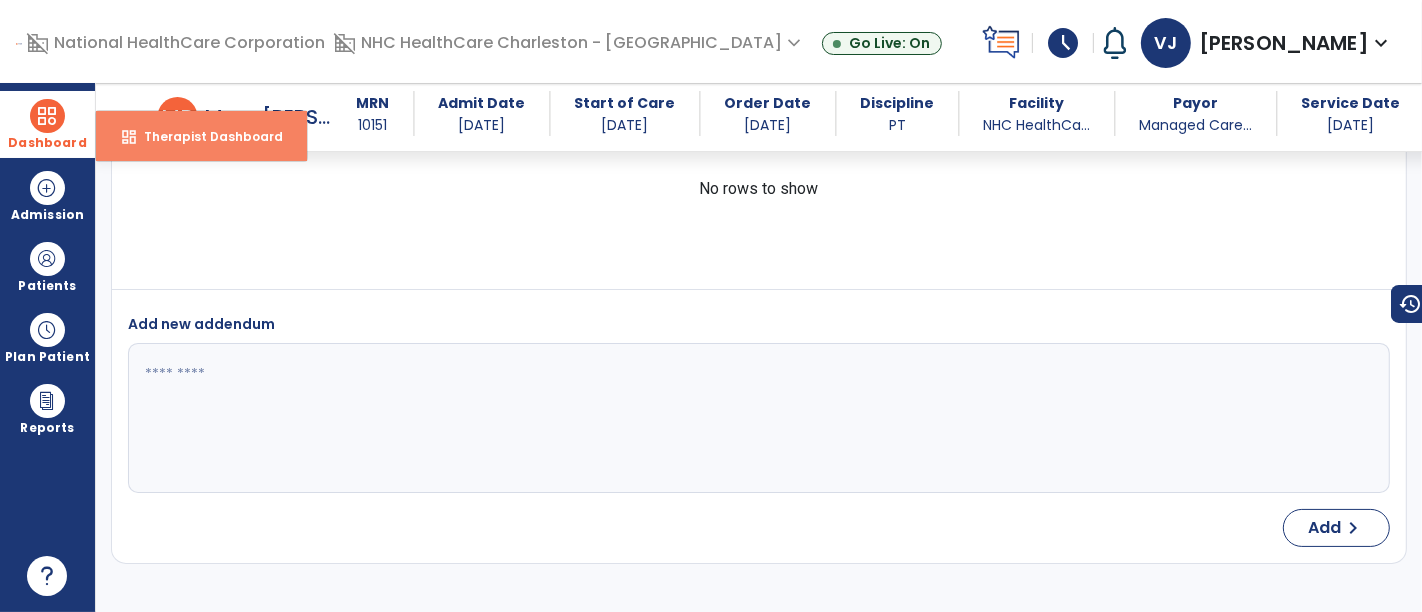 click on "dashboard" at bounding box center [129, 137] 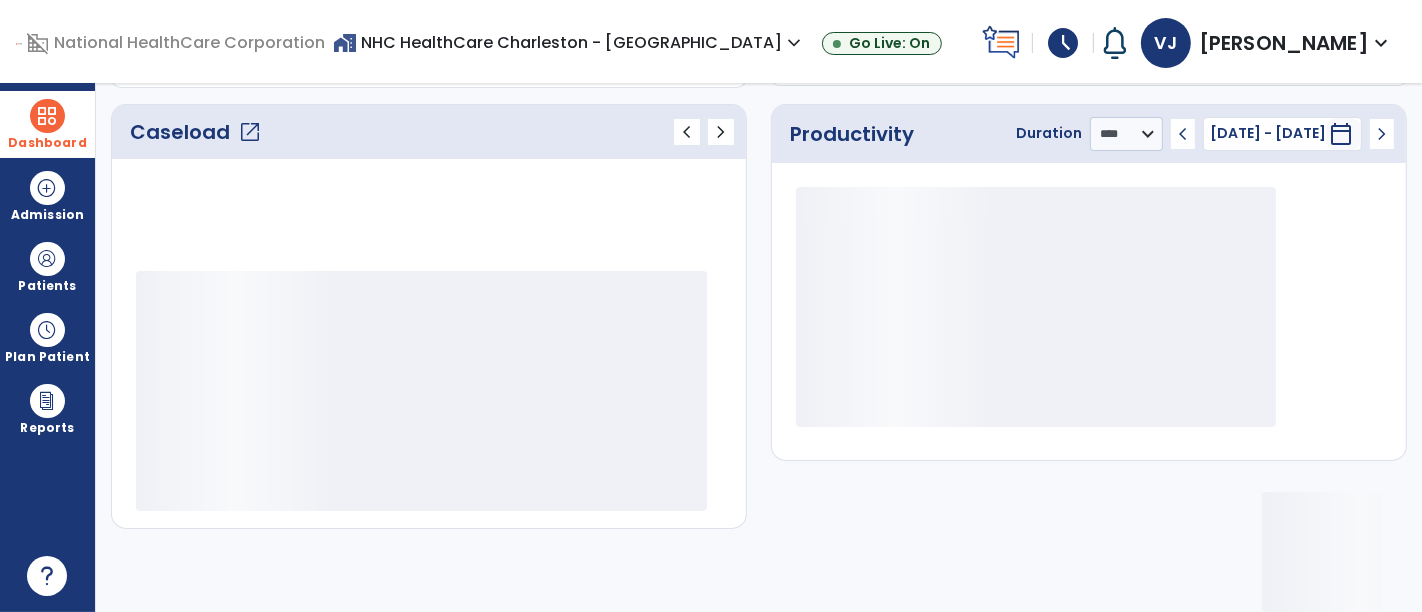 scroll, scrollTop: 261, scrollLeft: 0, axis: vertical 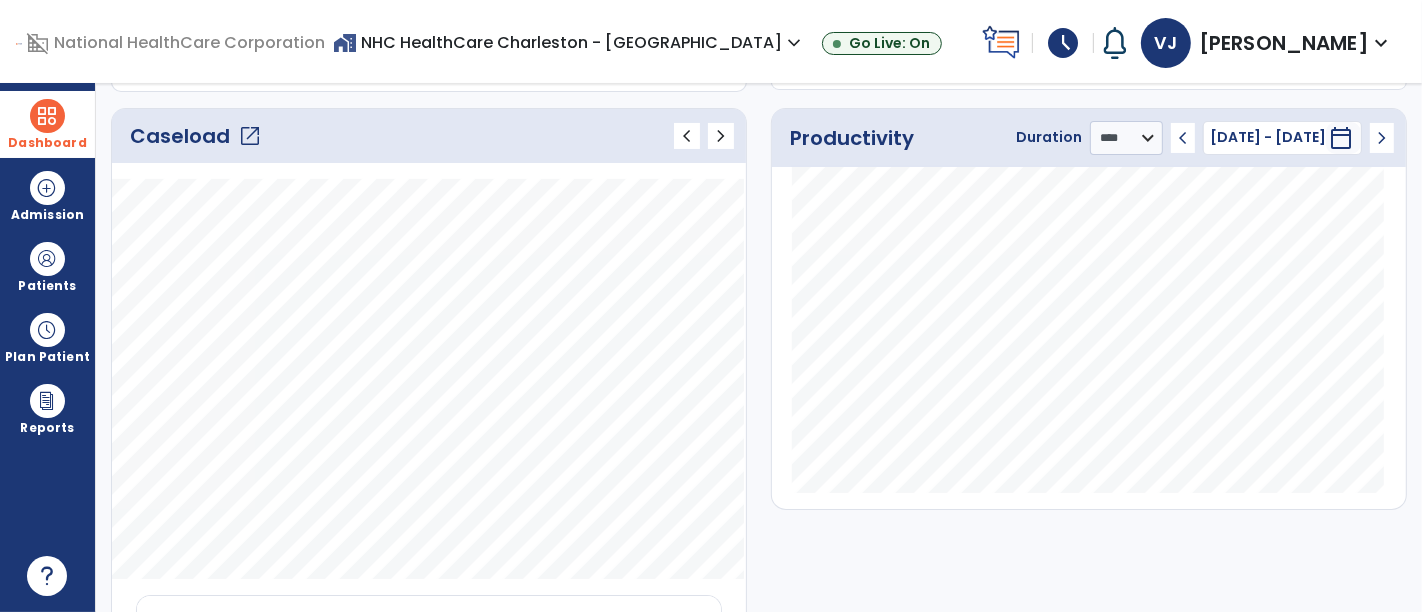click on "open_in_new" 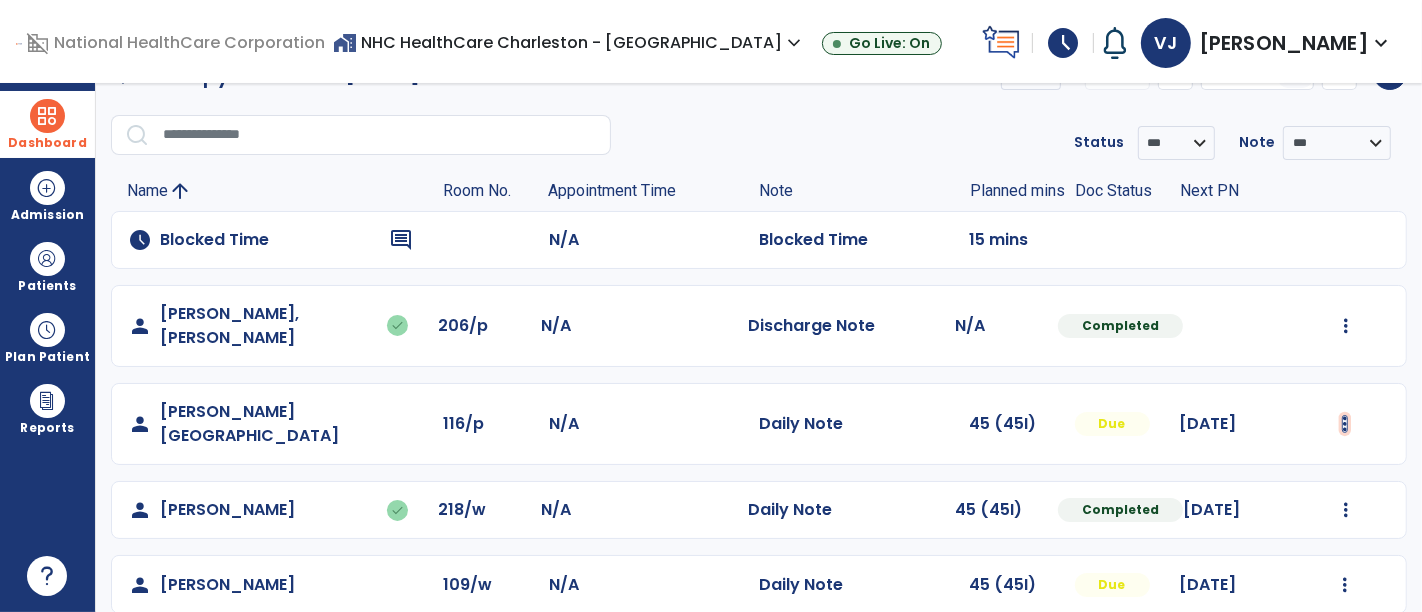 click at bounding box center (1346, 326) 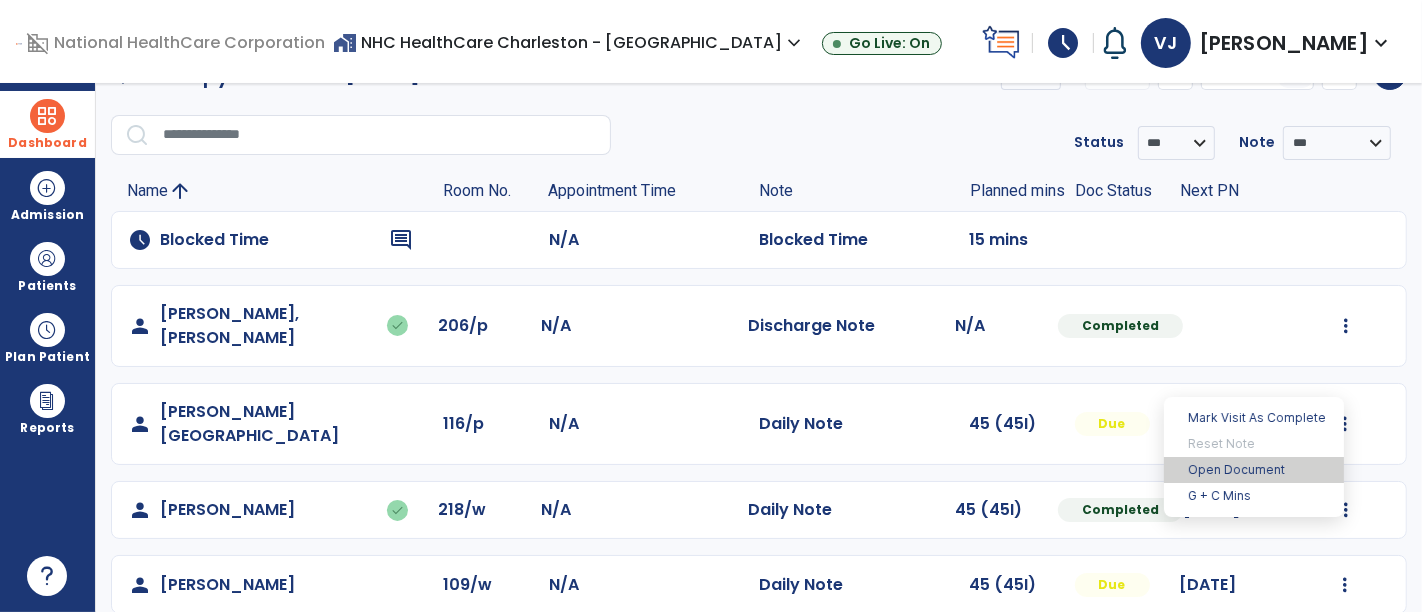 click on "Open Document" at bounding box center (1254, 470) 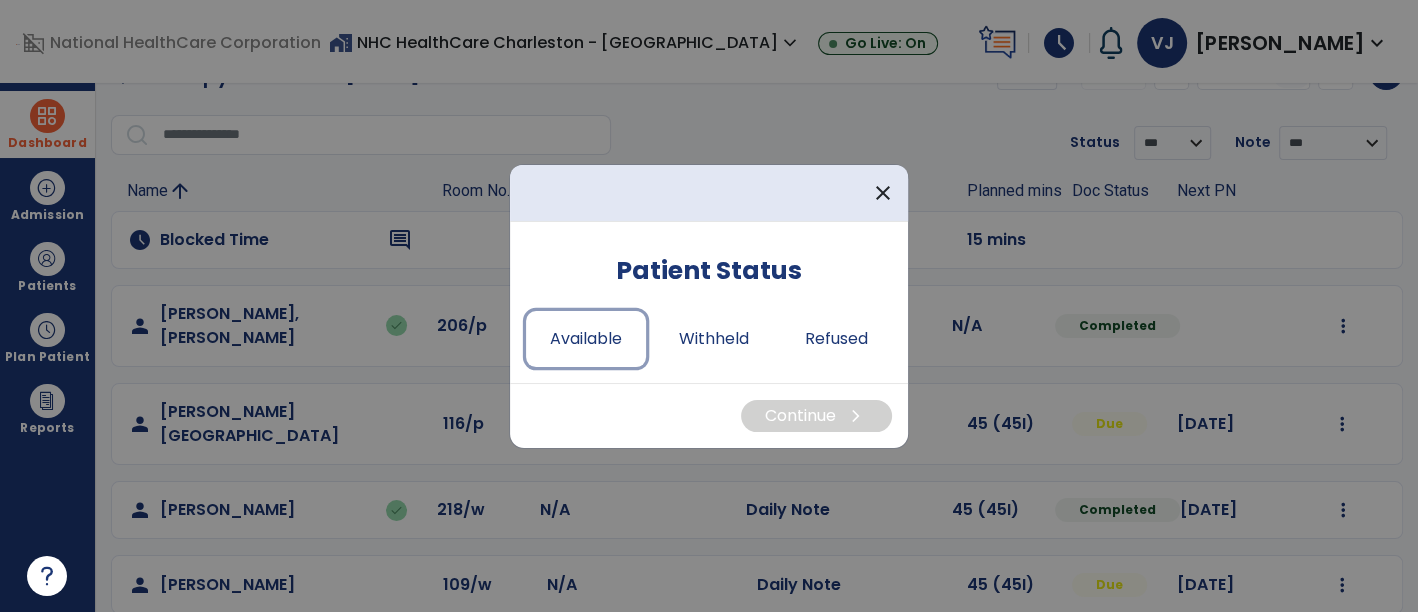 click on "Available" at bounding box center [586, 339] 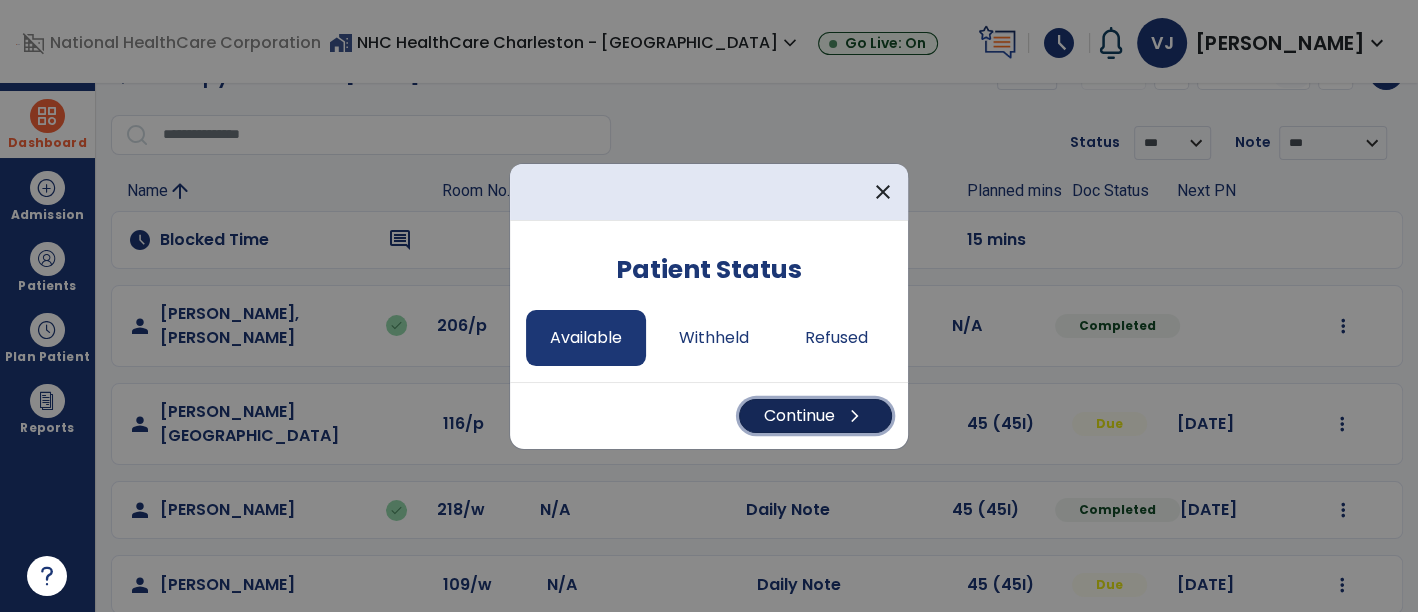 click on "Continue   chevron_right" at bounding box center [815, 416] 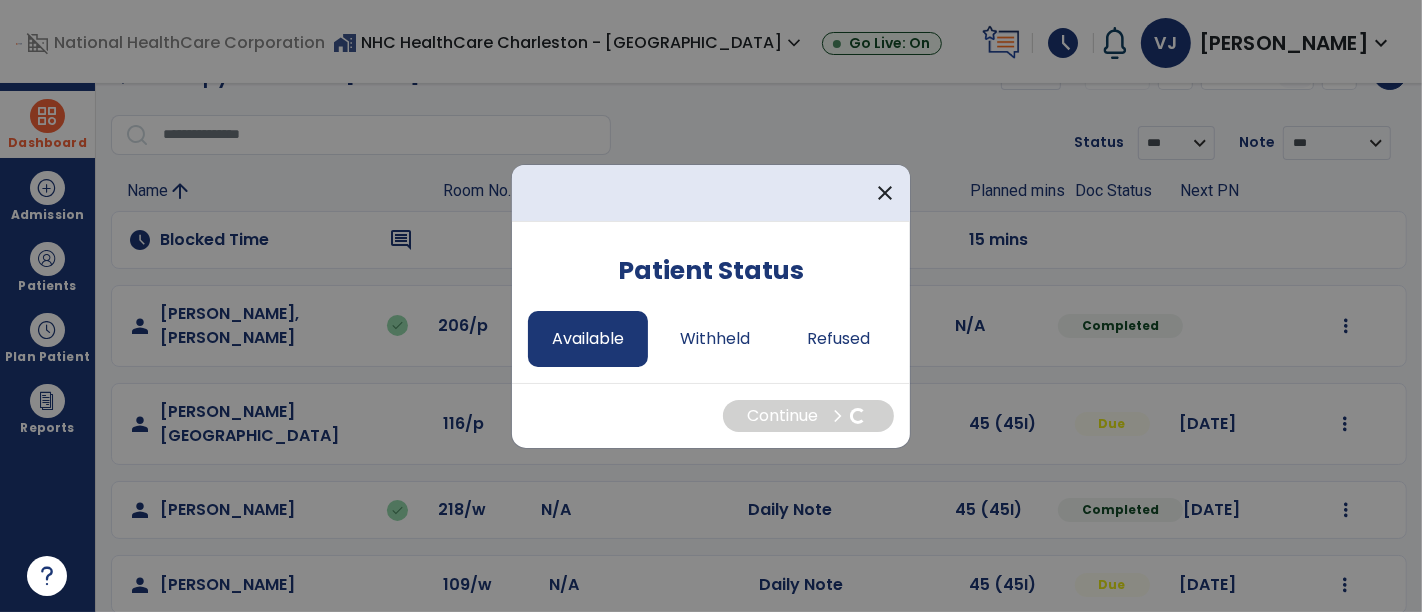 select on "*" 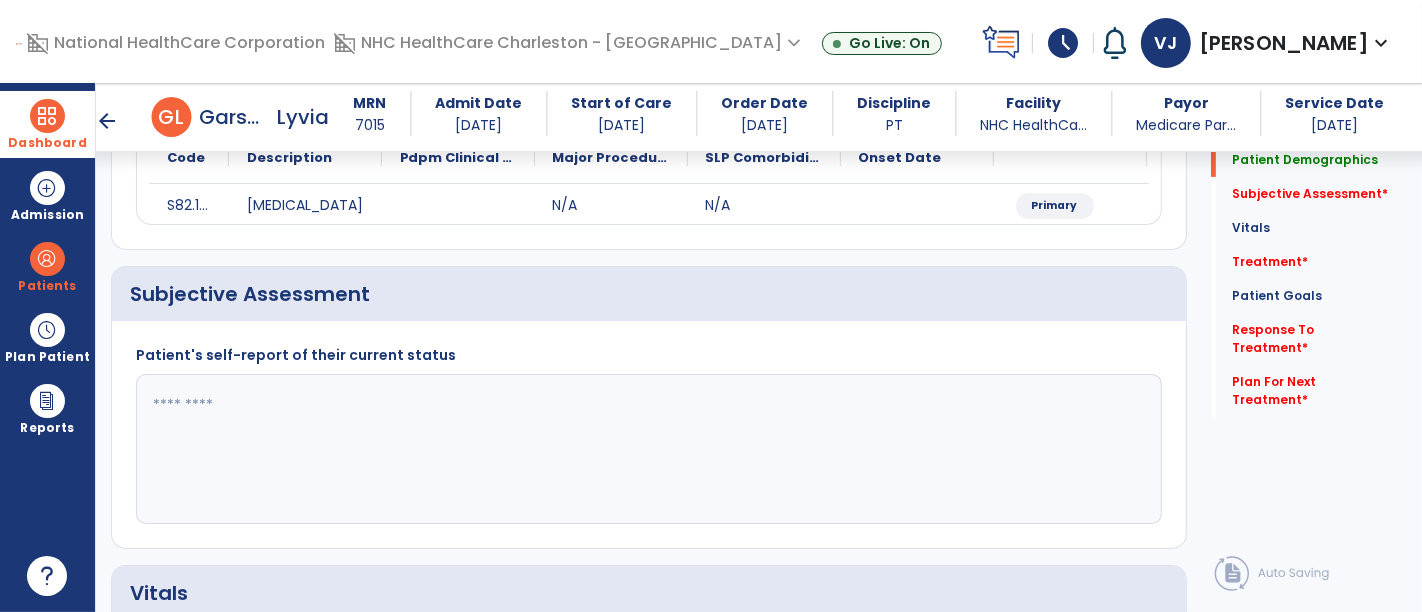 scroll, scrollTop: 271, scrollLeft: 0, axis: vertical 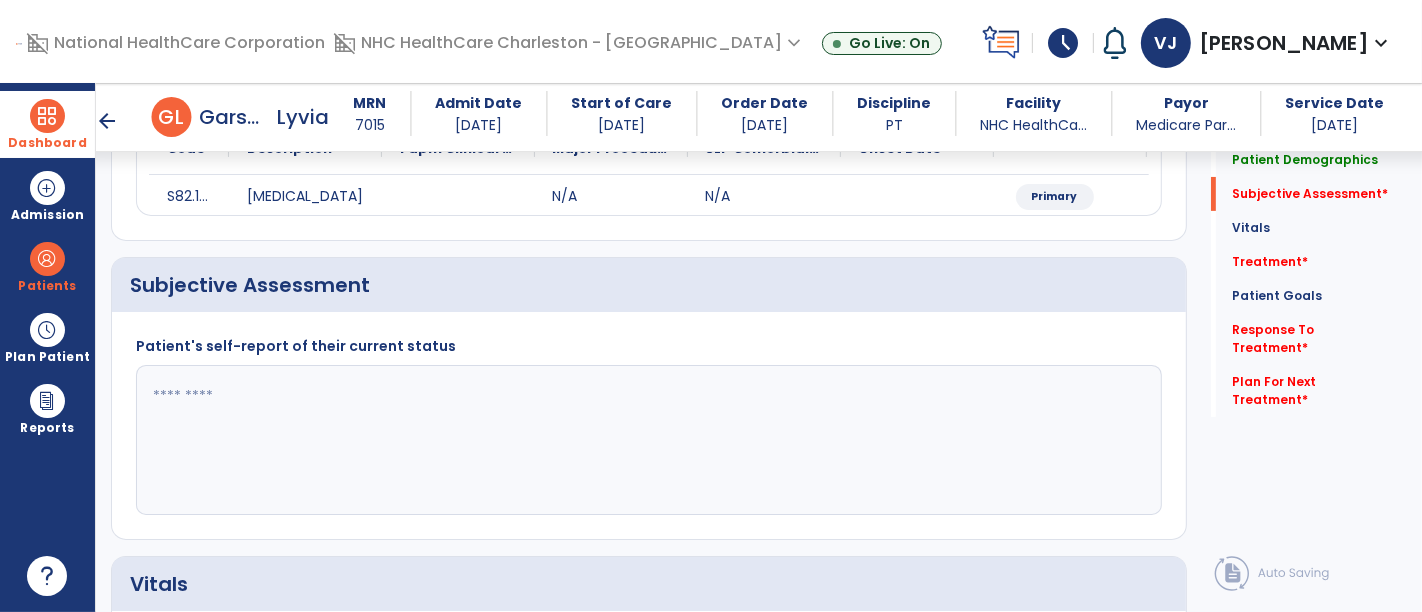 click 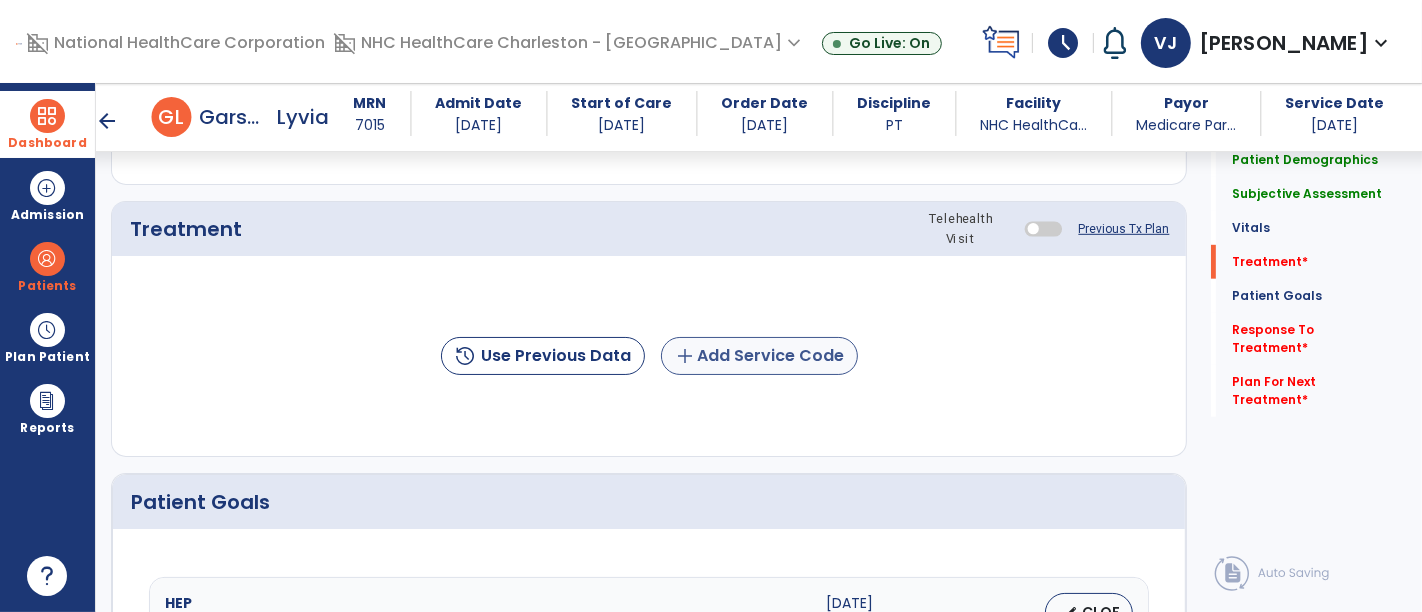 type on "**********" 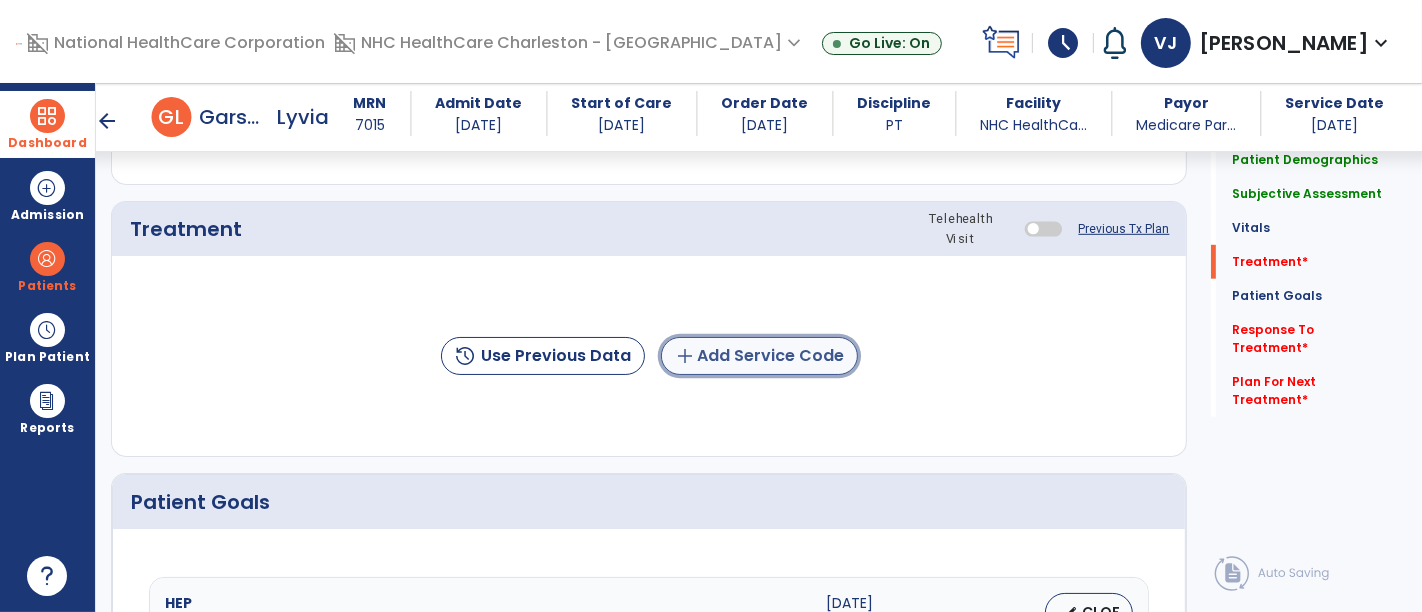 click on "add  Add Service Code" 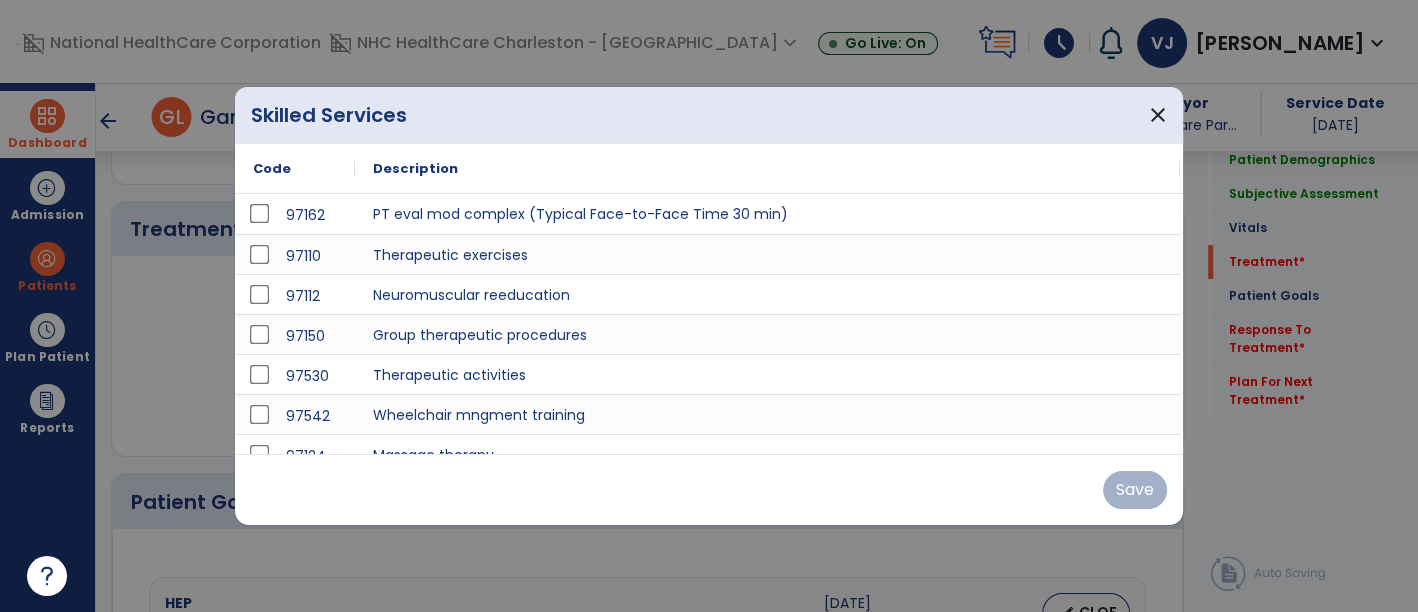 scroll, scrollTop: 1048, scrollLeft: 0, axis: vertical 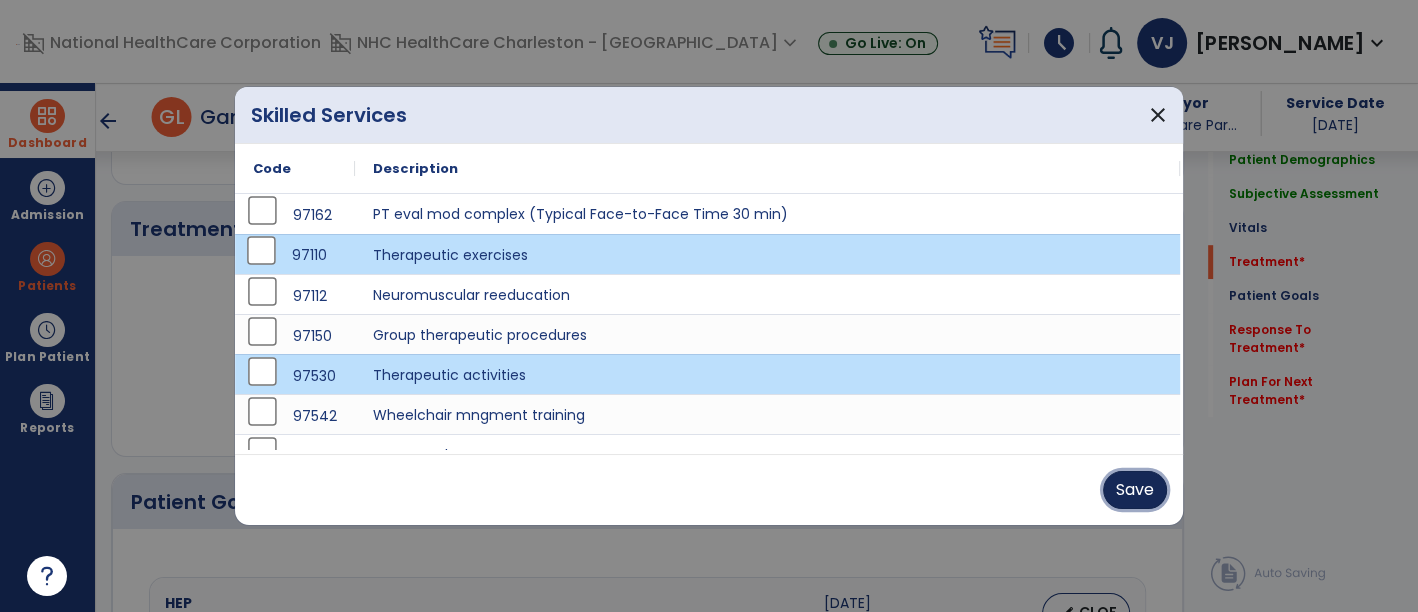 click on "Save" at bounding box center (1135, 490) 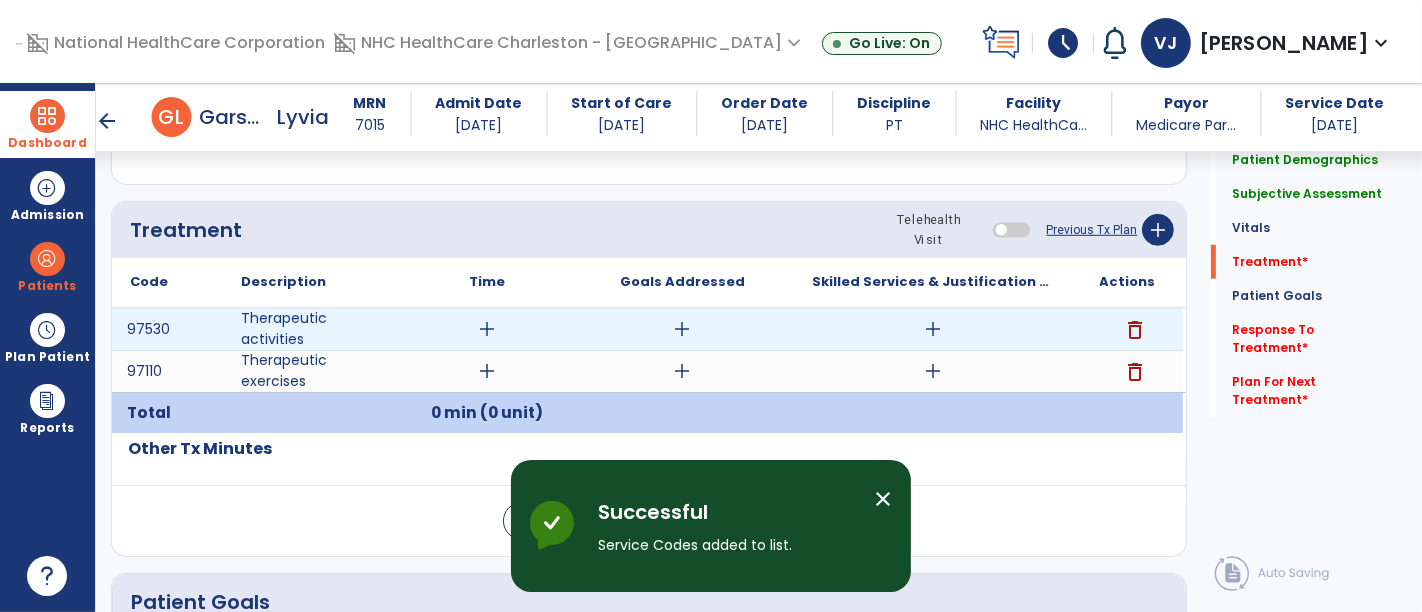 click on "add" at bounding box center [488, 329] 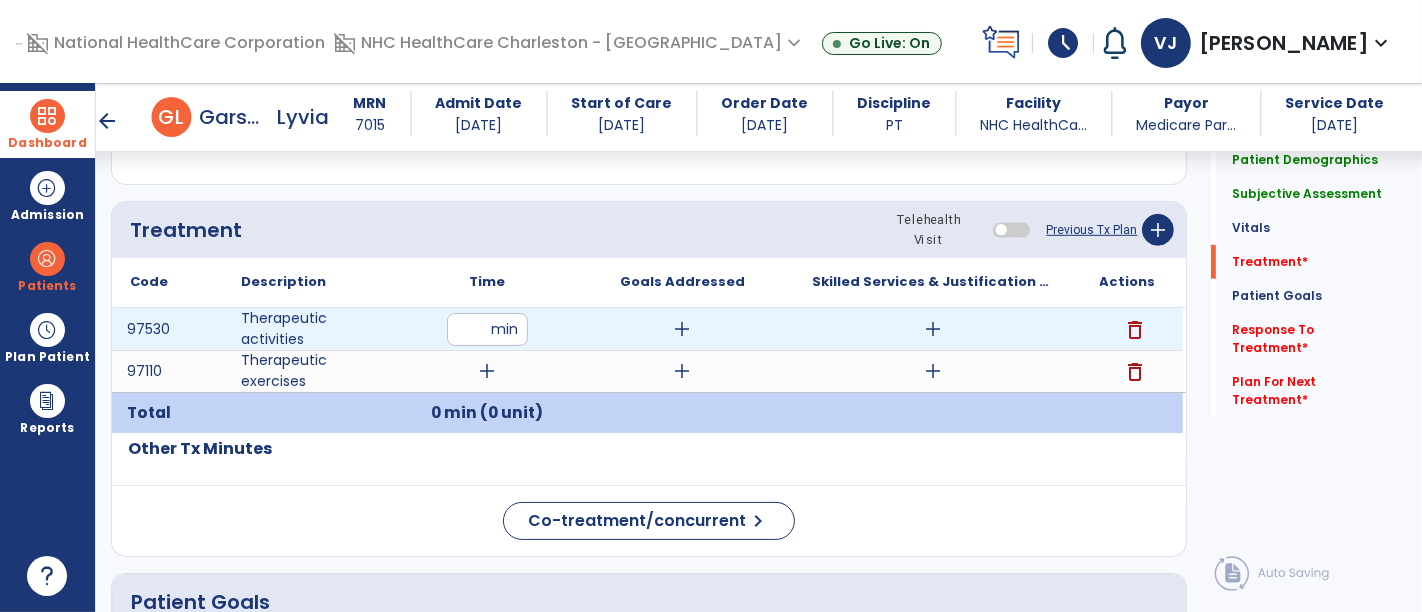 type on "**" 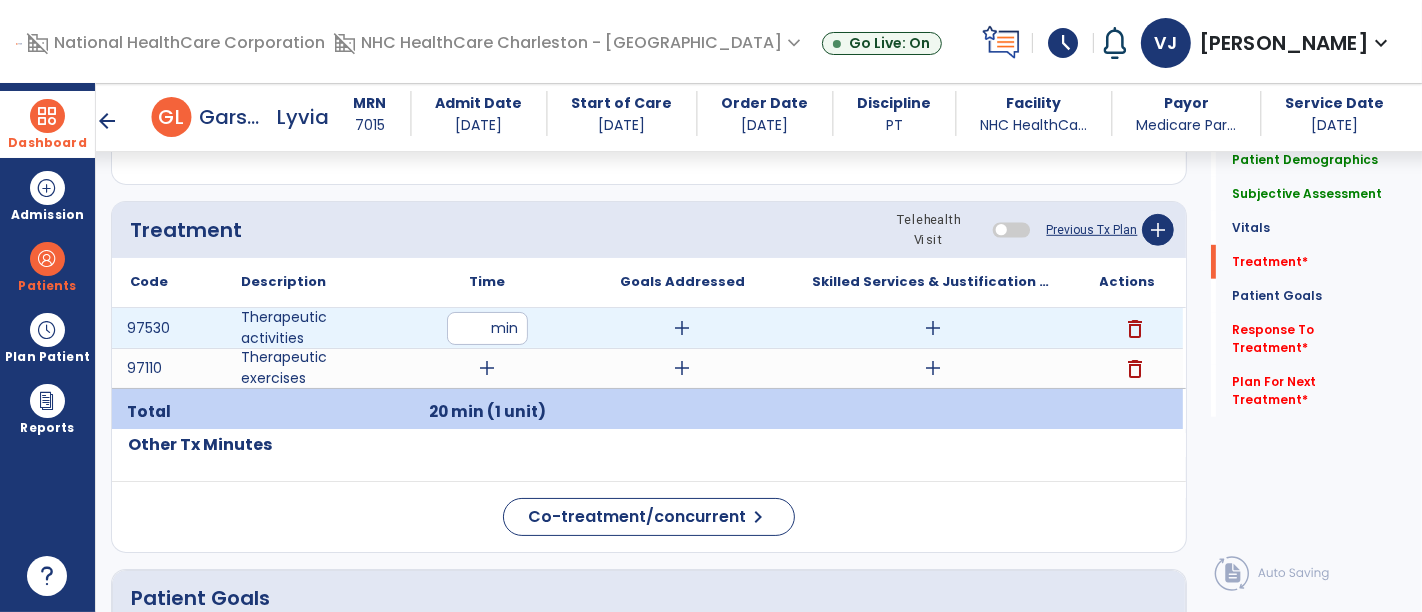 click on "add" at bounding box center (933, 328) 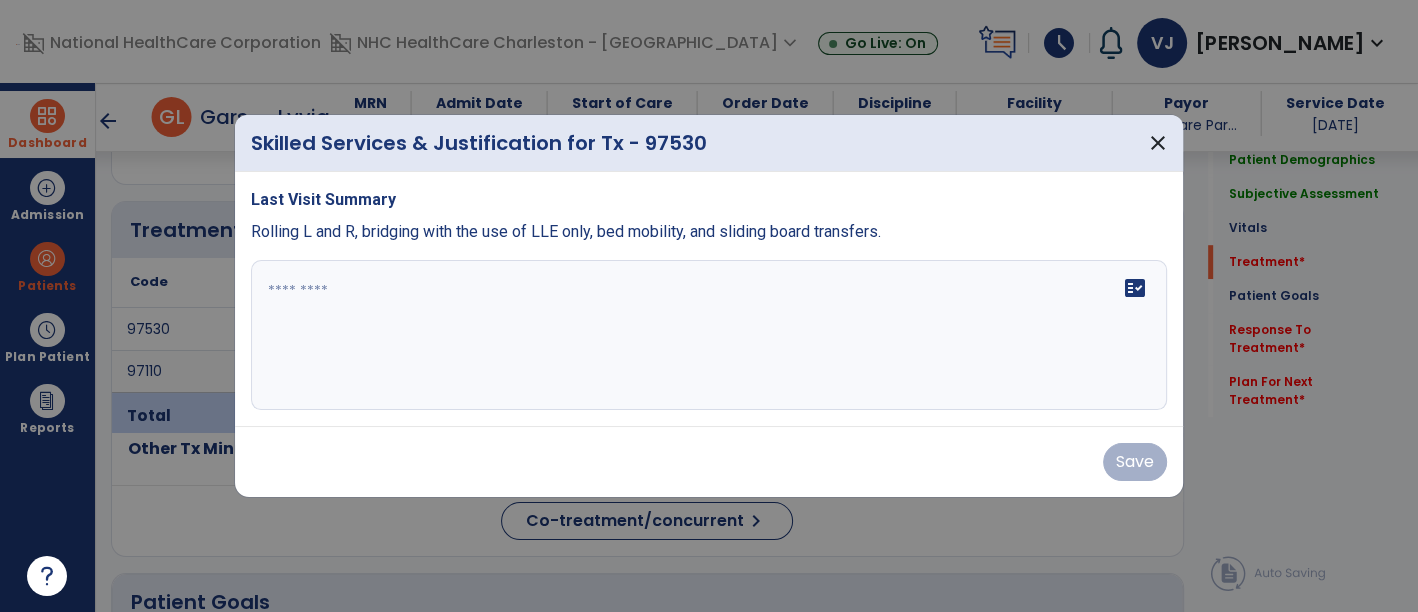 scroll, scrollTop: 1048, scrollLeft: 0, axis: vertical 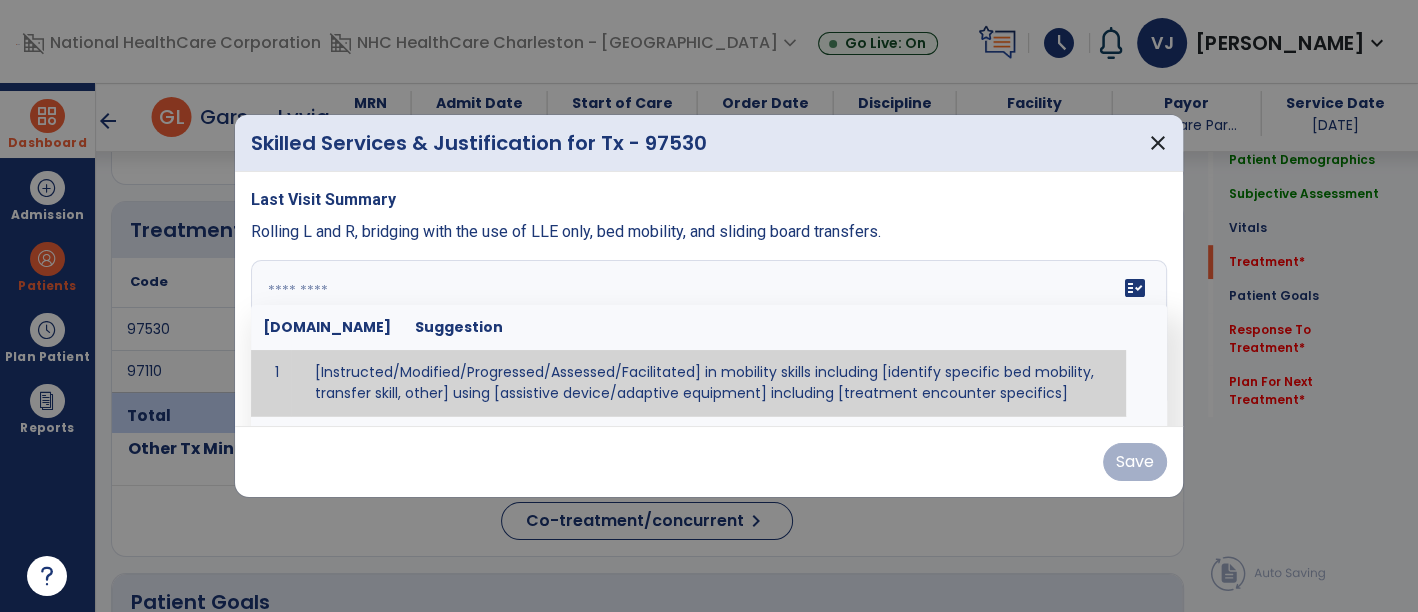 click on "fact_check  Sr.No Suggestion 1 [Instructed/Modified/Progressed/Assessed/Facilitated] in mobility skills including [identify specific bed mobility, transfer skill, other] using [assistive device/adaptive equipment] including [treatment encounter specifics]" at bounding box center (709, 335) 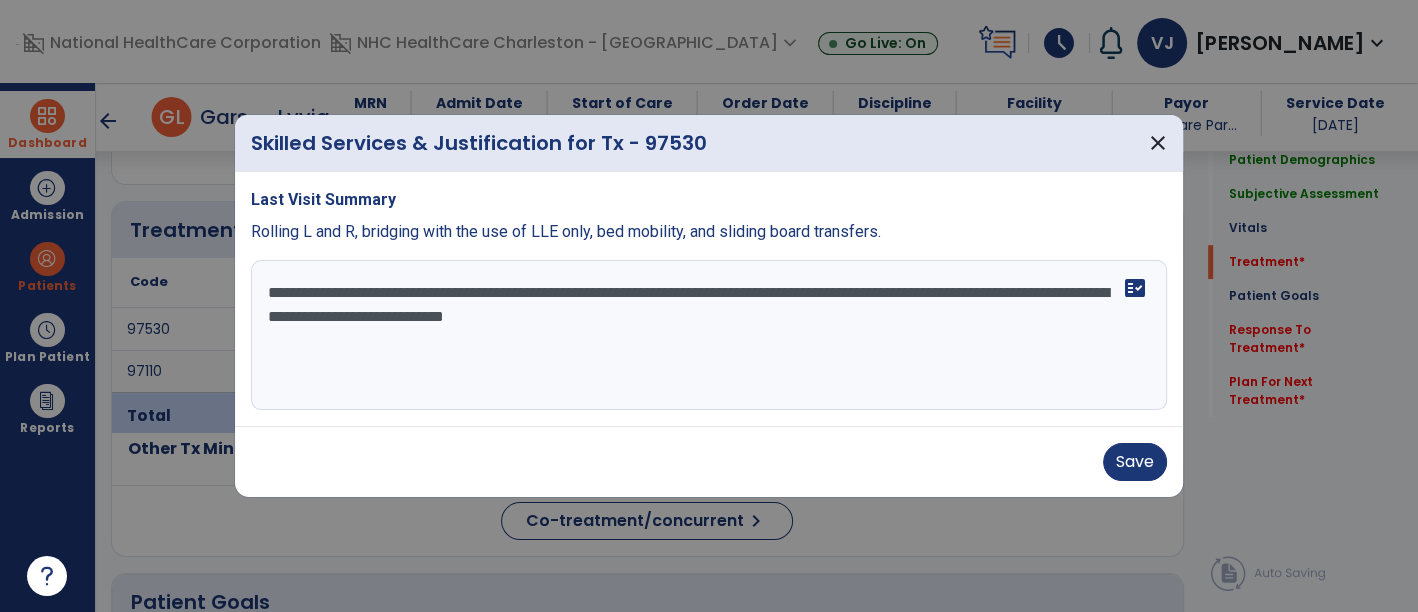 click on "**********" at bounding box center (709, 335) 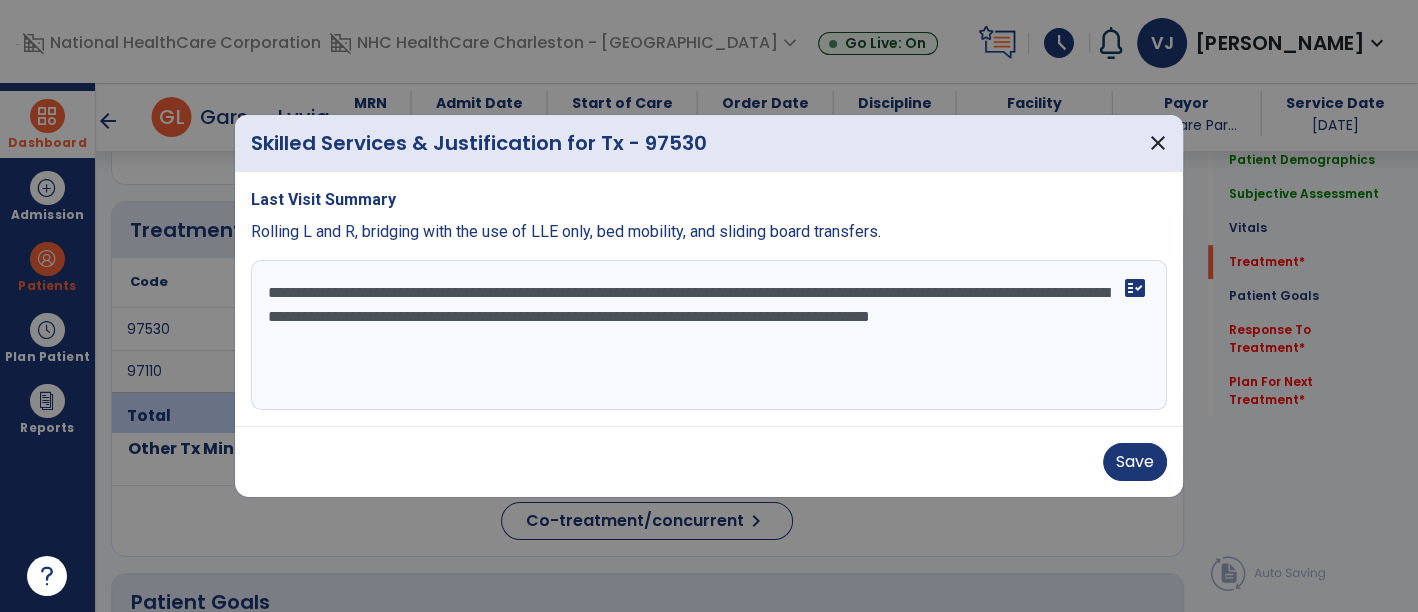 click on "**********" at bounding box center (709, 335) 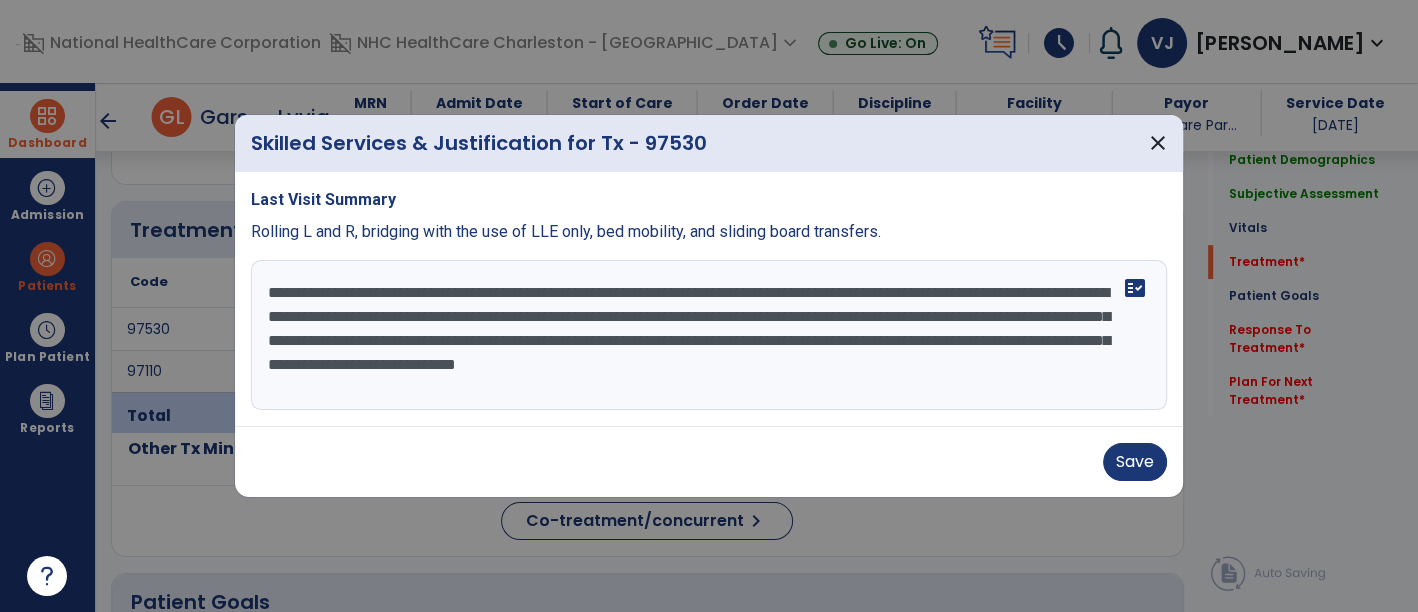 click on "**********" at bounding box center [709, 335] 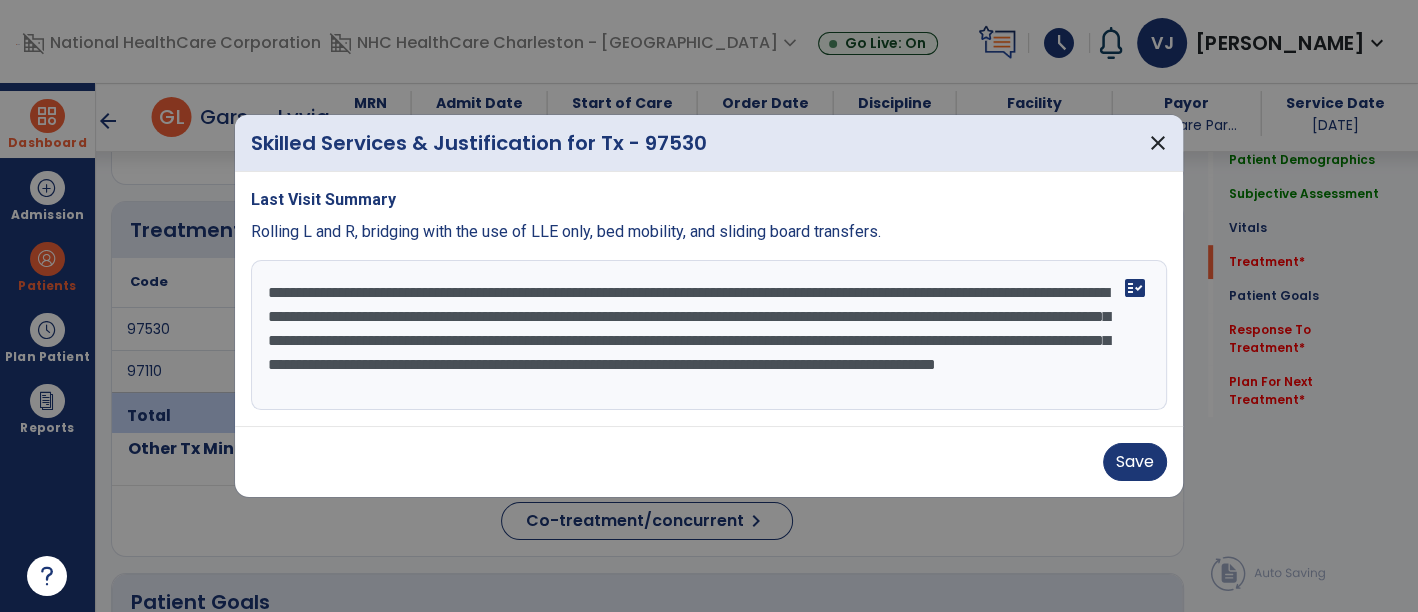 scroll, scrollTop: 15, scrollLeft: 0, axis: vertical 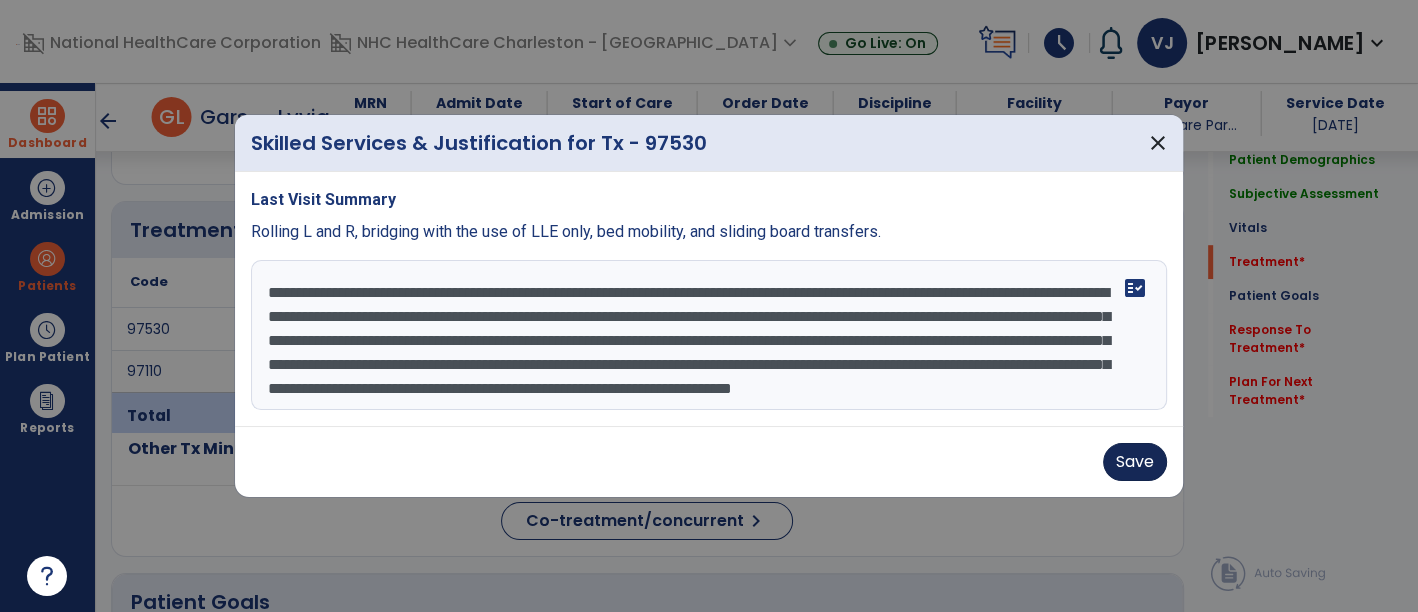 type on "**********" 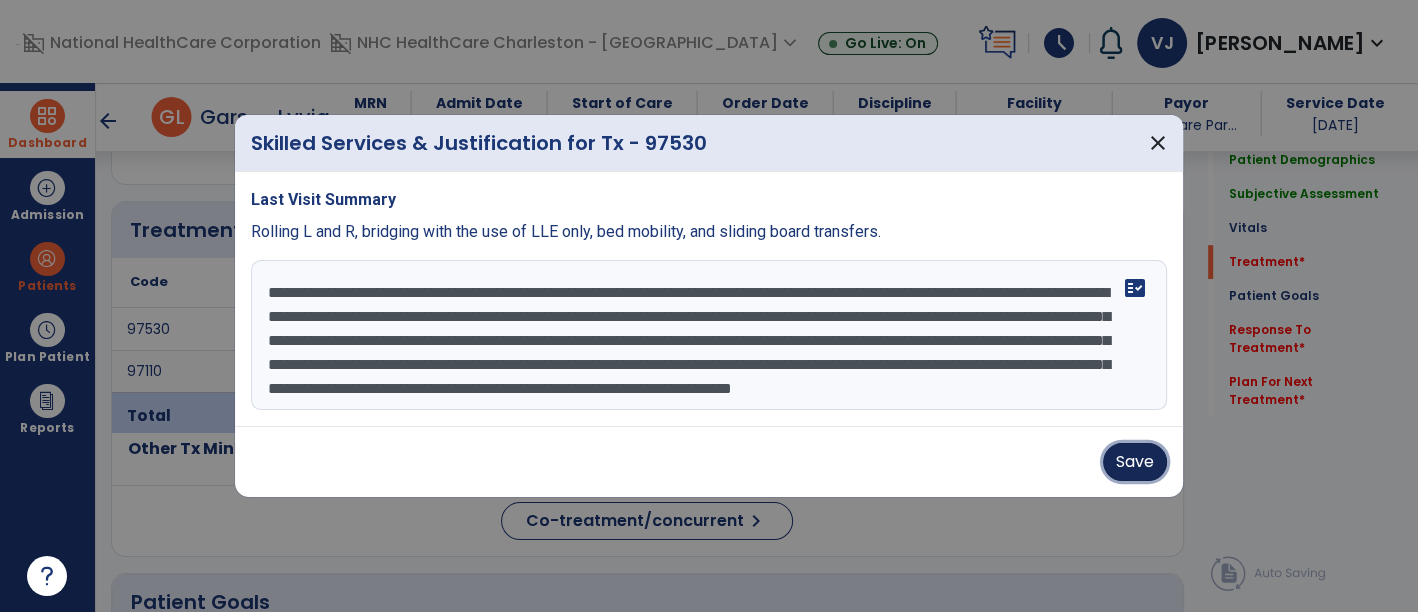 click on "Save" at bounding box center [1135, 462] 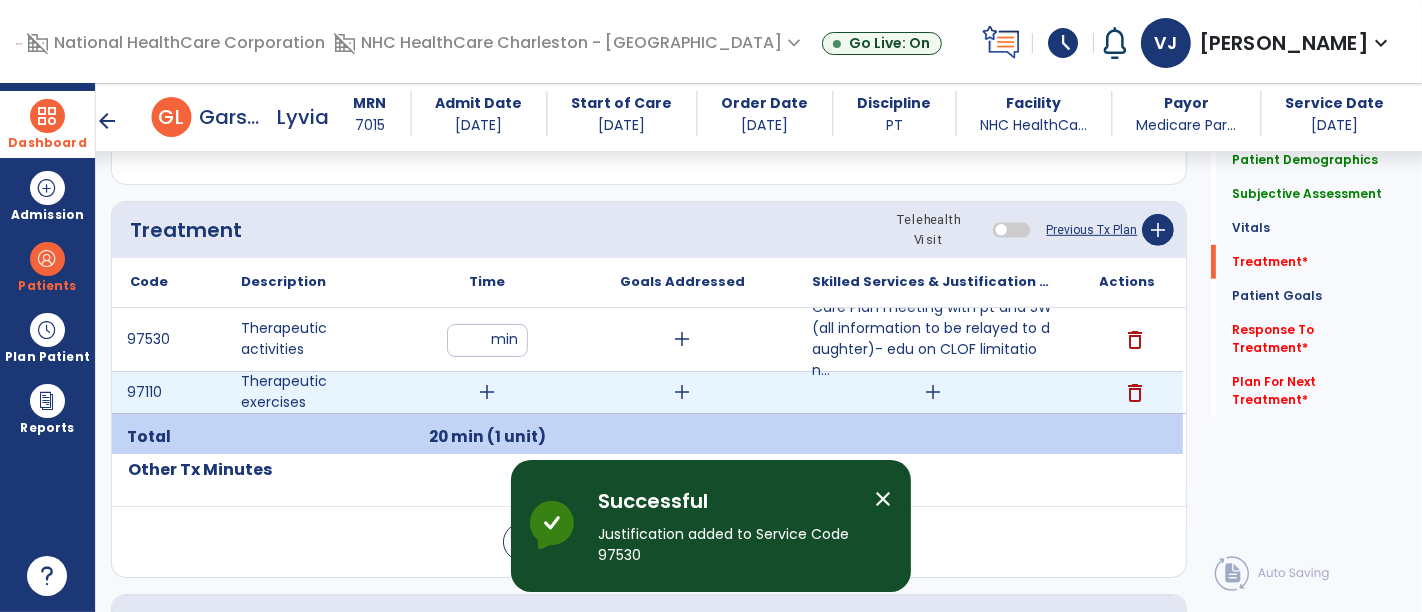 click on "add" at bounding box center (488, 392) 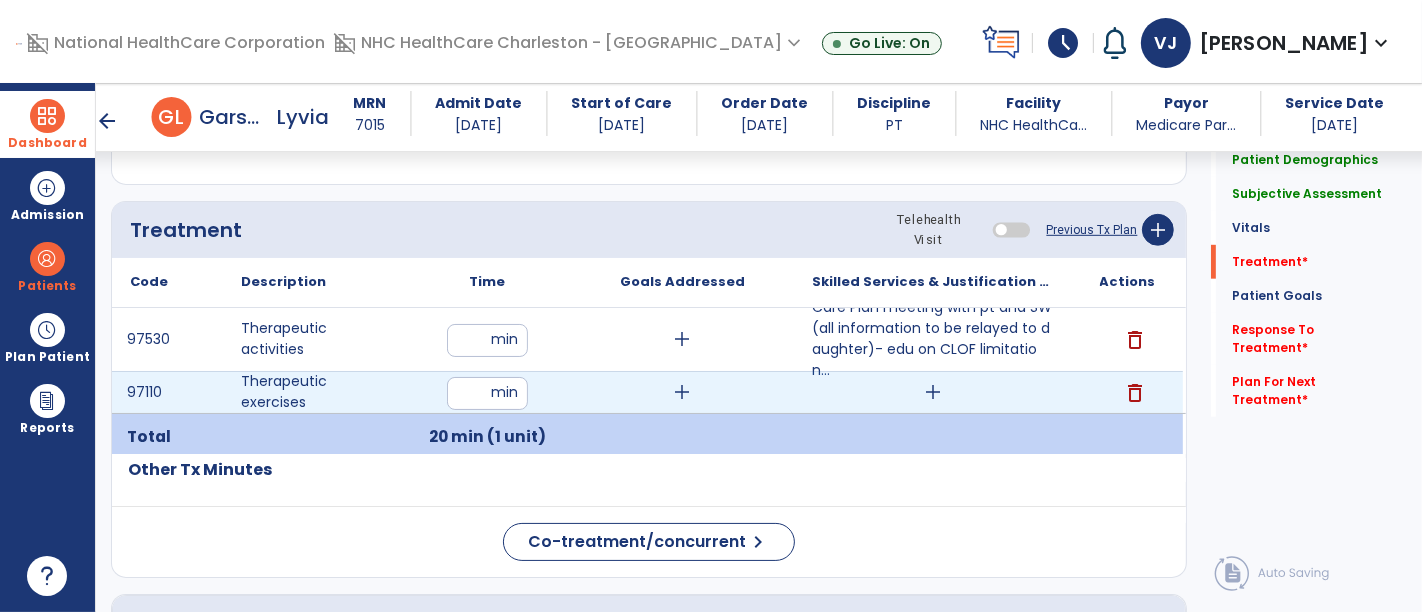 type on "**" 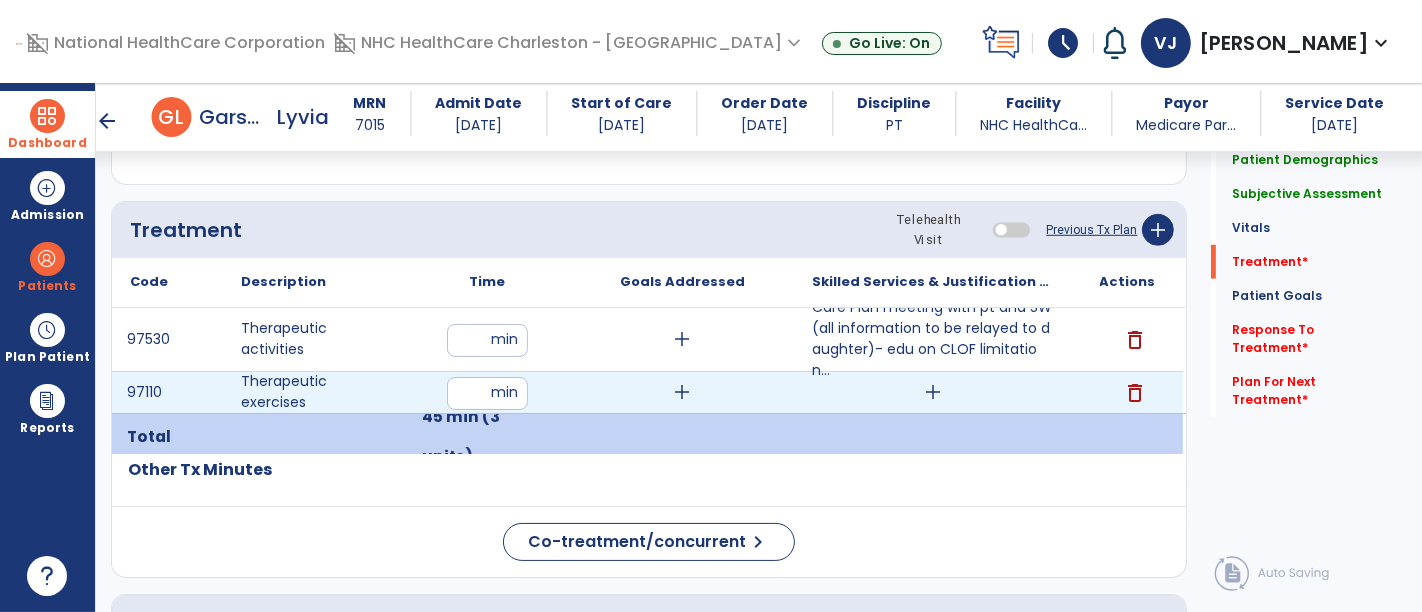 click on "add" at bounding box center (933, 392) 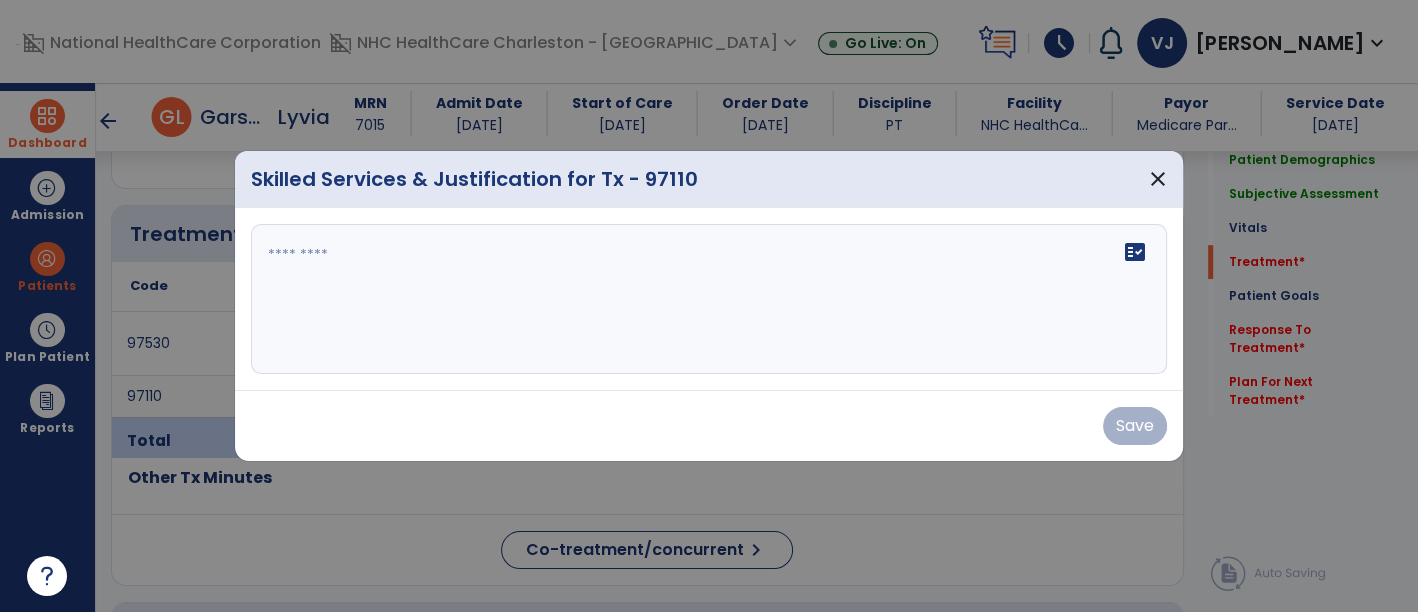 scroll, scrollTop: 1048, scrollLeft: 0, axis: vertical 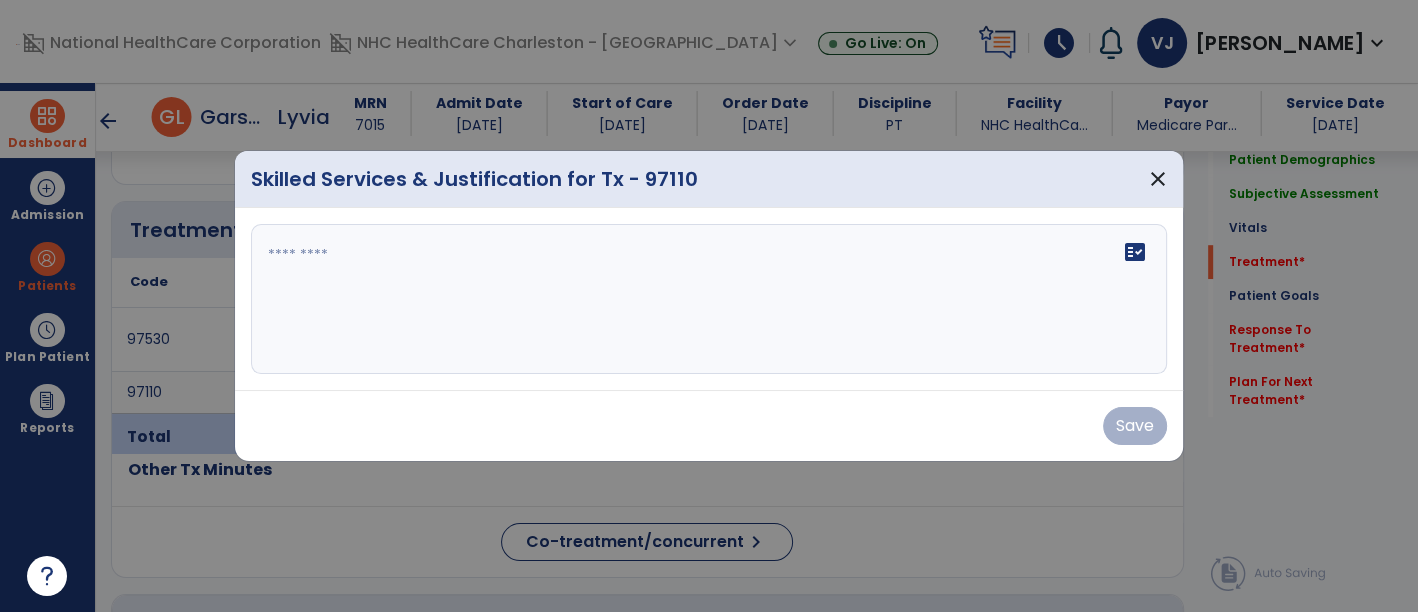 click on "fact_check" at bounding box center (709, 299) 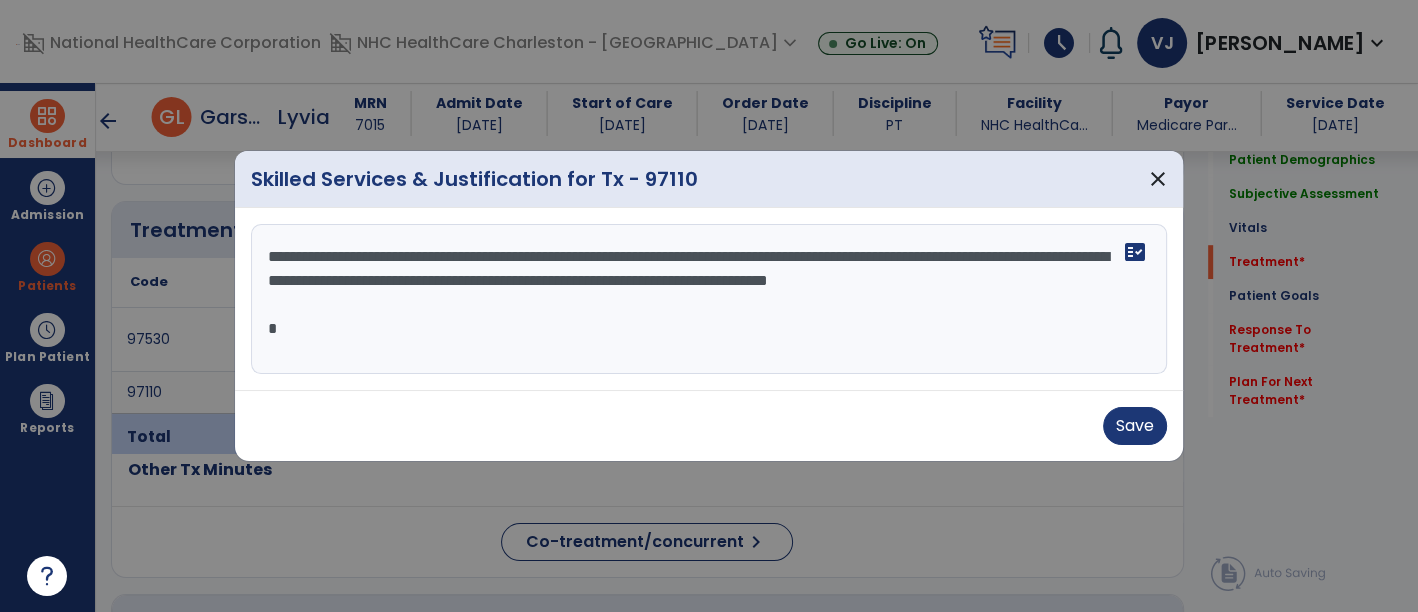 click on "**********" at bounding box center (709, 299) 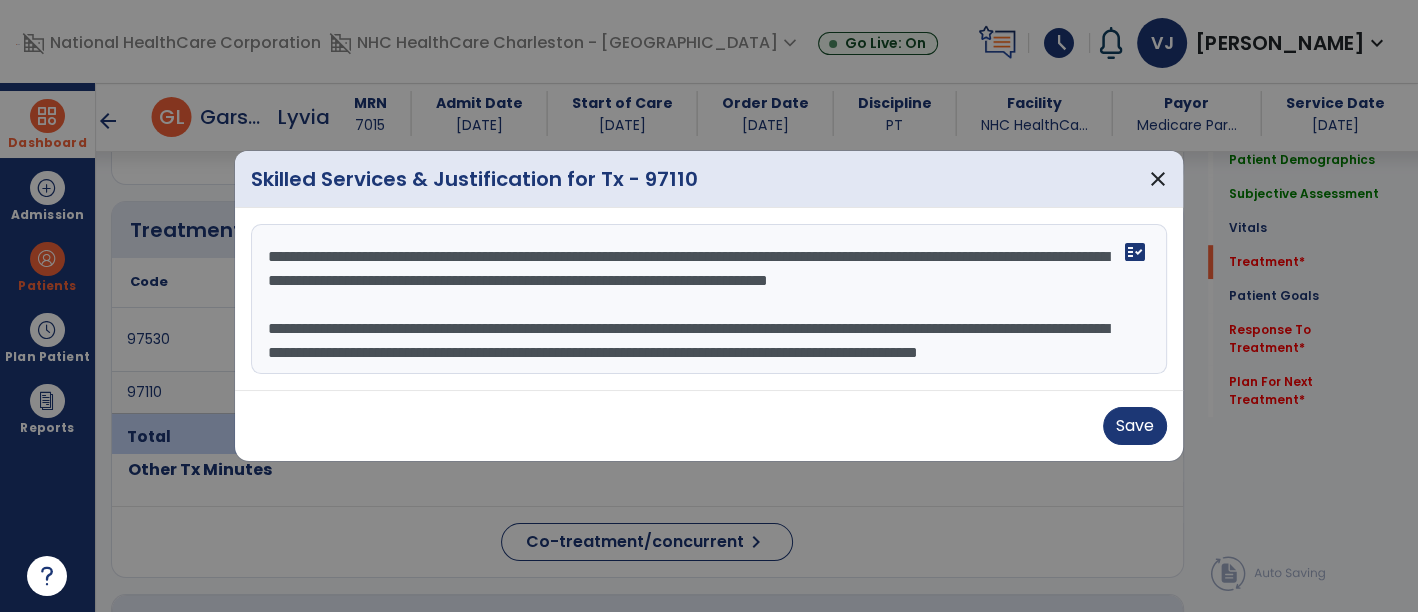 scroll, scrollTop: 63, scrollLeft: 0, axis: vertical 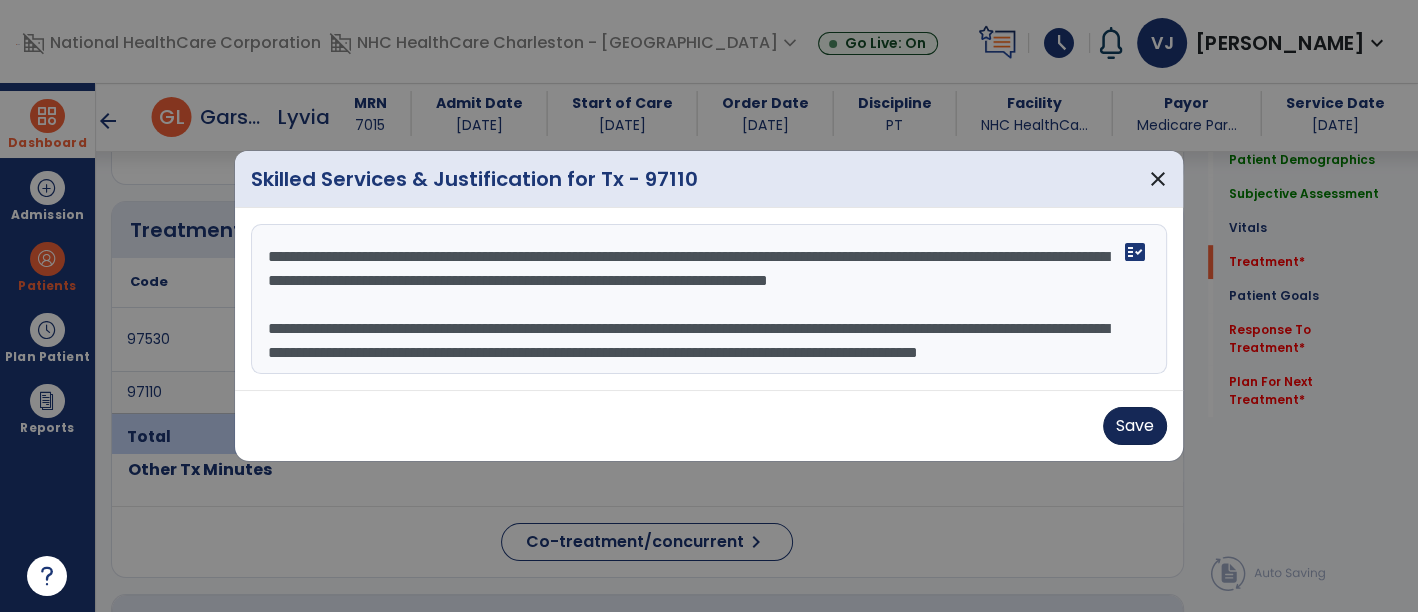 type on "**********" 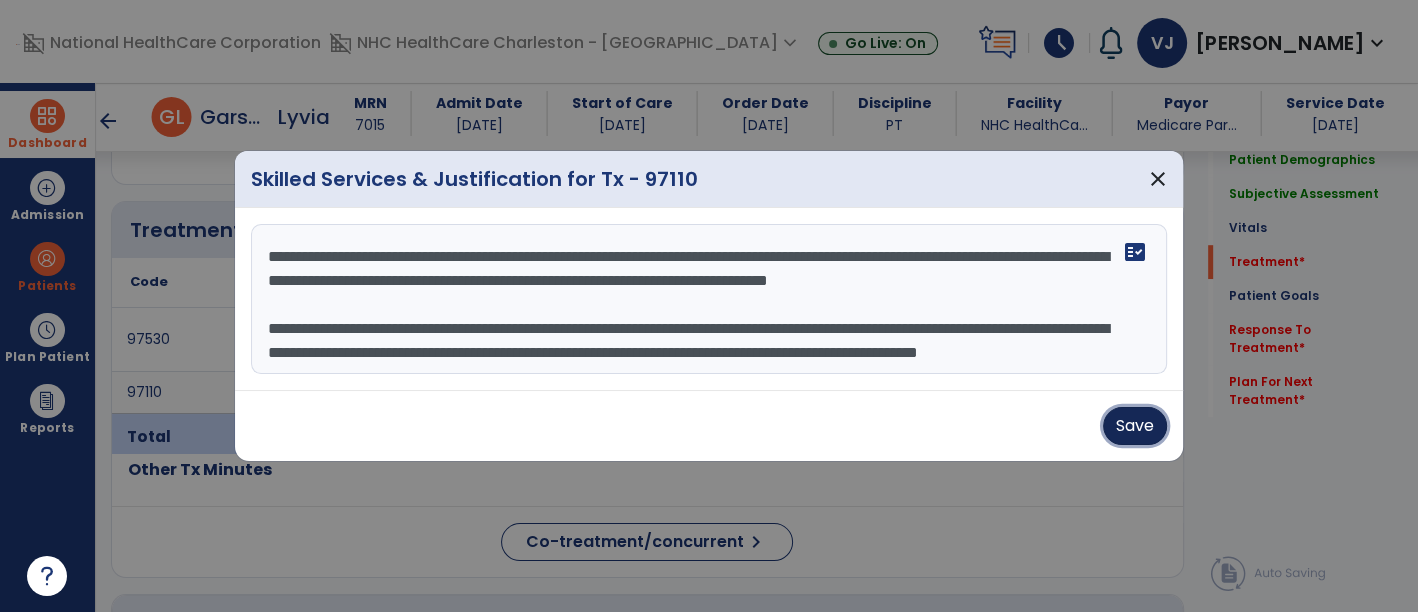 click on "Save" at bounding box center [1135, 426] 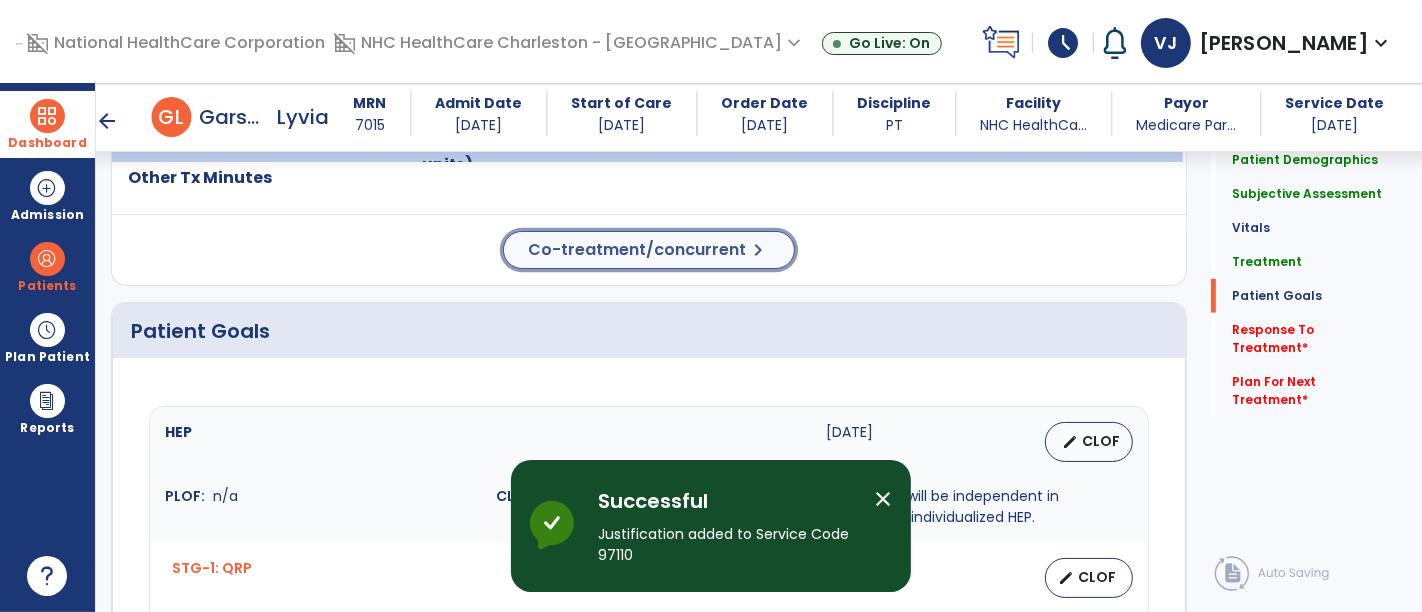 click on "Co-treatment/concurrent" 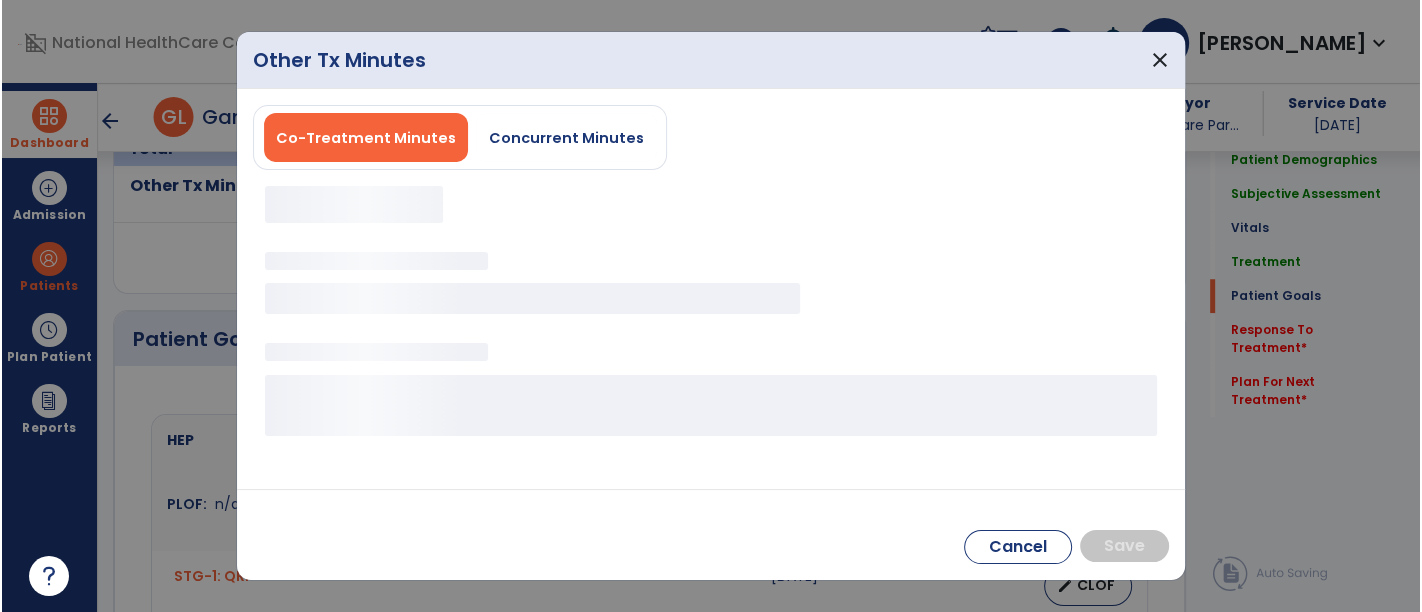 scroll, scrollTop: 1378, scrollLeft: 0, axis: vertical 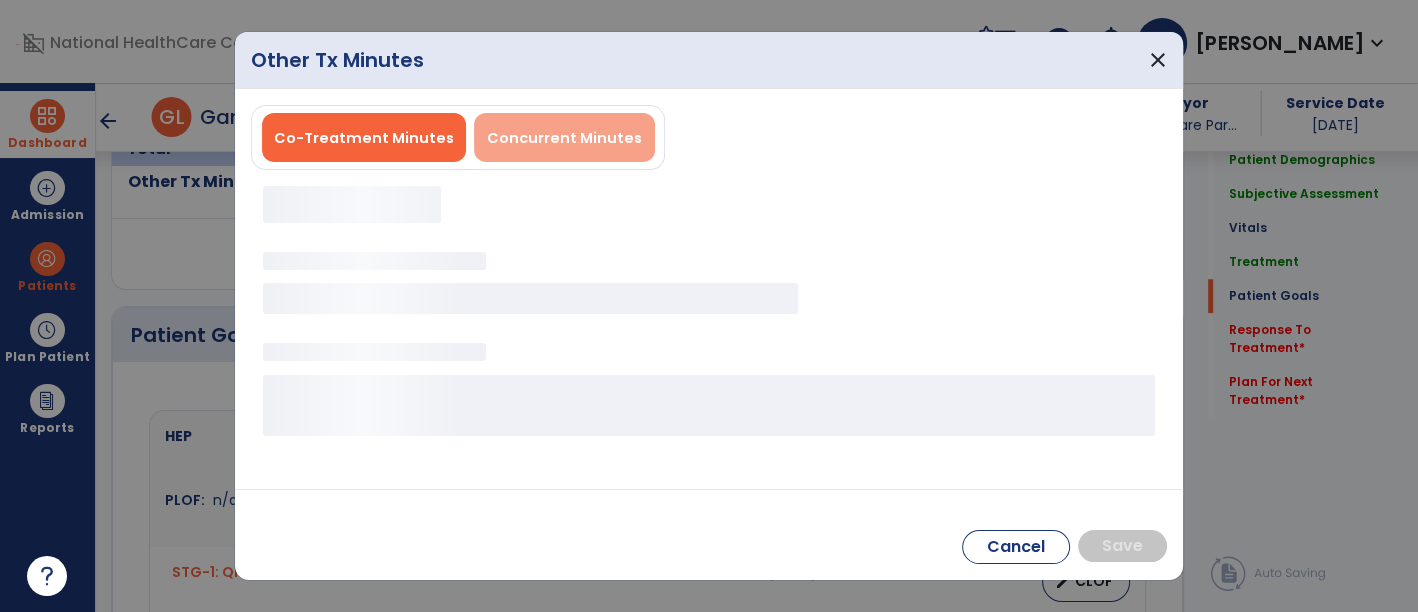 click on "Concurrent Minutes" at bounding box center [564, 138] 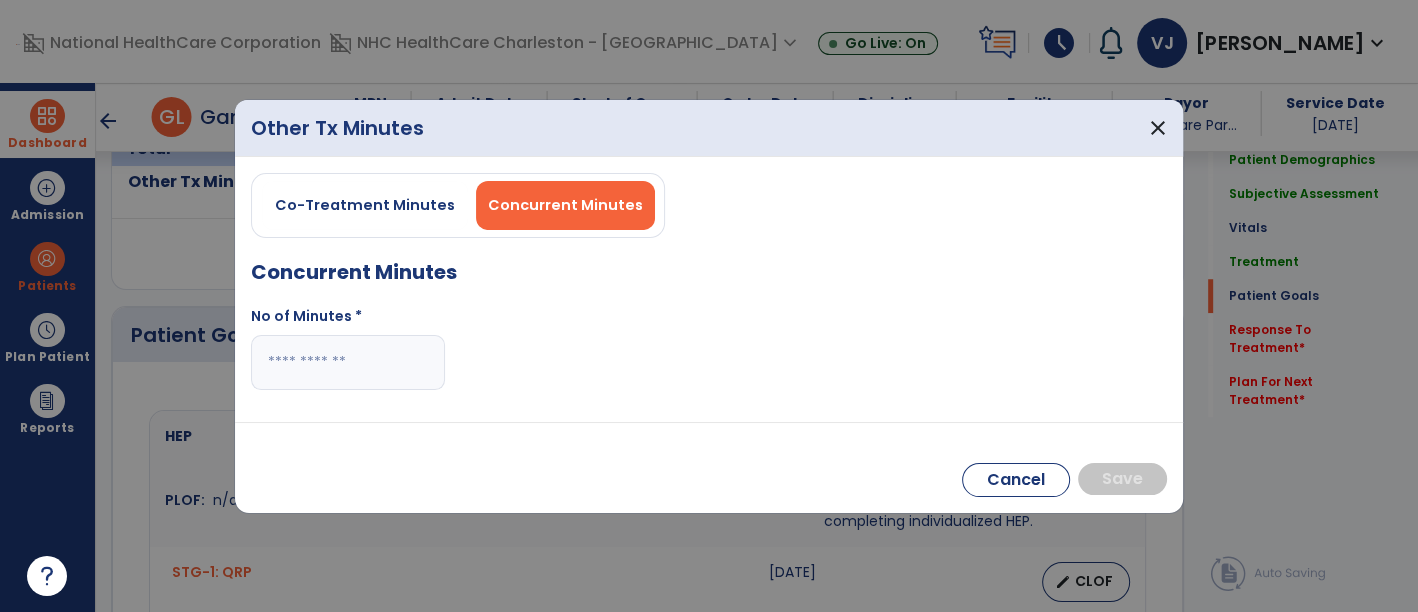 click at bounding box center [348, 362] 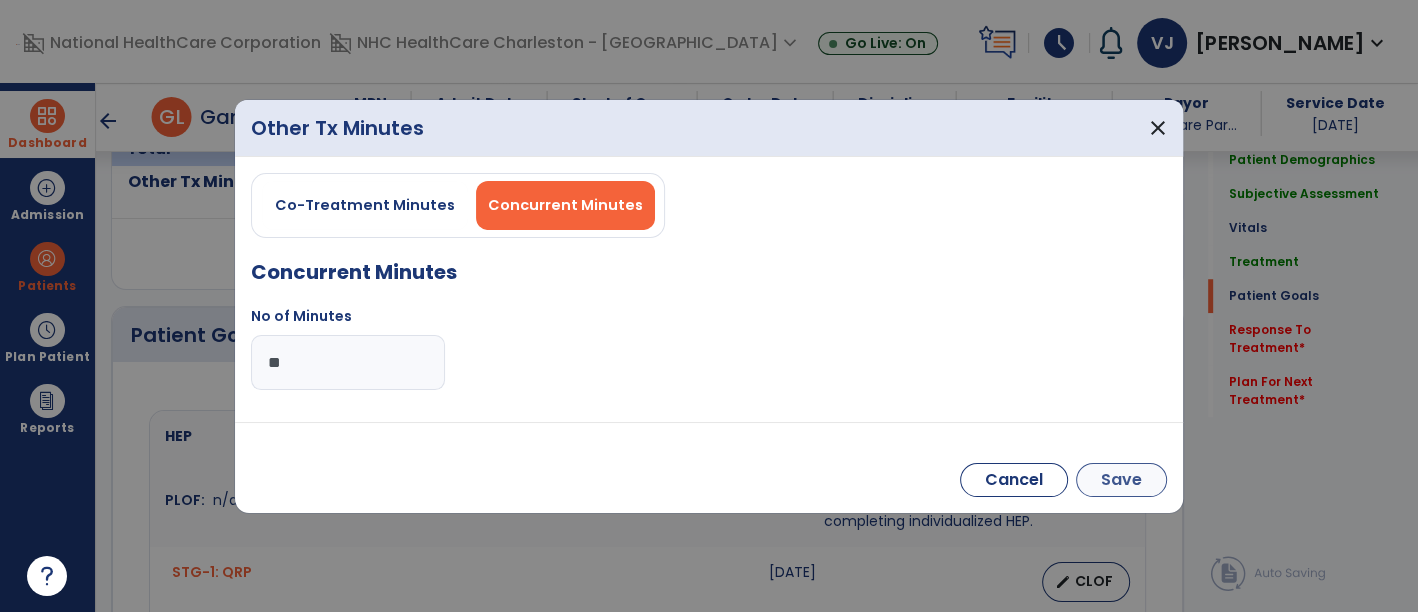 type on "**" 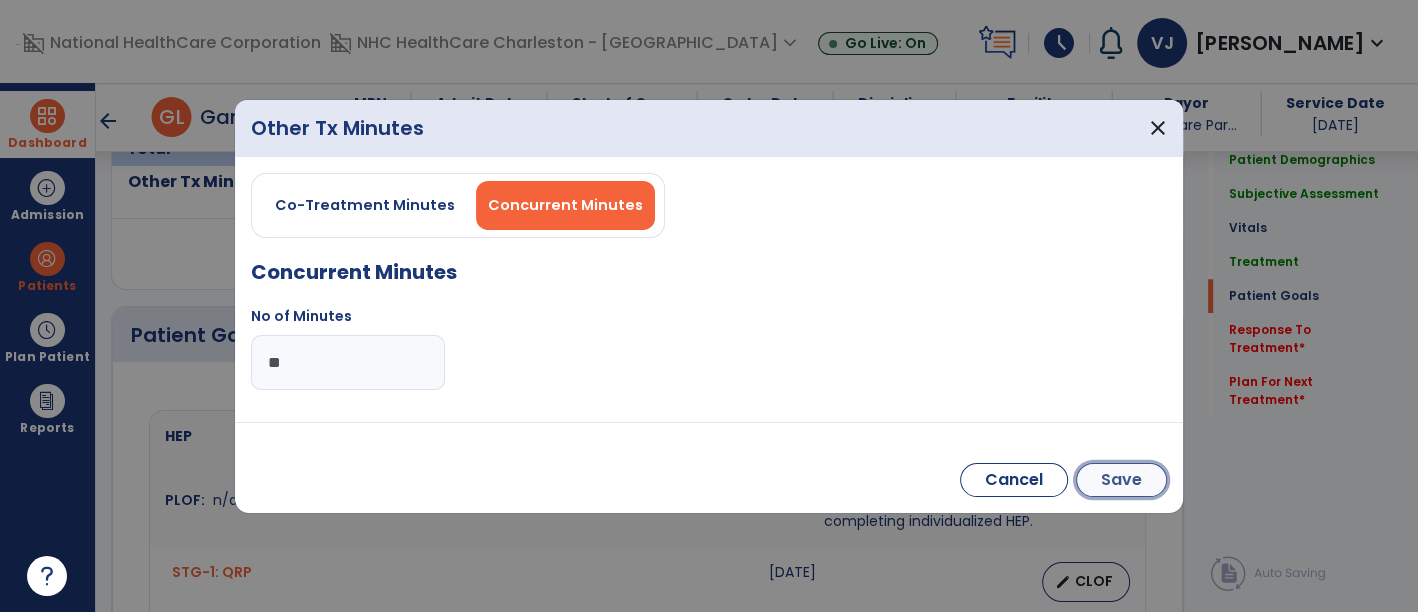 click on "Save" at bounding box center [1121, 480] 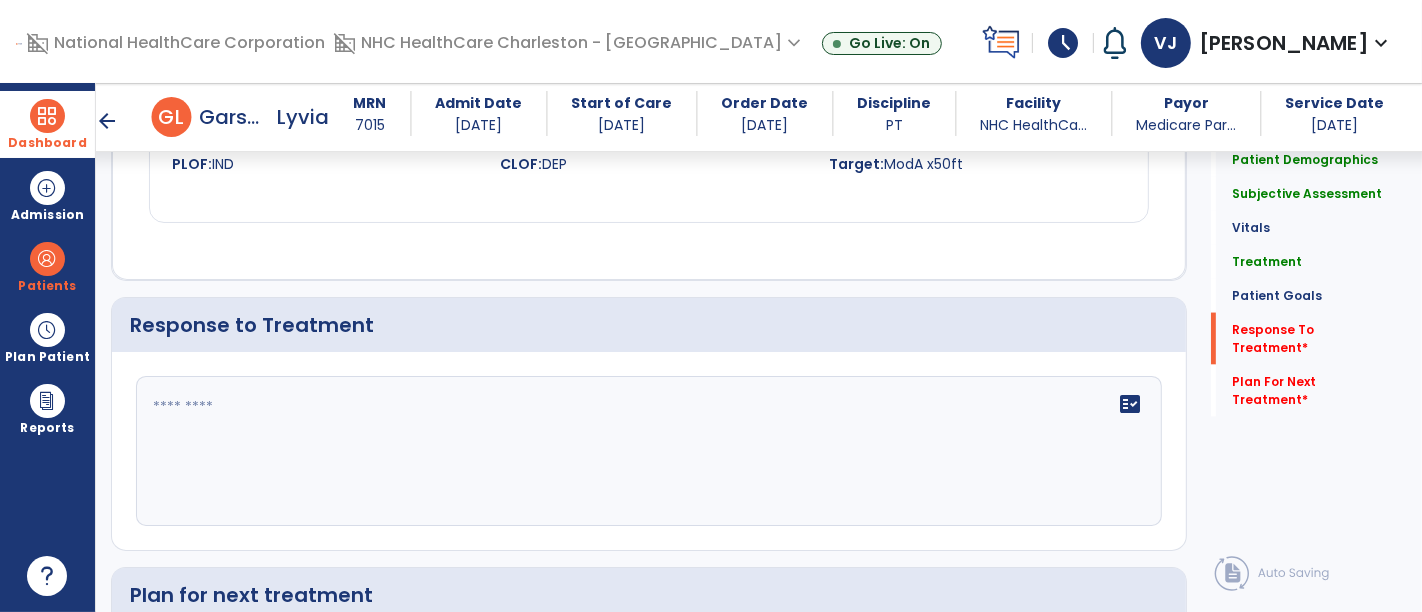 scroll, scrollTop: 2556, scrollLeft: 0, axis: vertical 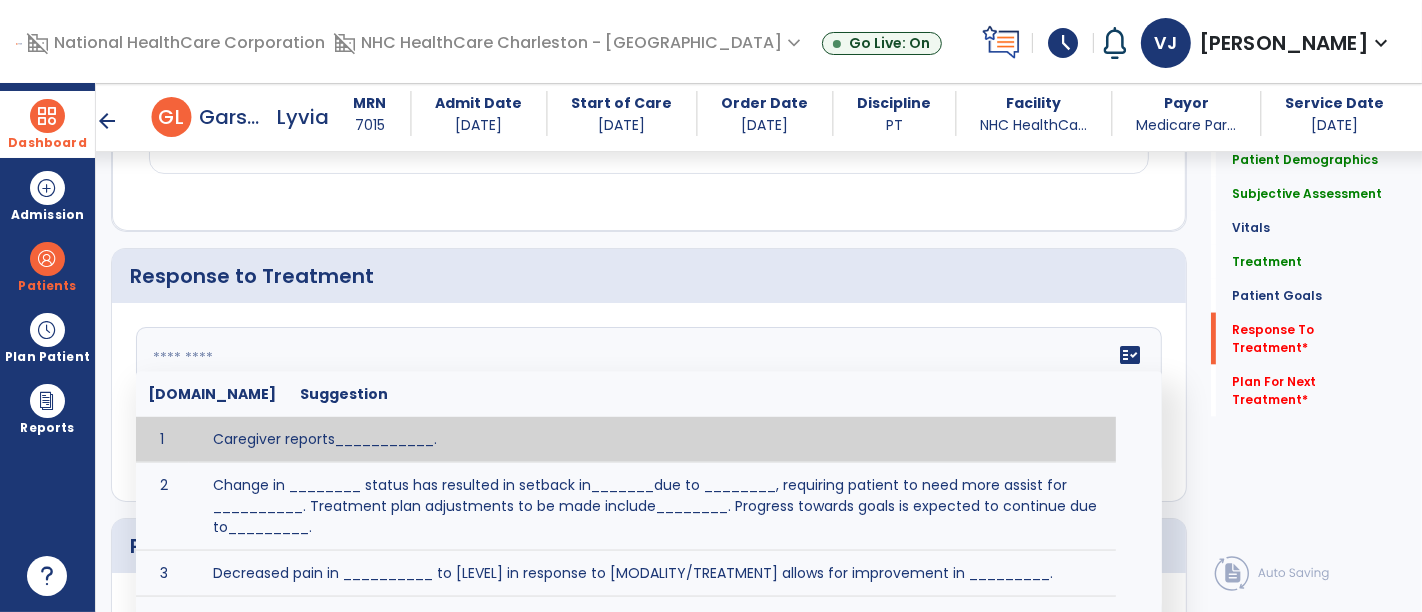 click 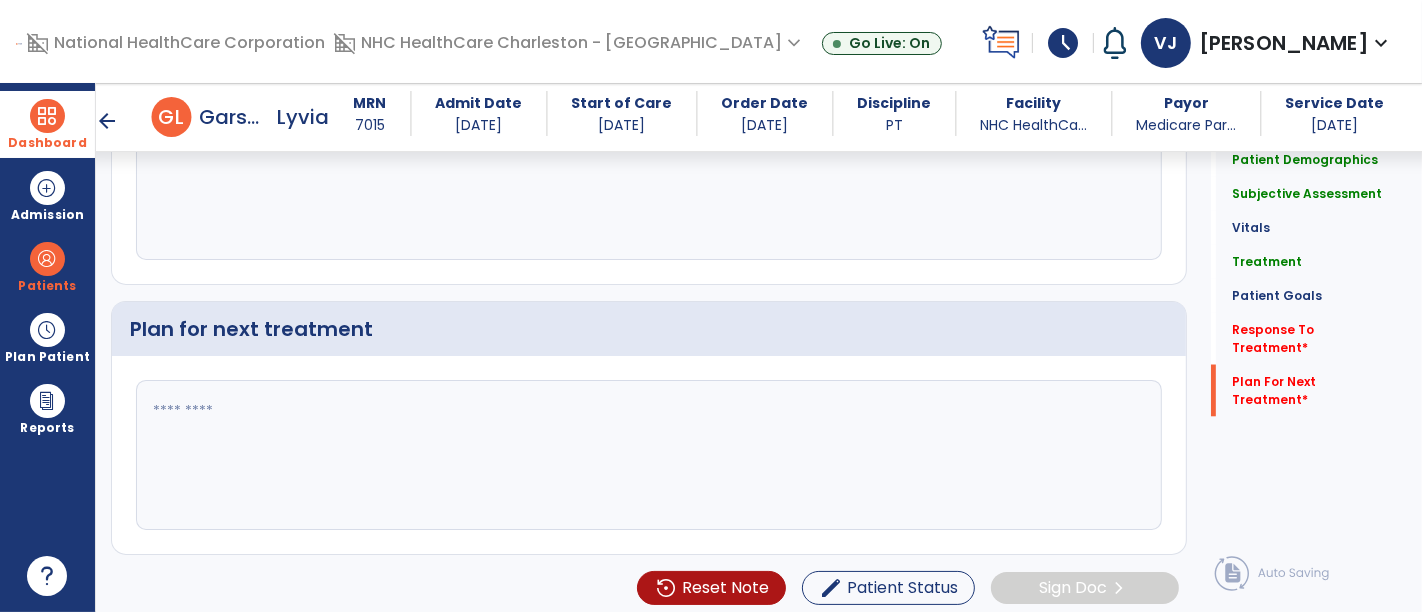 type on "**********" 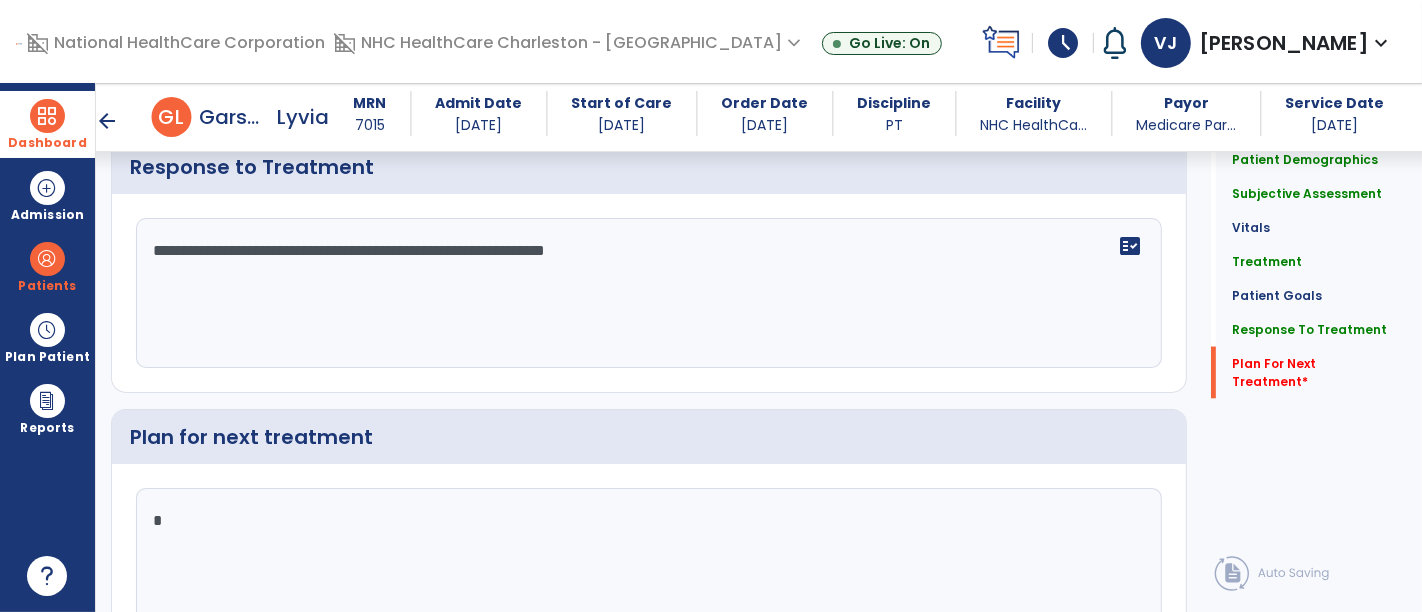 scroll, scrollTop: 2773, scrollLeft: 0, axis: vertical 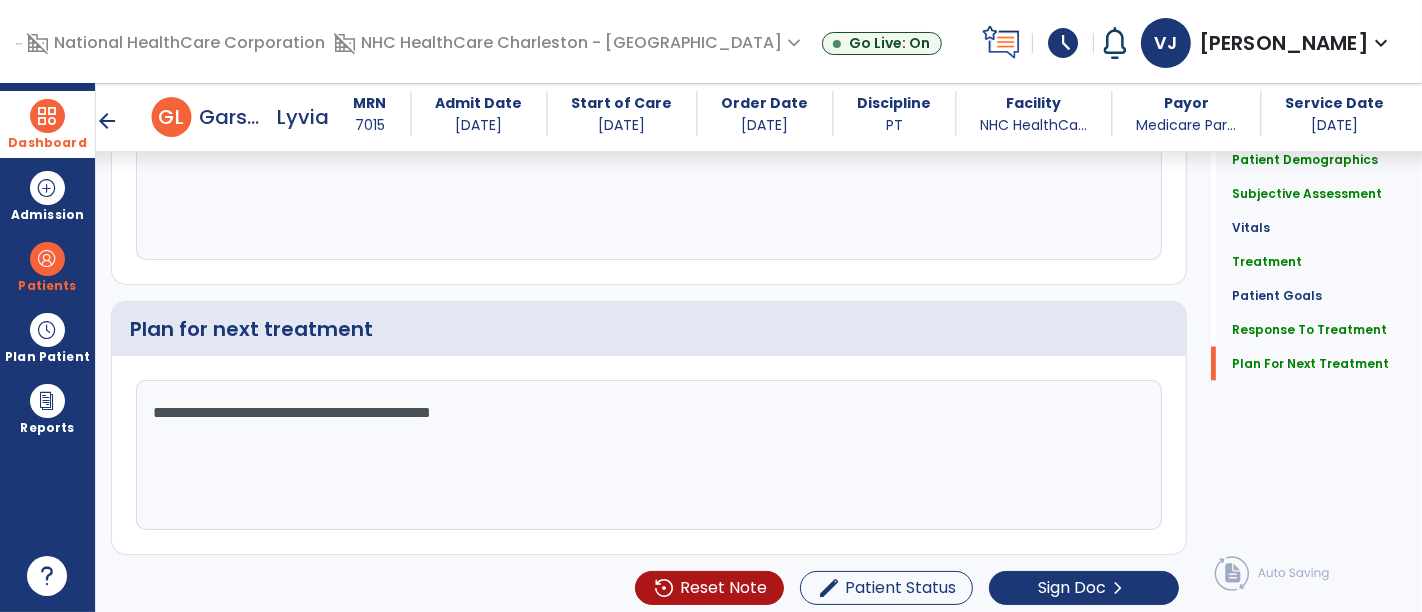 click on "**********" 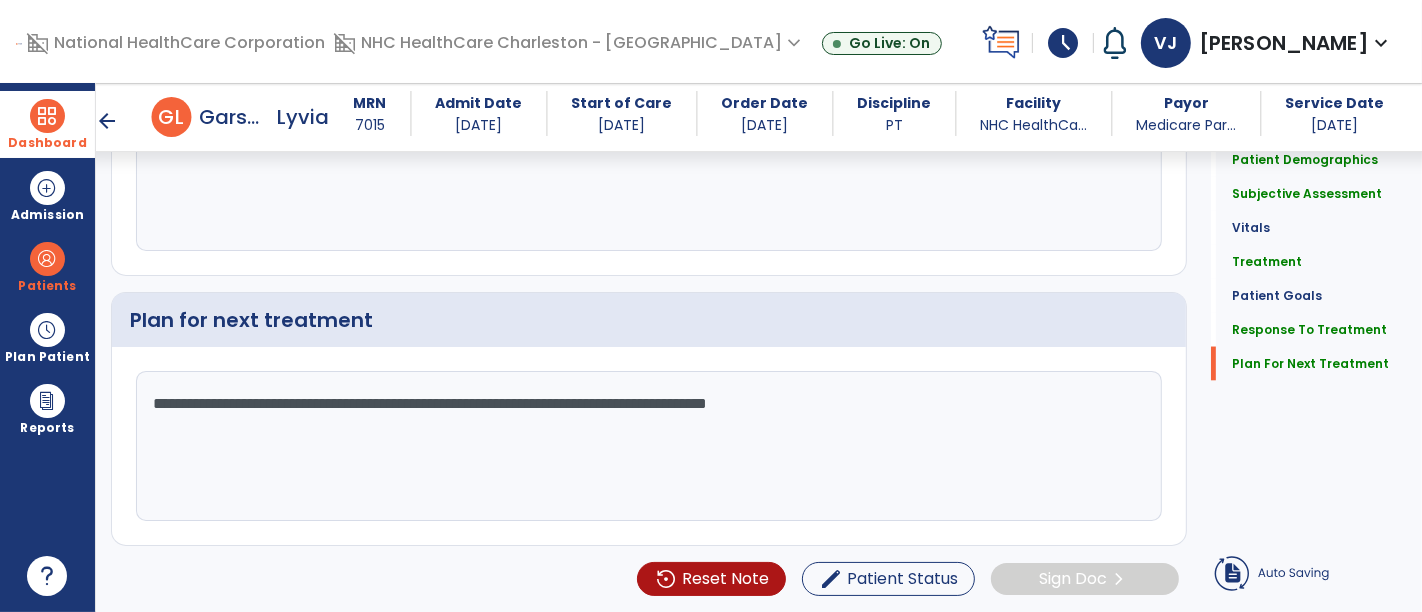 type on "**********" 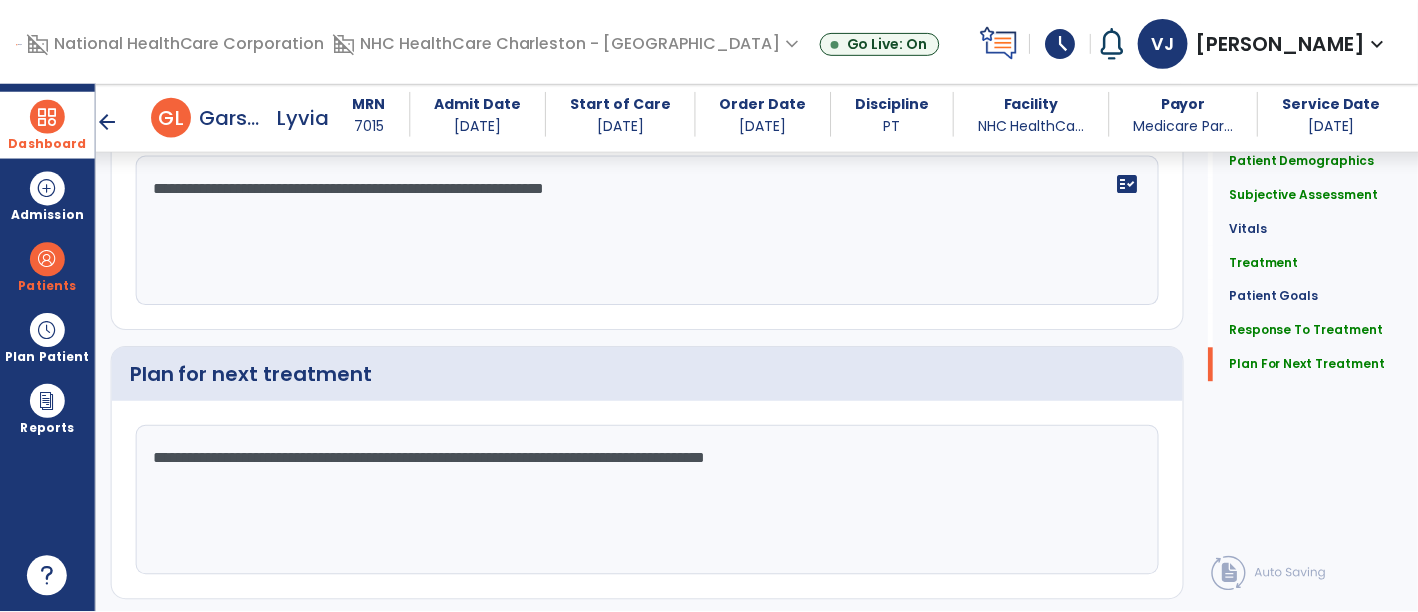 scroll, scrollTop: 2773, scrollLeft: 0, axis: vertical 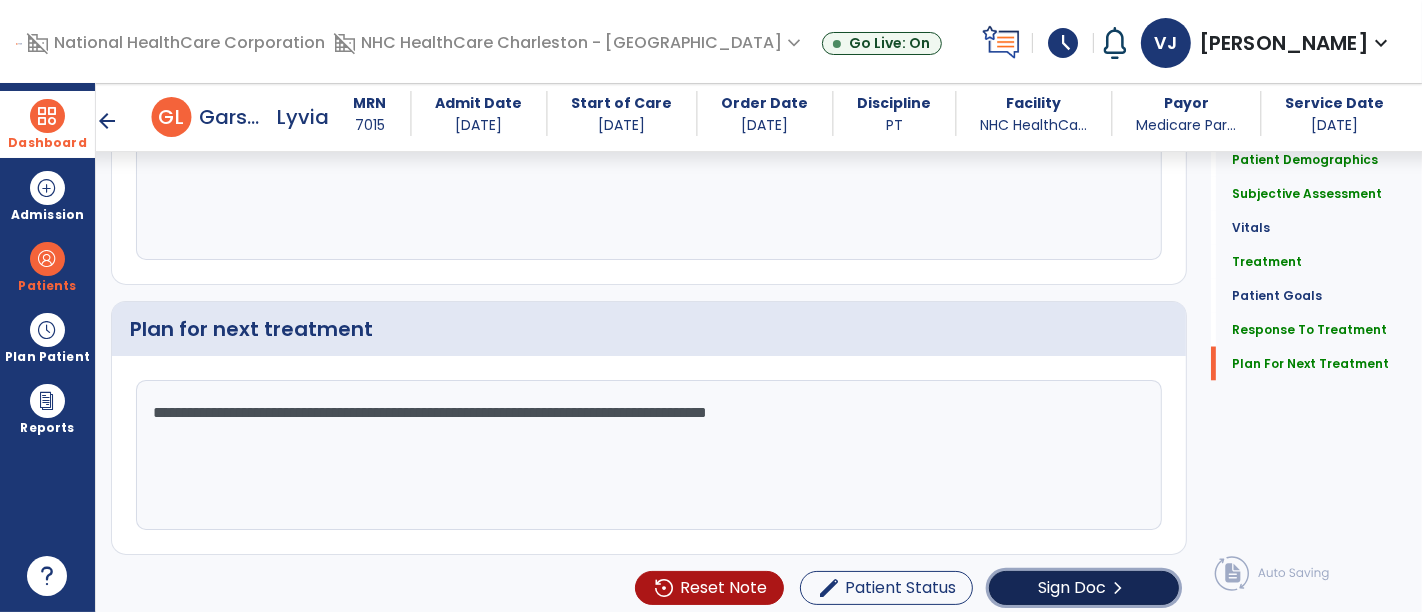 click on "Sign Doc" 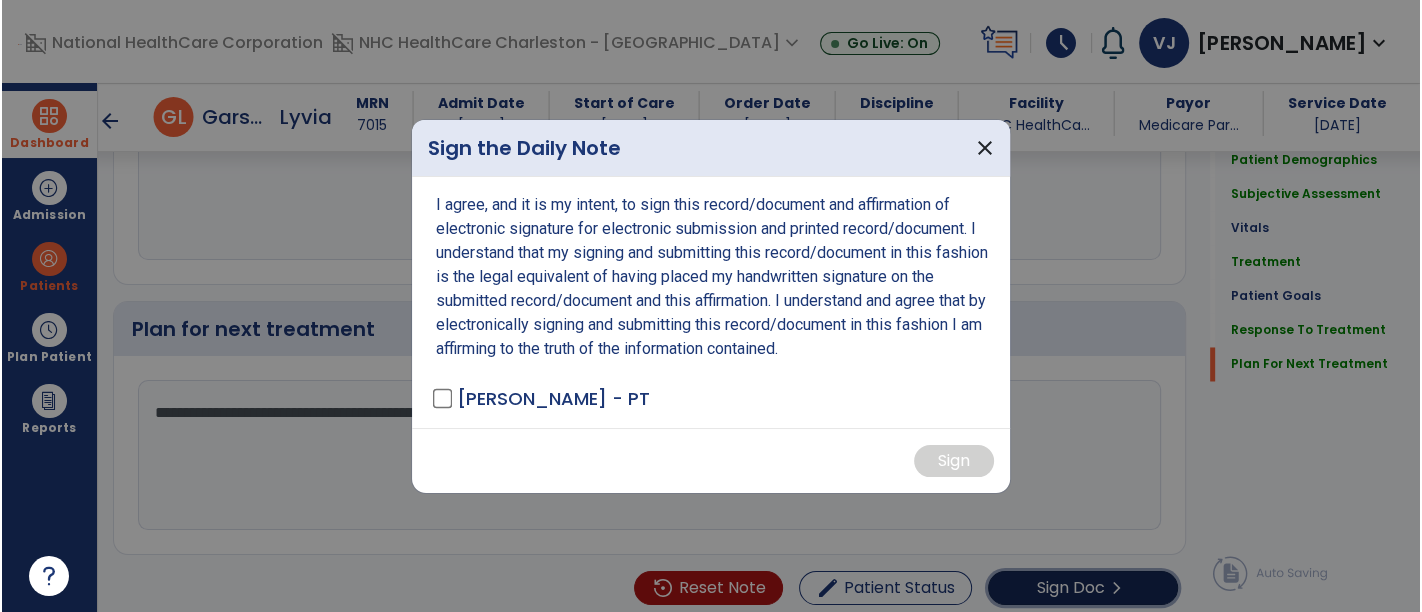 scroll, scrollTop: 2773, scrollLeft: 0, axis: vertical 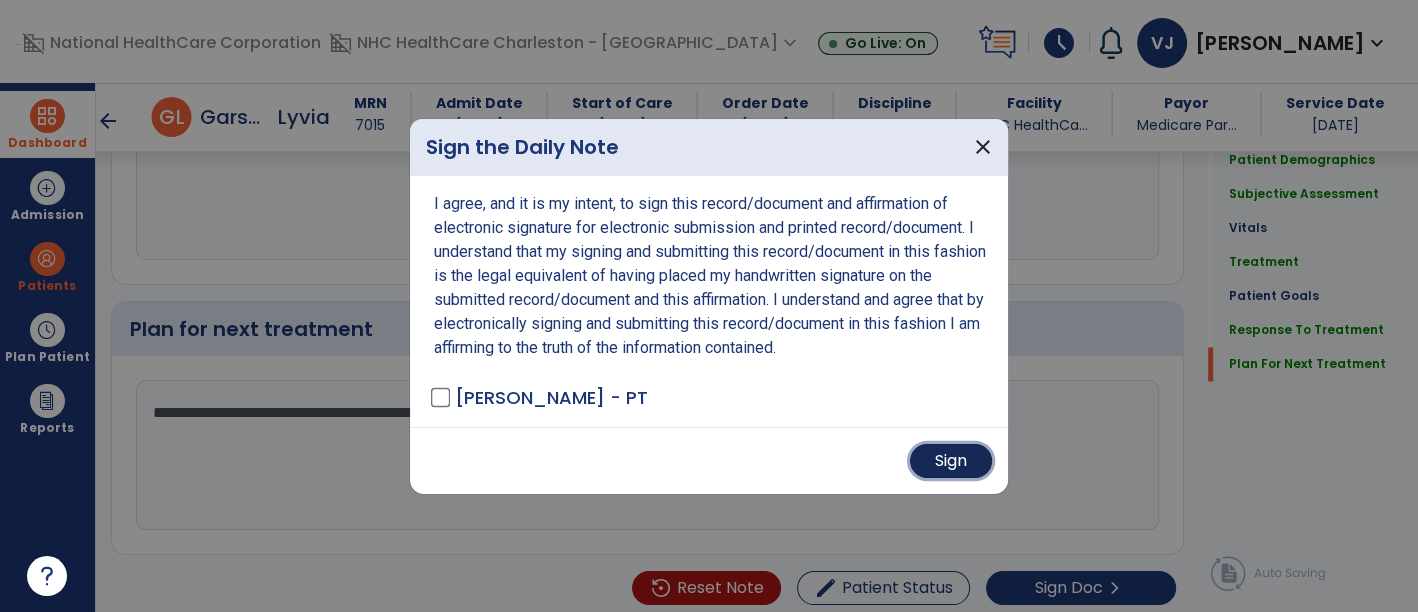 click on "Sign" at bounding box center (951, 461) 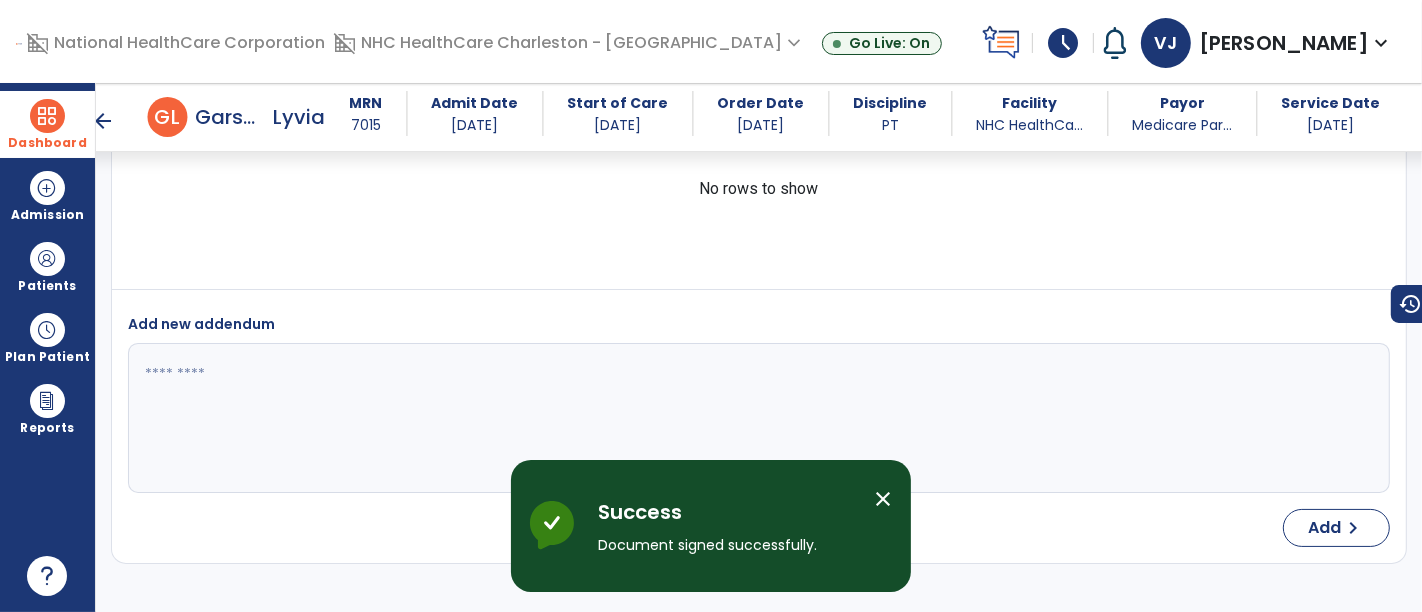 click on "Dashboard" at bounding box center [47, 124] 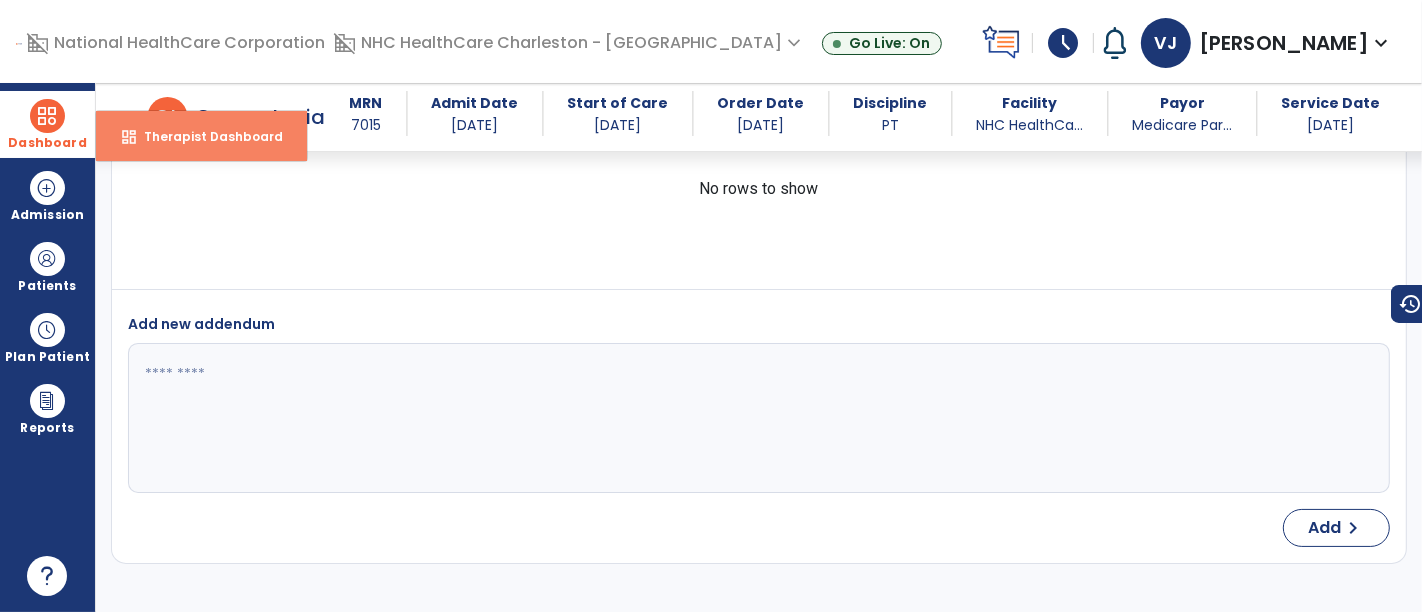 click on "dashboard  Therapist Dashboard" at bounding box center (201, 136) 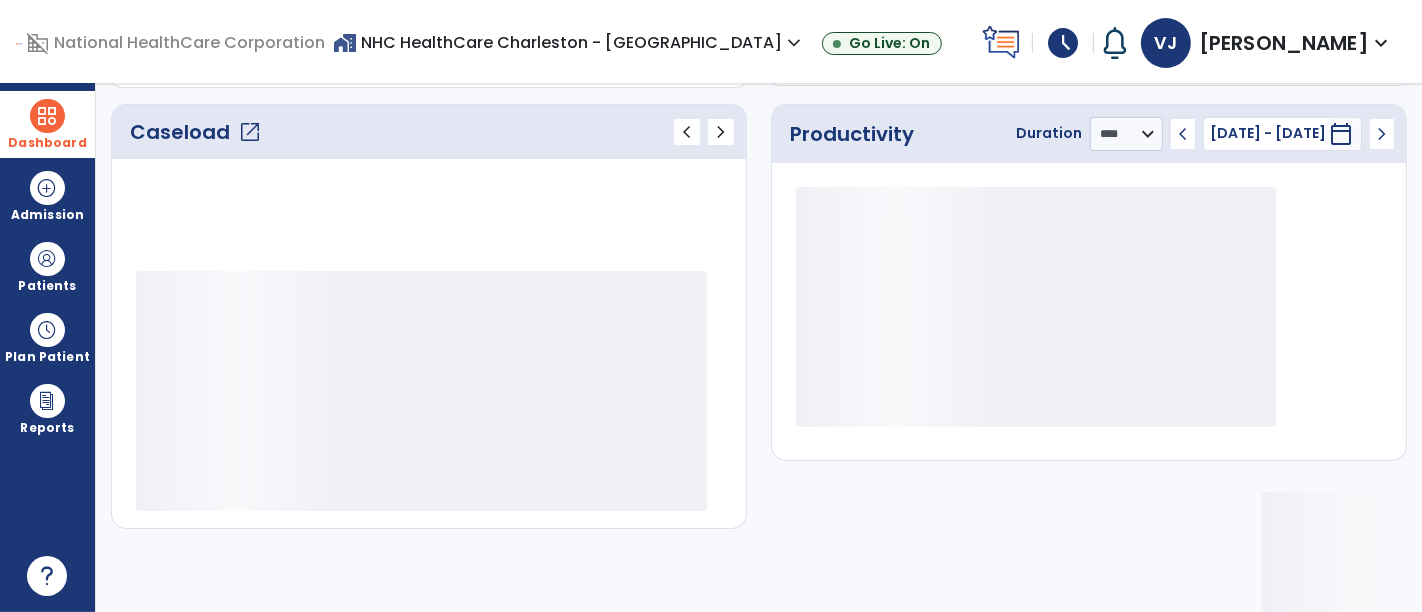 scroll, scrollTop: 261, scrollLeft: 0, axis: vertical 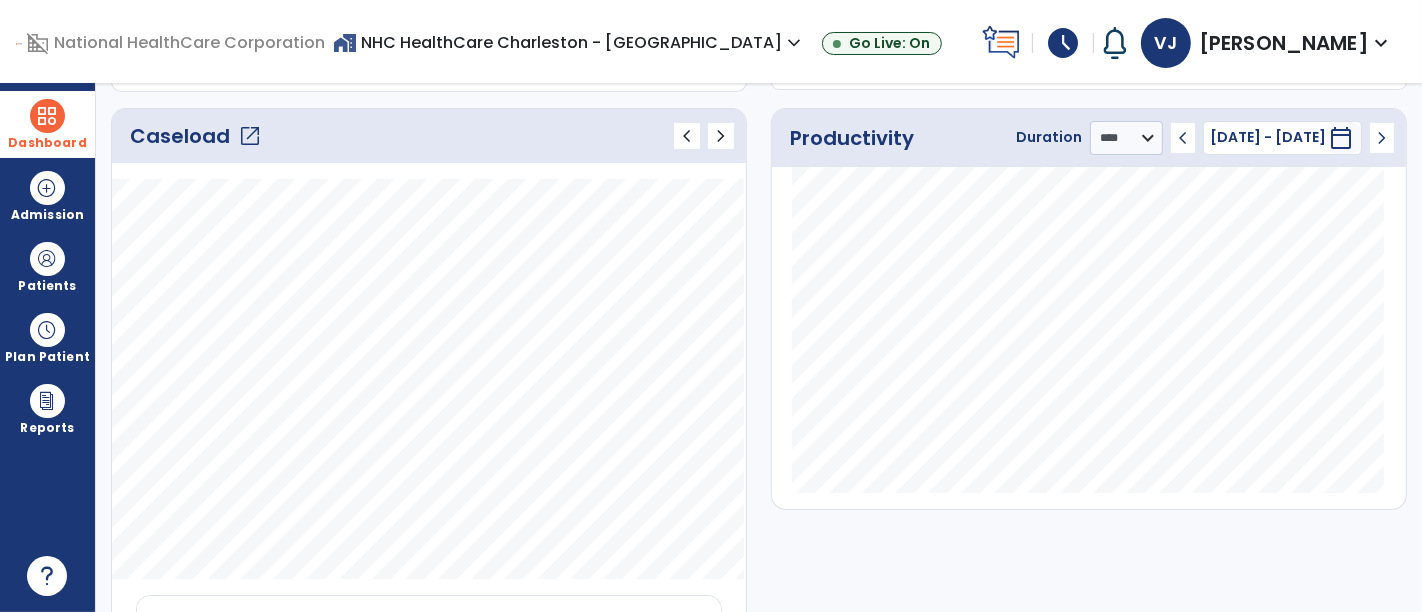 click on "open_in_new" 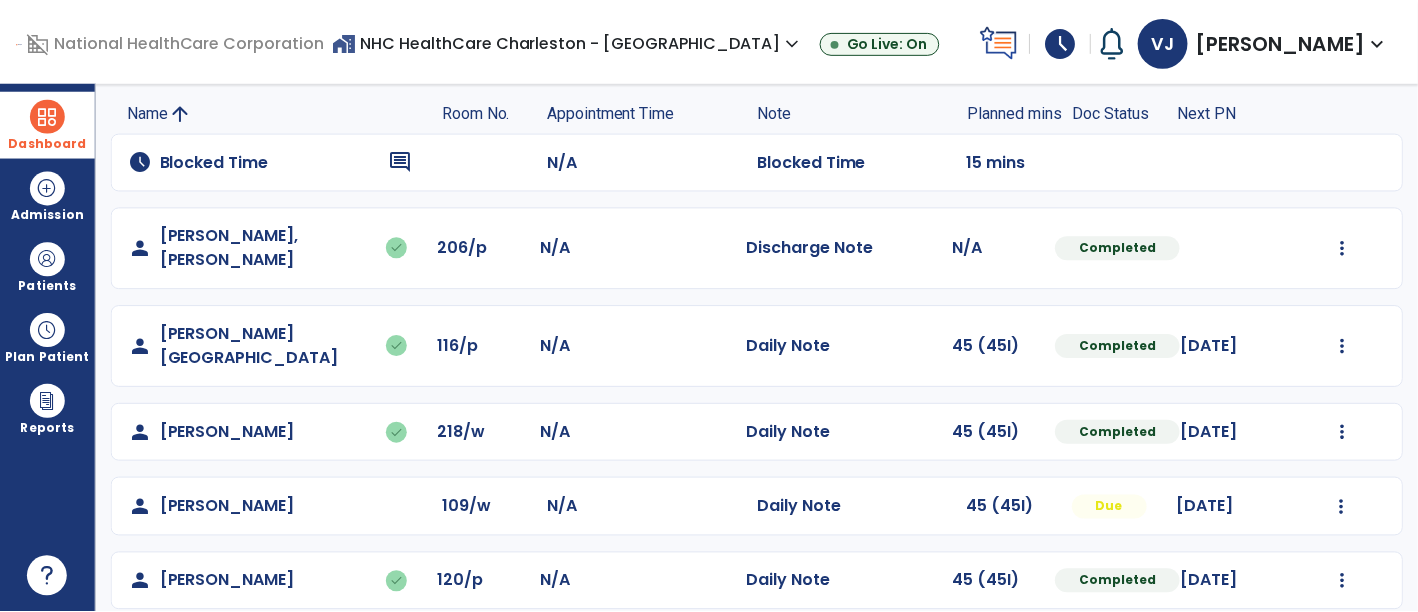 scroll, scrollTop: 160, scrollLeft: 0, axis: vertical 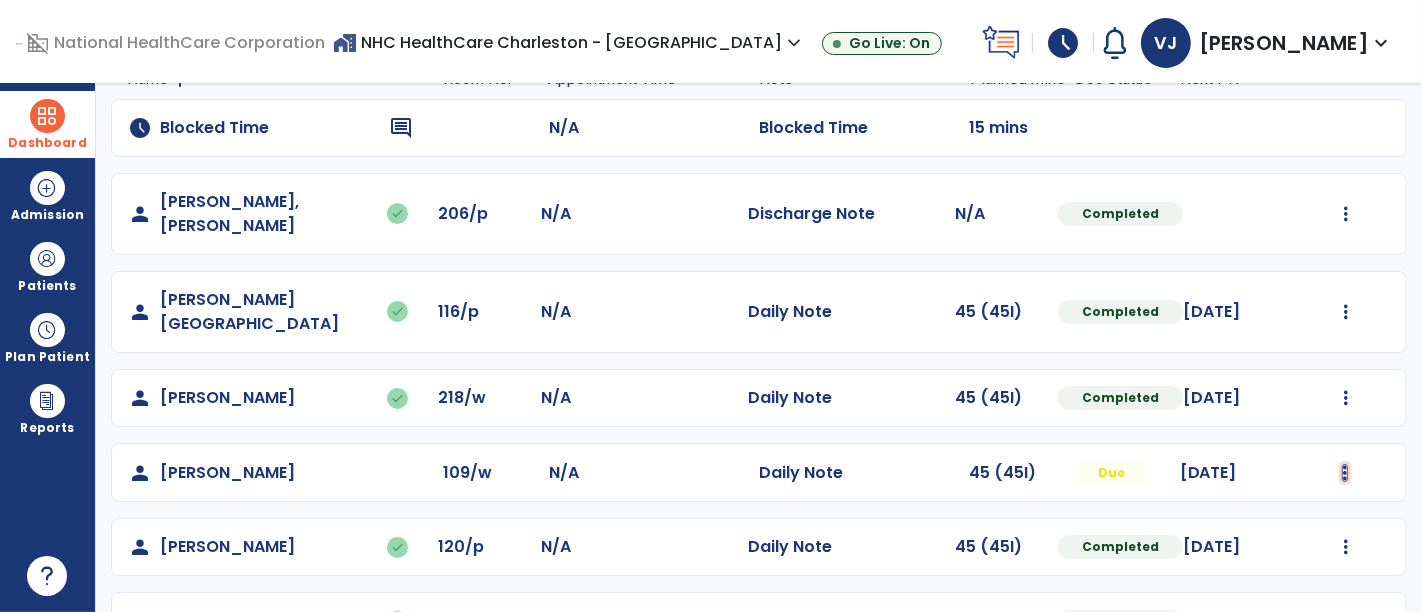 click at bounding box center [1346, 214] 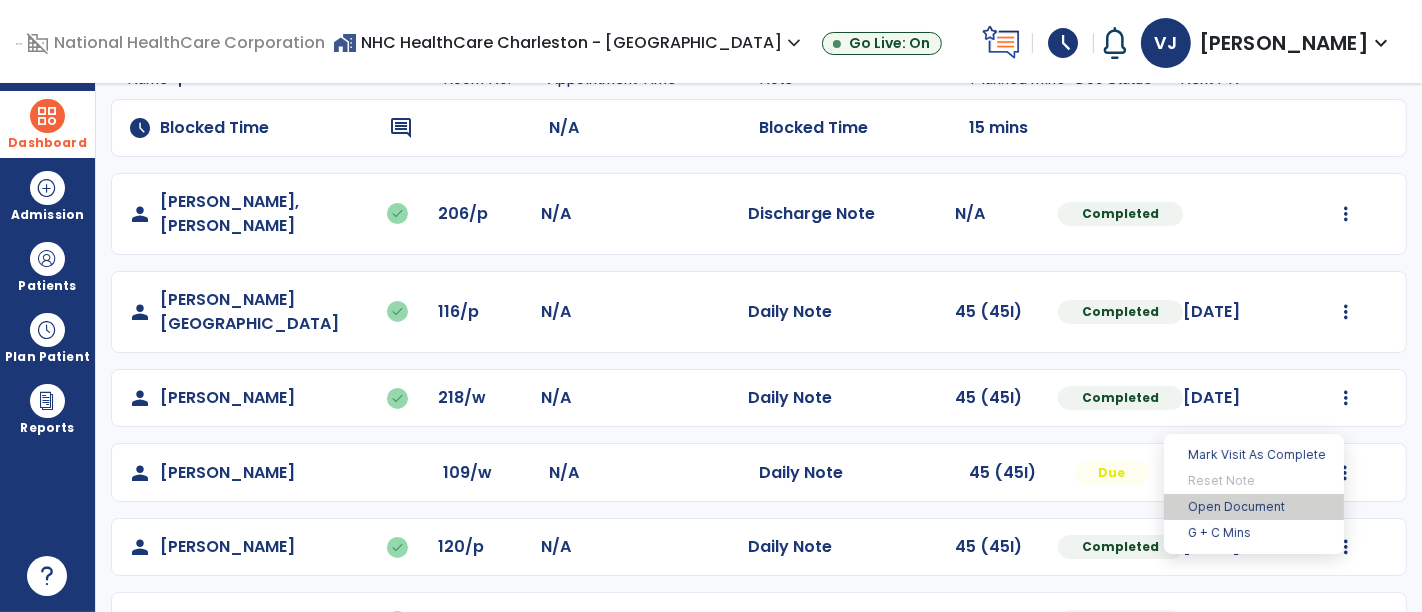 click on "Open Document" at bounding box center (1254, 507) 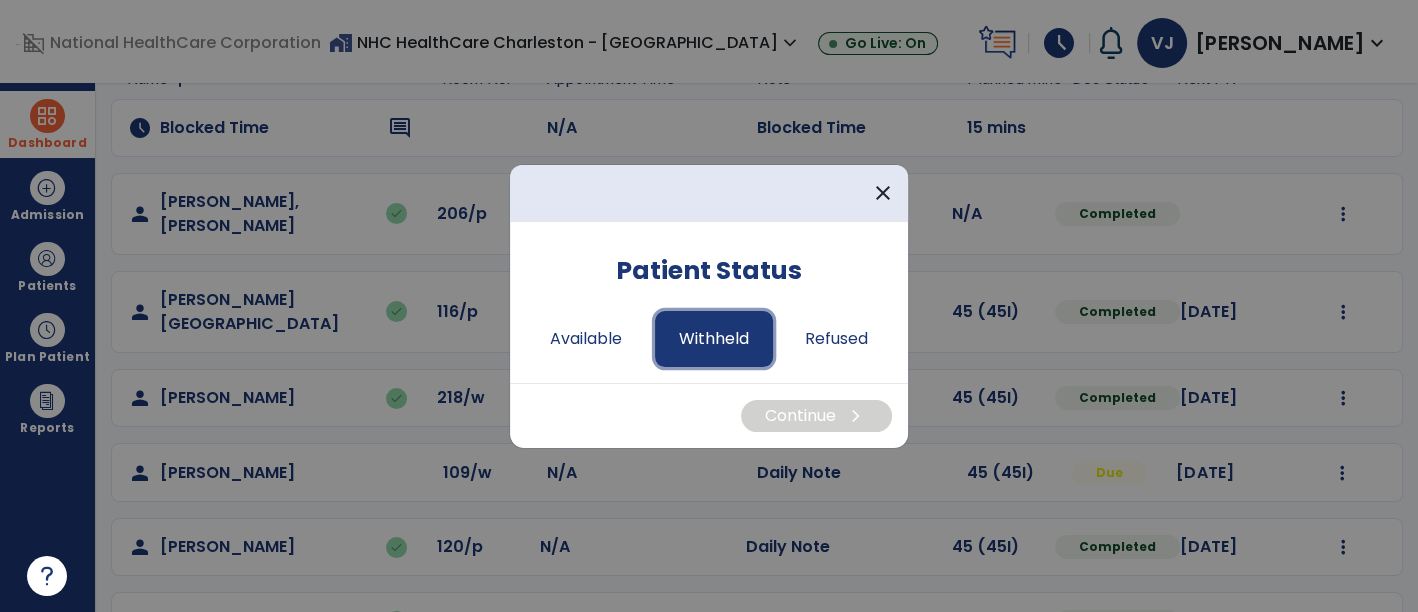 click on "Withheld" at bounding box center (714, 339) 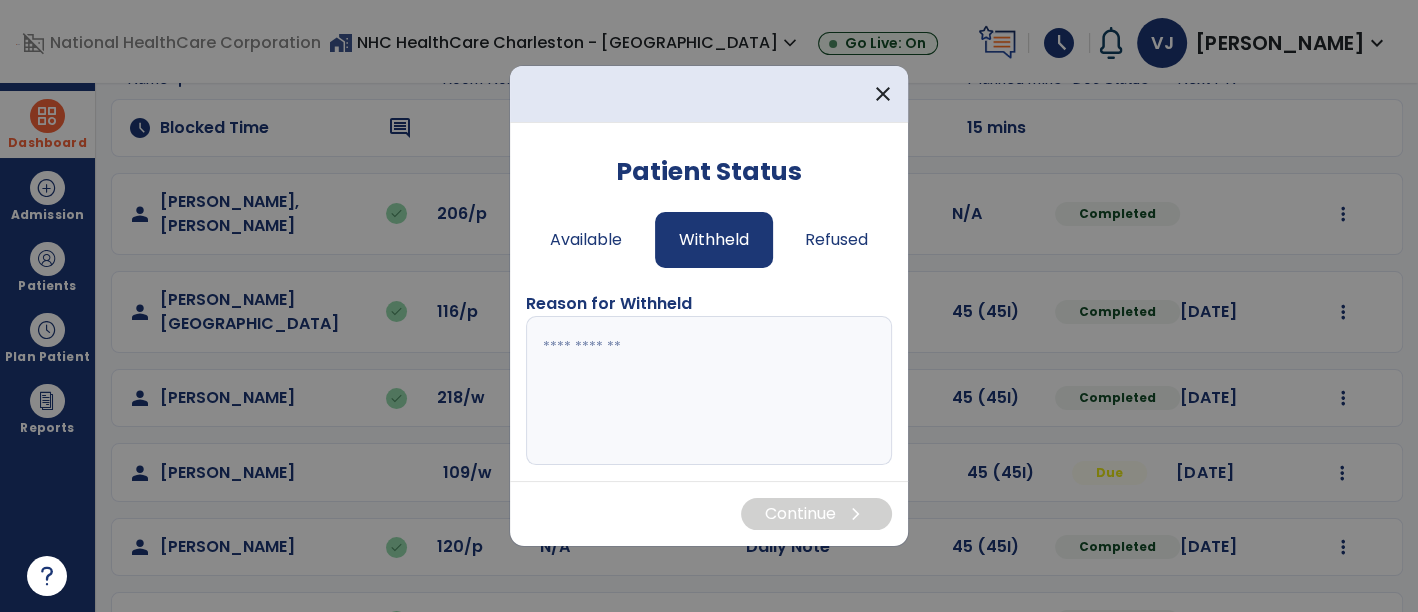 click at bounding box center (709, 391) 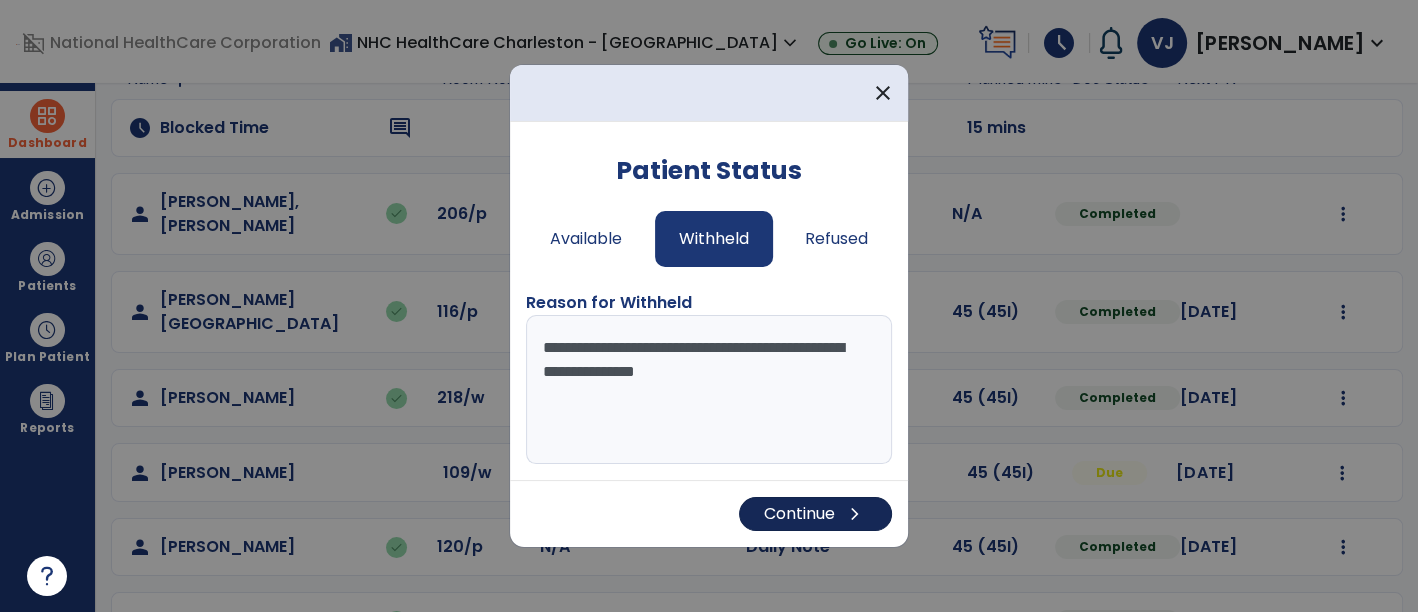 type on "**********" 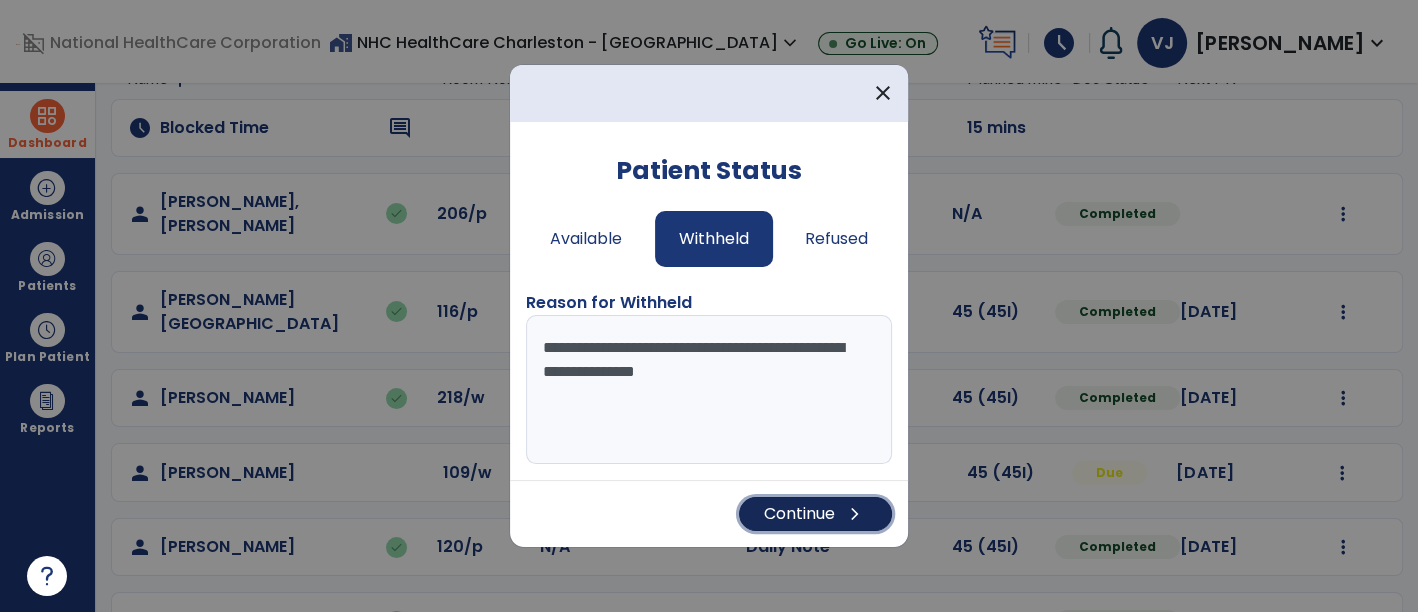 click on "Continue   chevron_right" at bounding box center (815, 514) 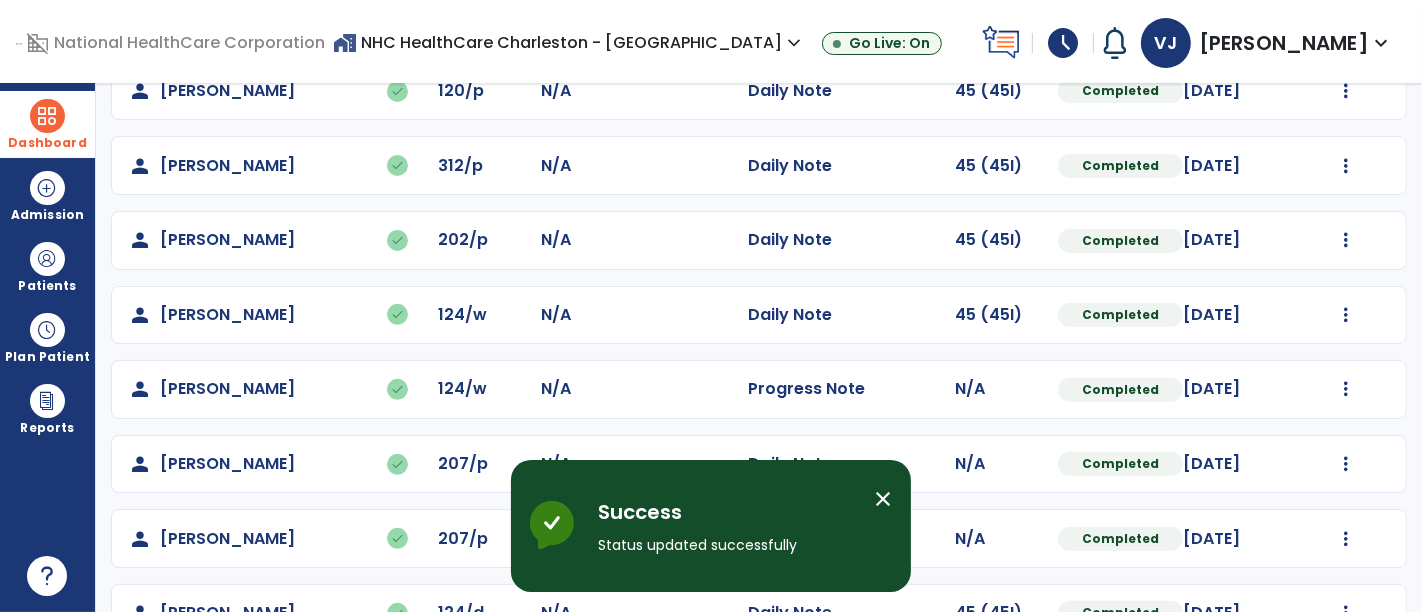 scroll, scrollTop: 0, scrollLeft: 0, axis: both 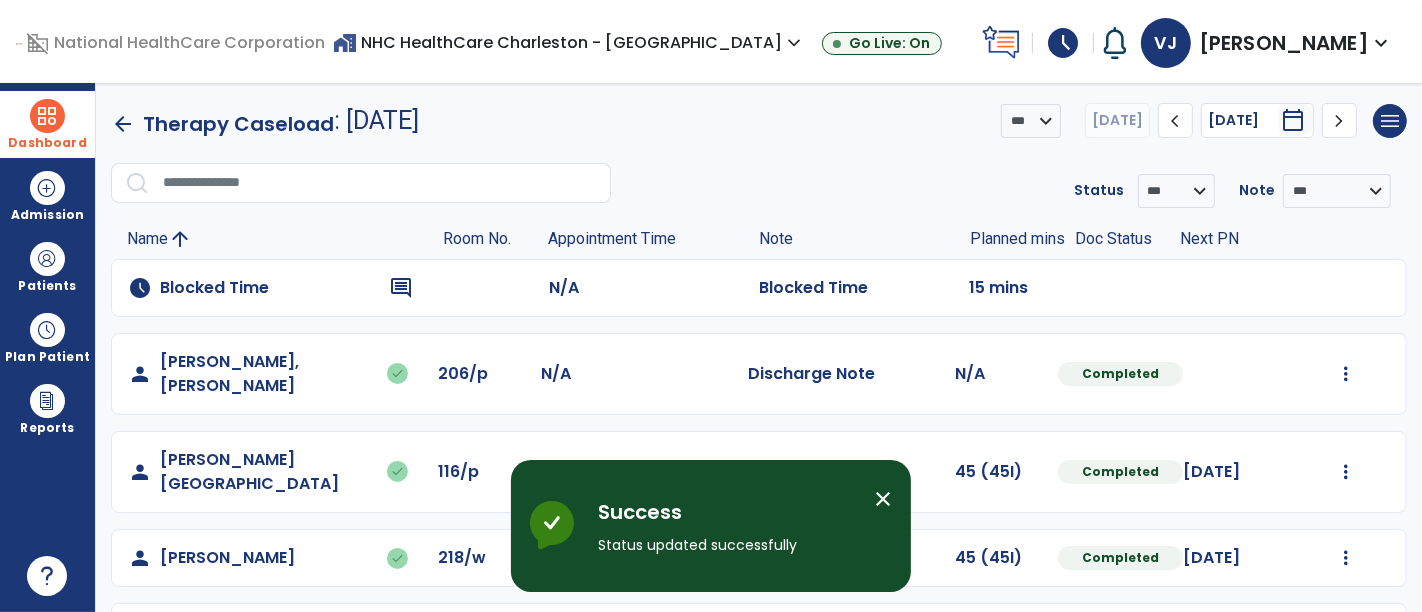 click on "schedule" at bounding box center [1063, 43] 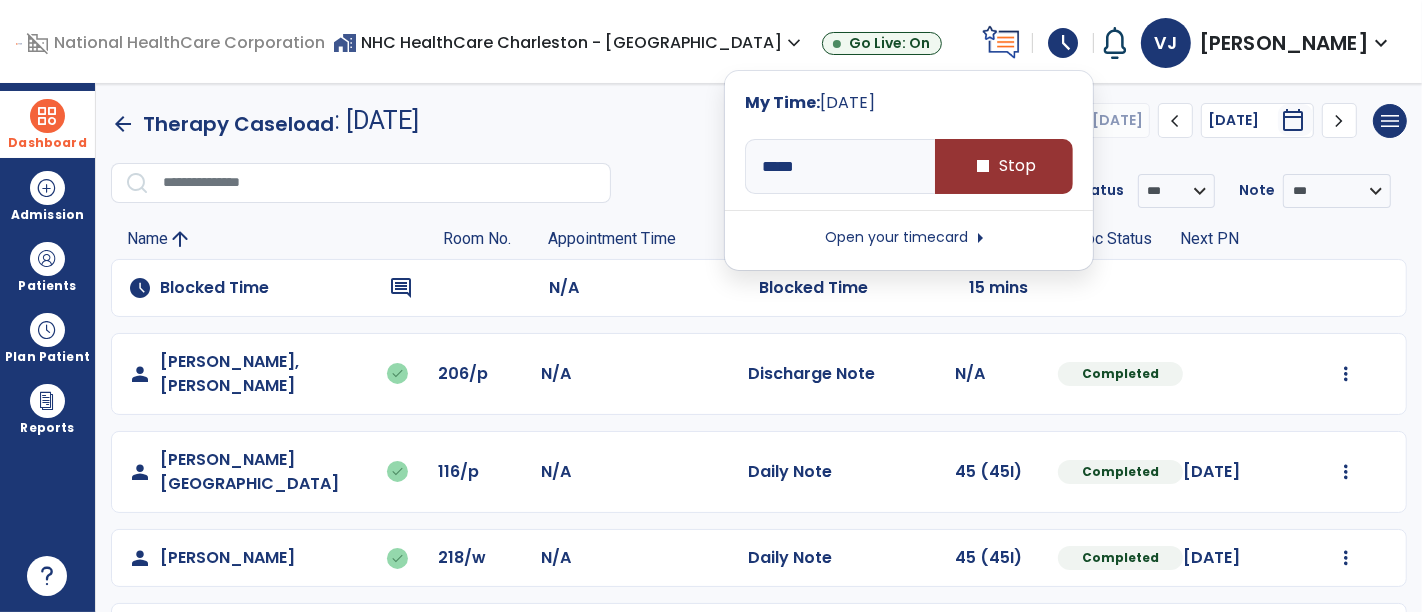 click on "stop  Stop" at bounding box center [1004, 166] 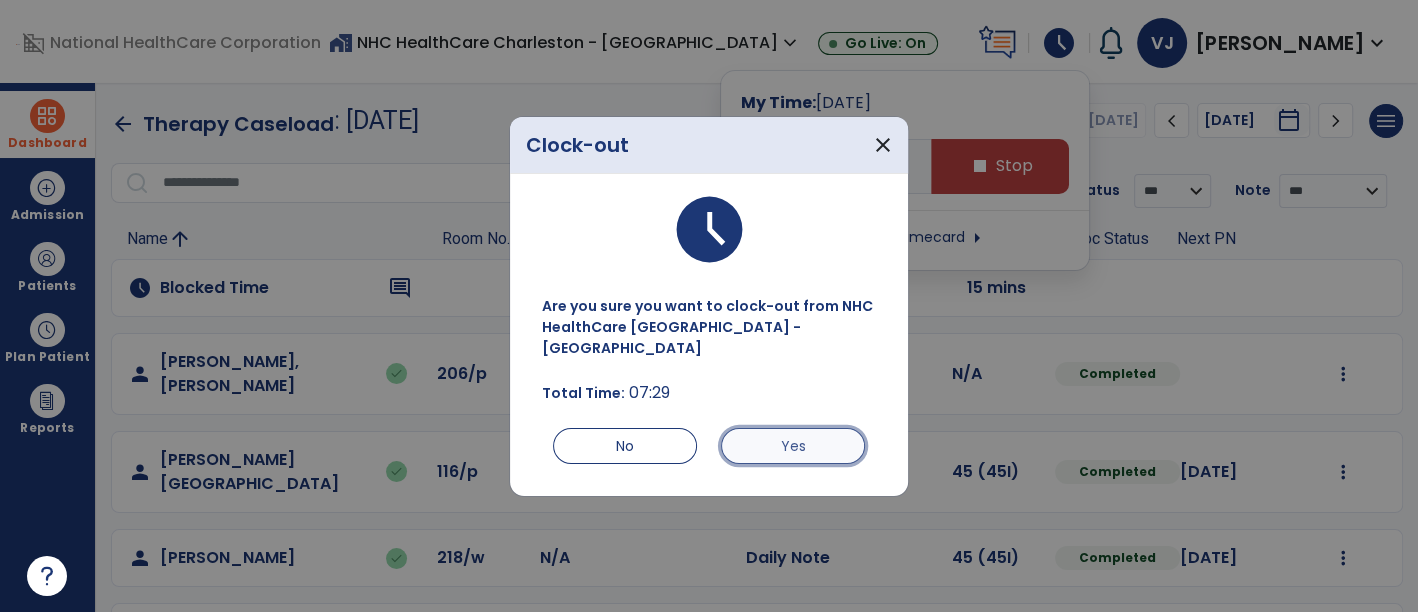 click on "Yes" at bounding box center (793, 446) 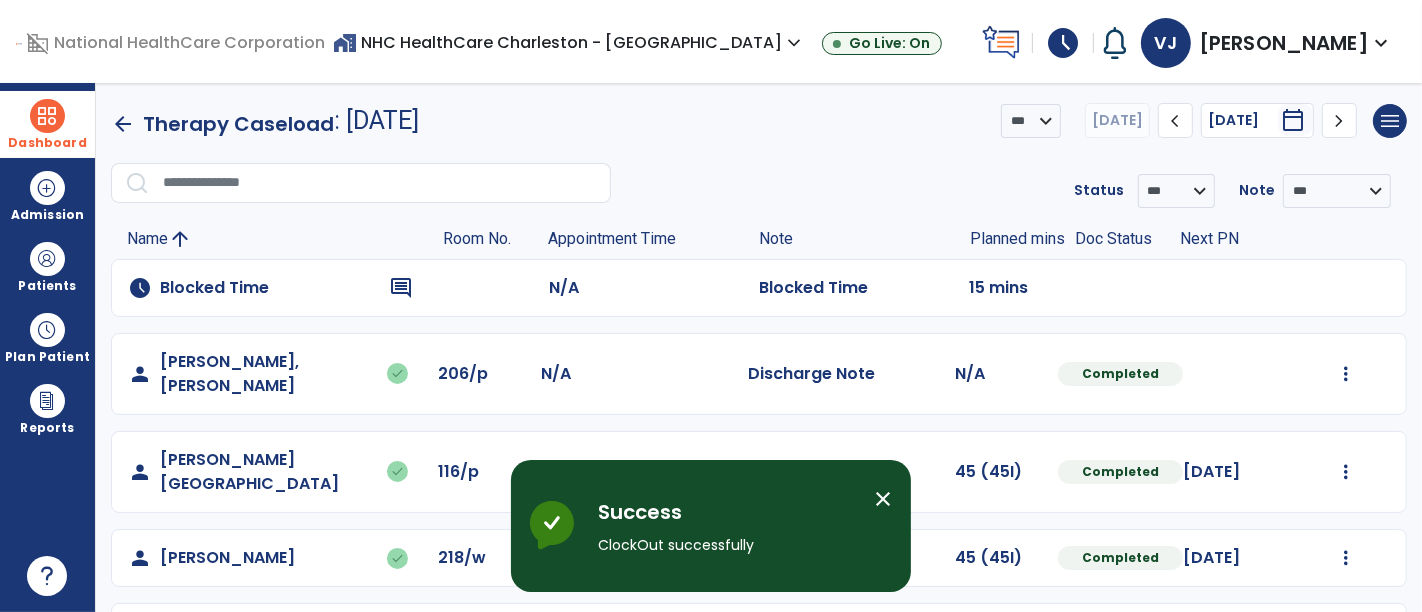 click at bounding box center (47, 116) 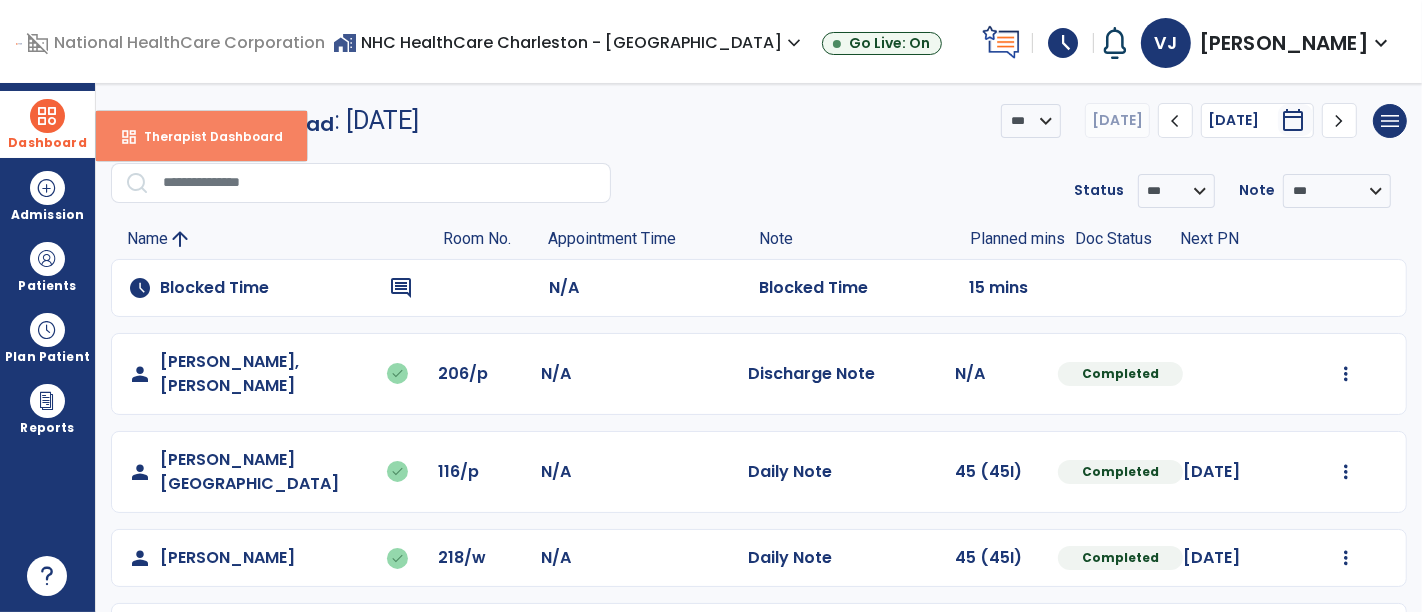 click on "dashboard  Therapist Dashboard" at bounding box center [201, 136] 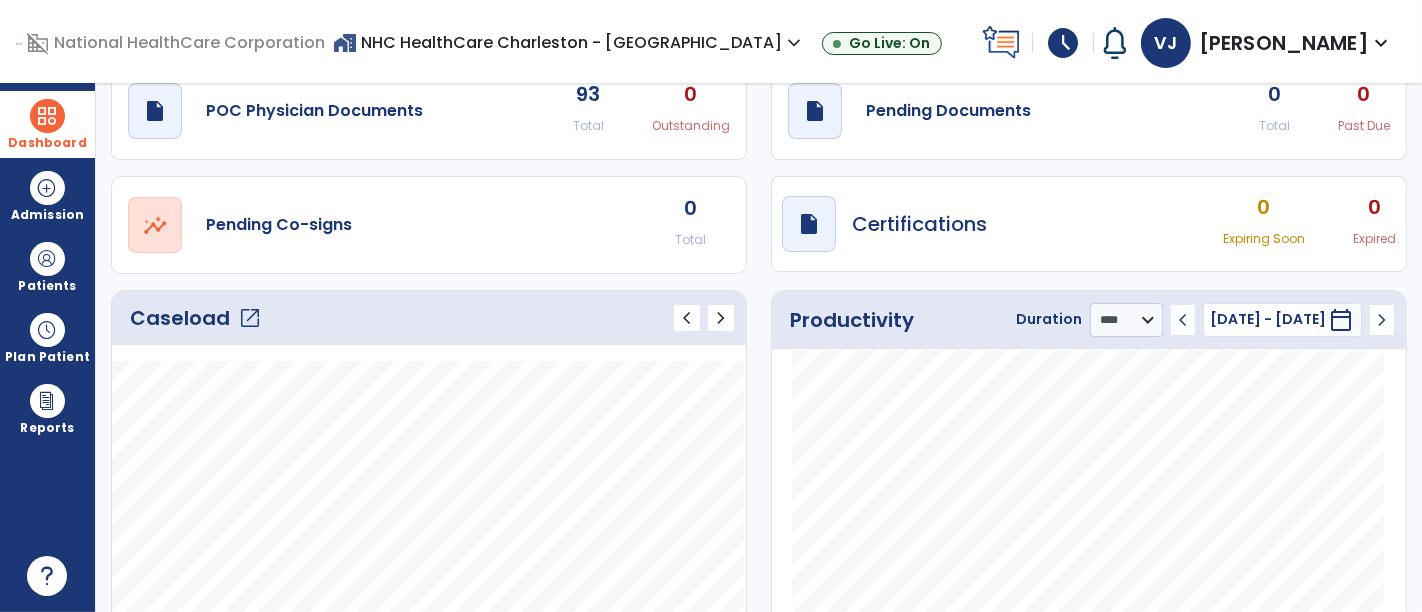 scroll, scrollTop: 222, scrollLeft: 0, axis: vertical 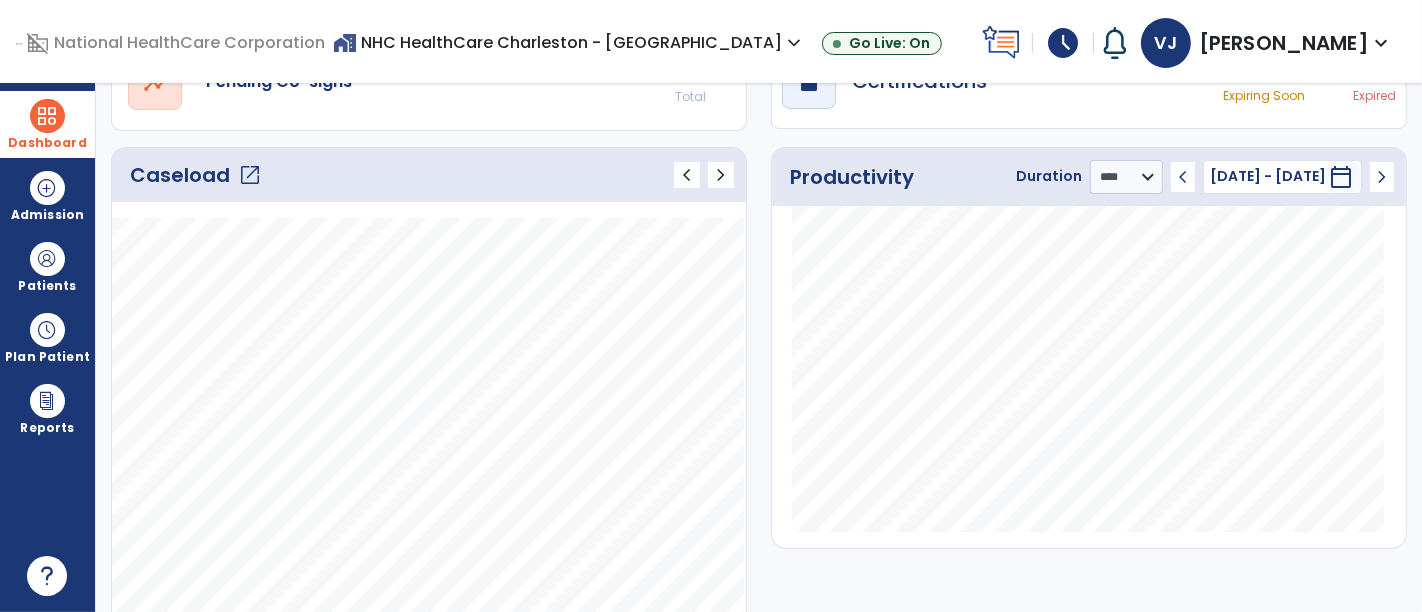 click on "open_in_new" 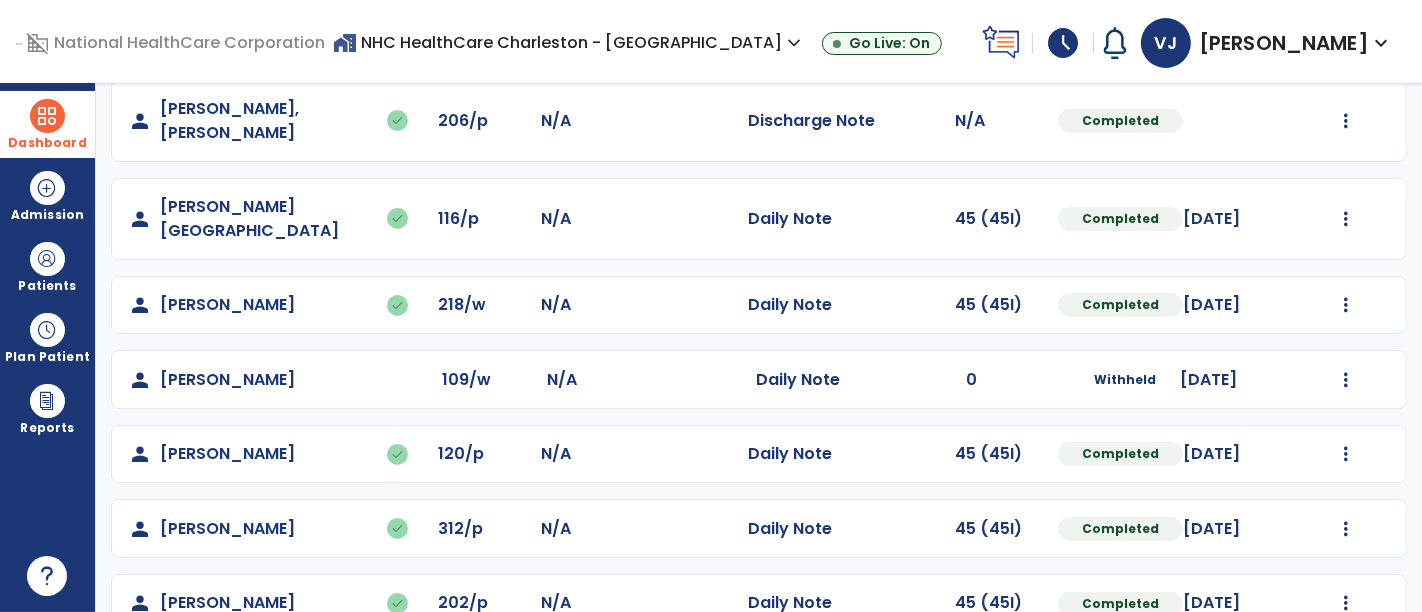 scroll, scrollTop: 0, scrollLeft: 0, axis: both 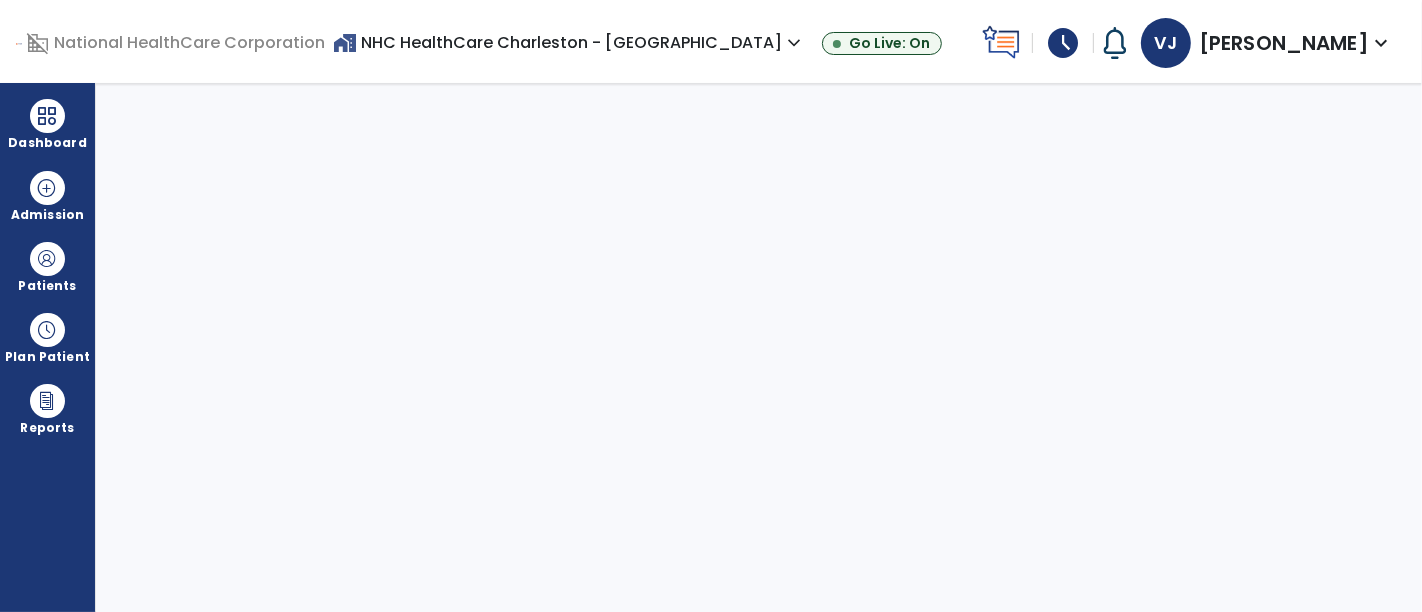 select on "****" 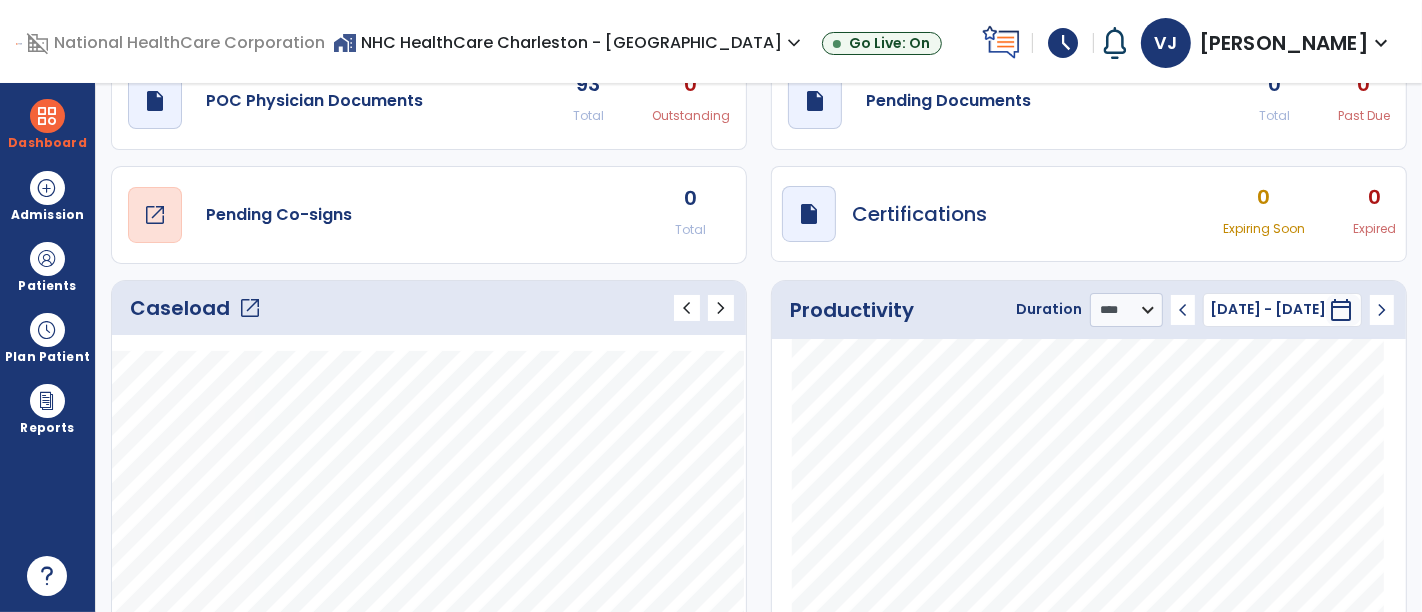 scroll, scrollTop: 0, scrollLeft: 0, axis: both 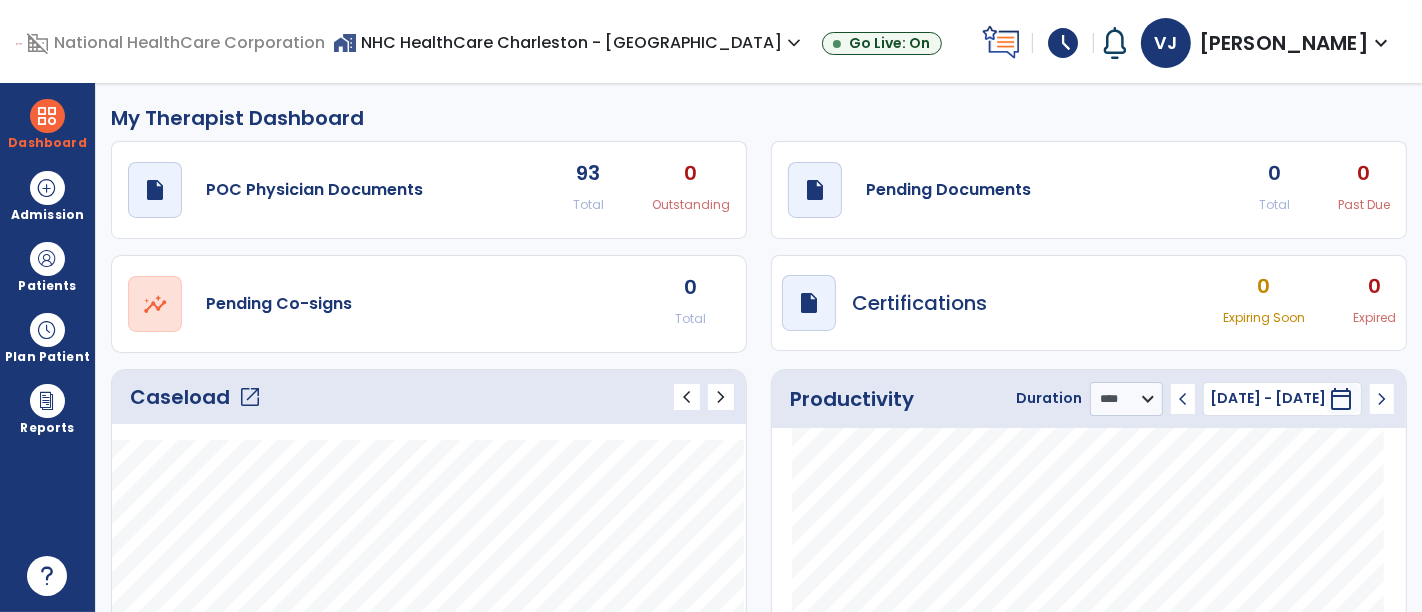 click on "open_in_new" 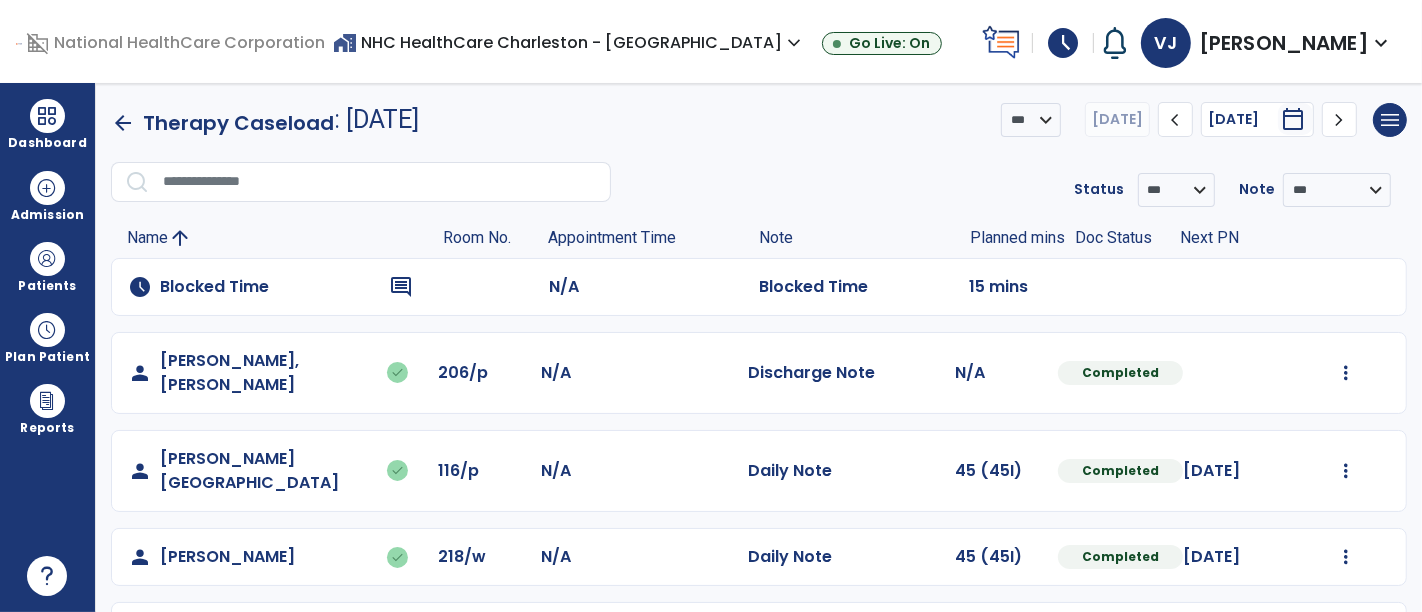 scroll, scrollTop: 0, scrollLeft: 0, axis: both 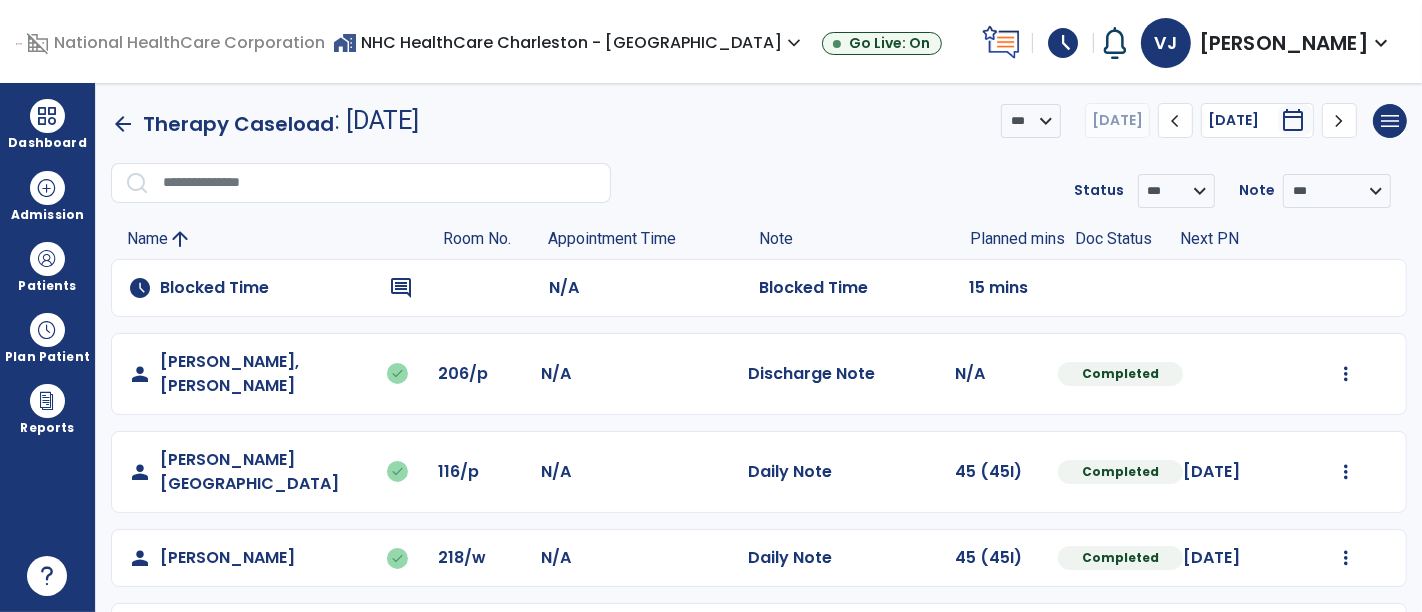 click on "chevron_right" 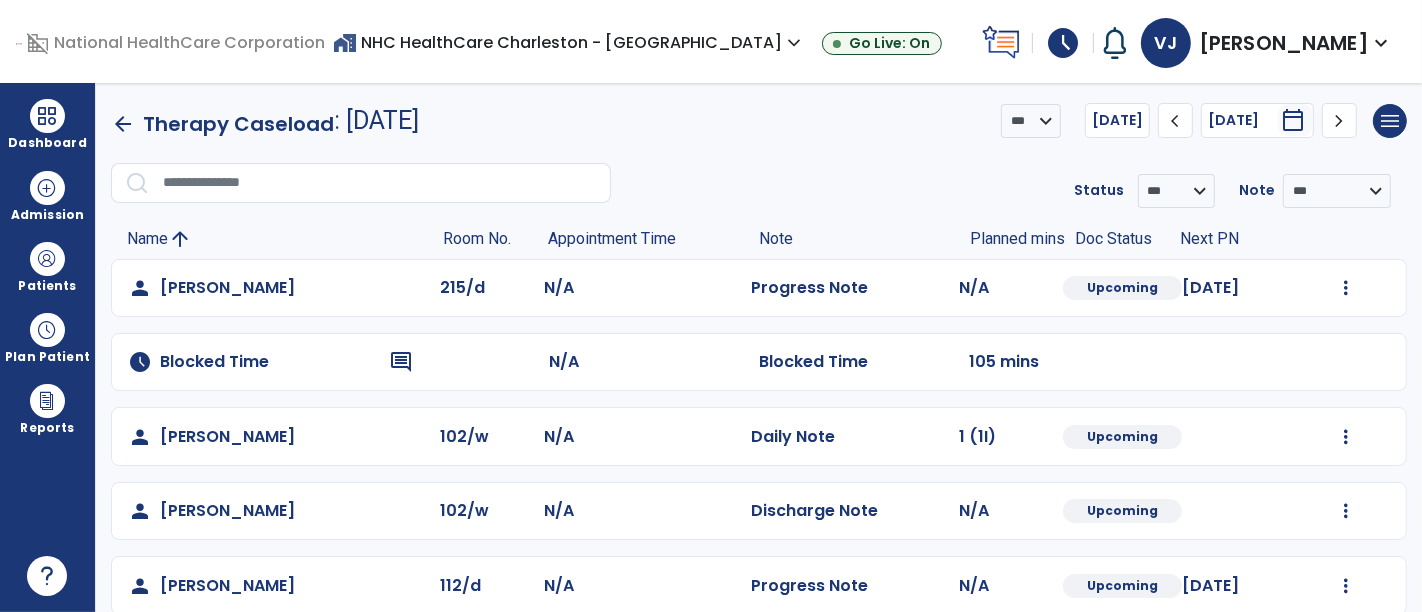 click on "schedule" at bounding box center (1063, 43) 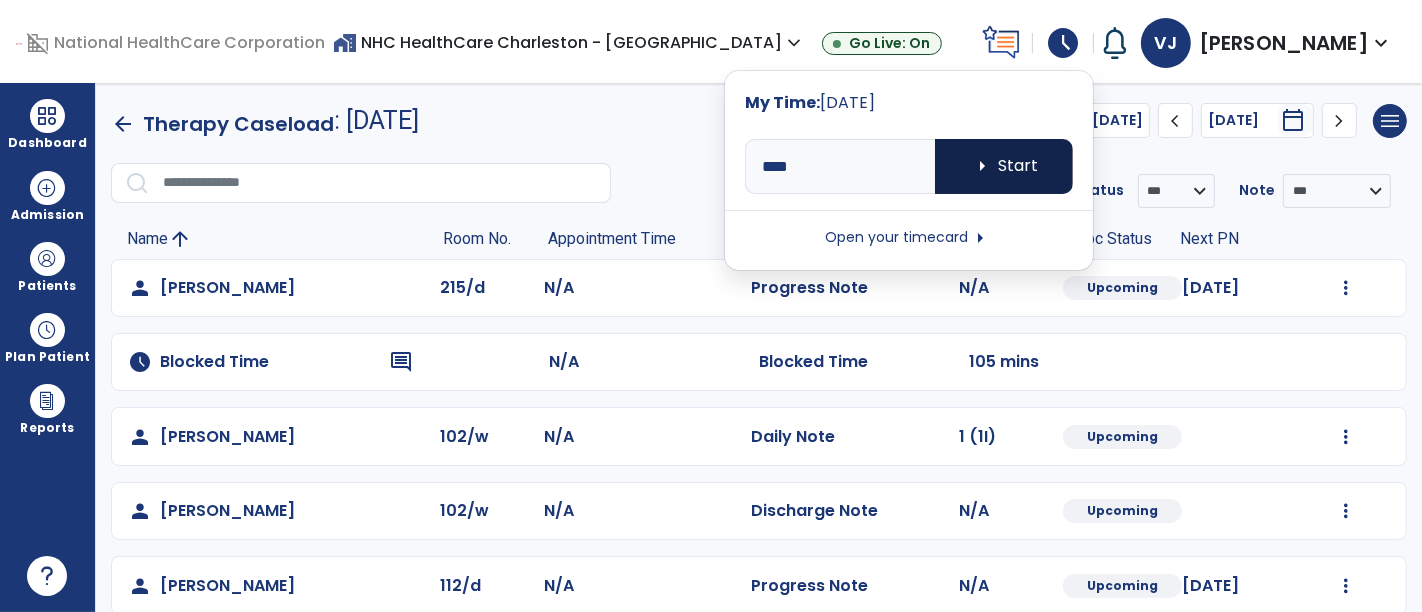 click on "arrow_right  Start" at bounding box center (1004, 166) 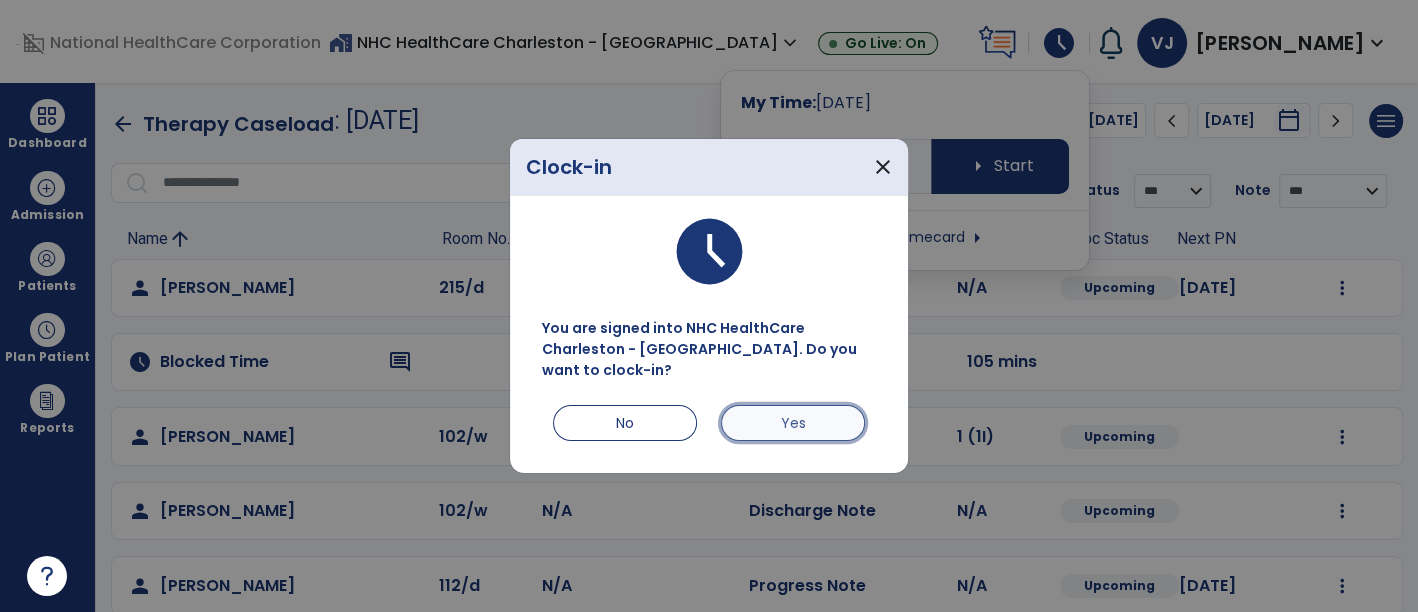 click on "Yes" at bounding box center [793, 423] 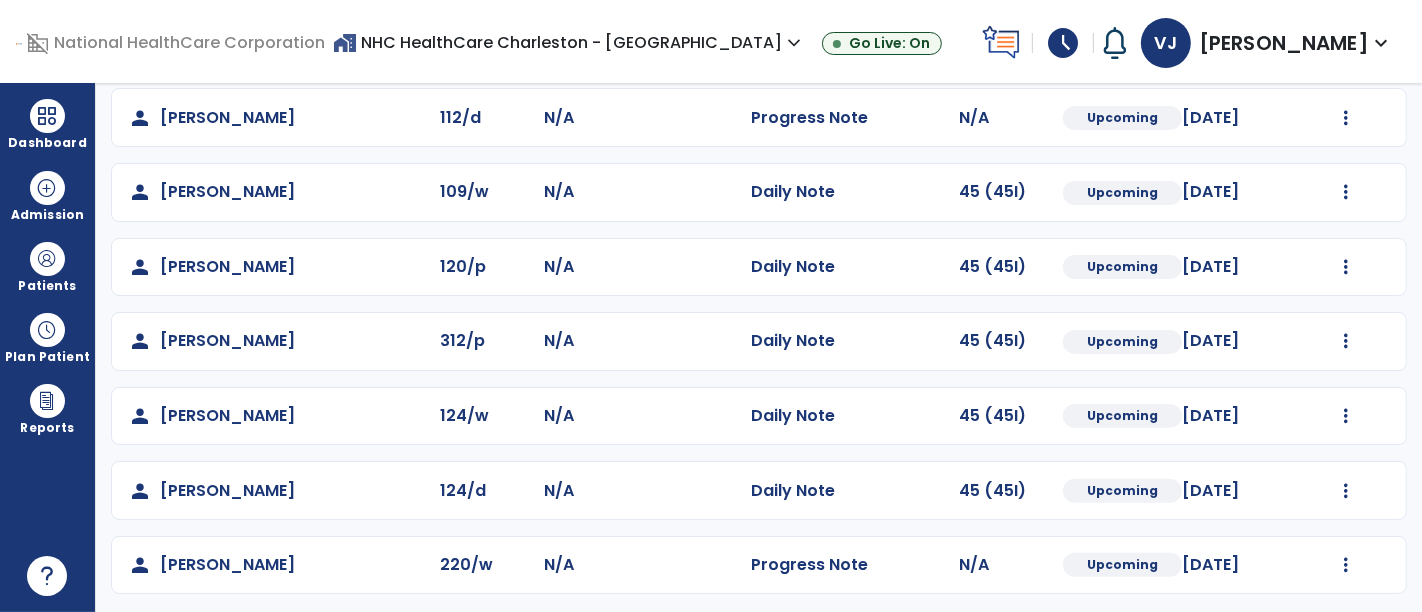 scroll, scrollTop: 0, scrollLeft: 0, axis: both 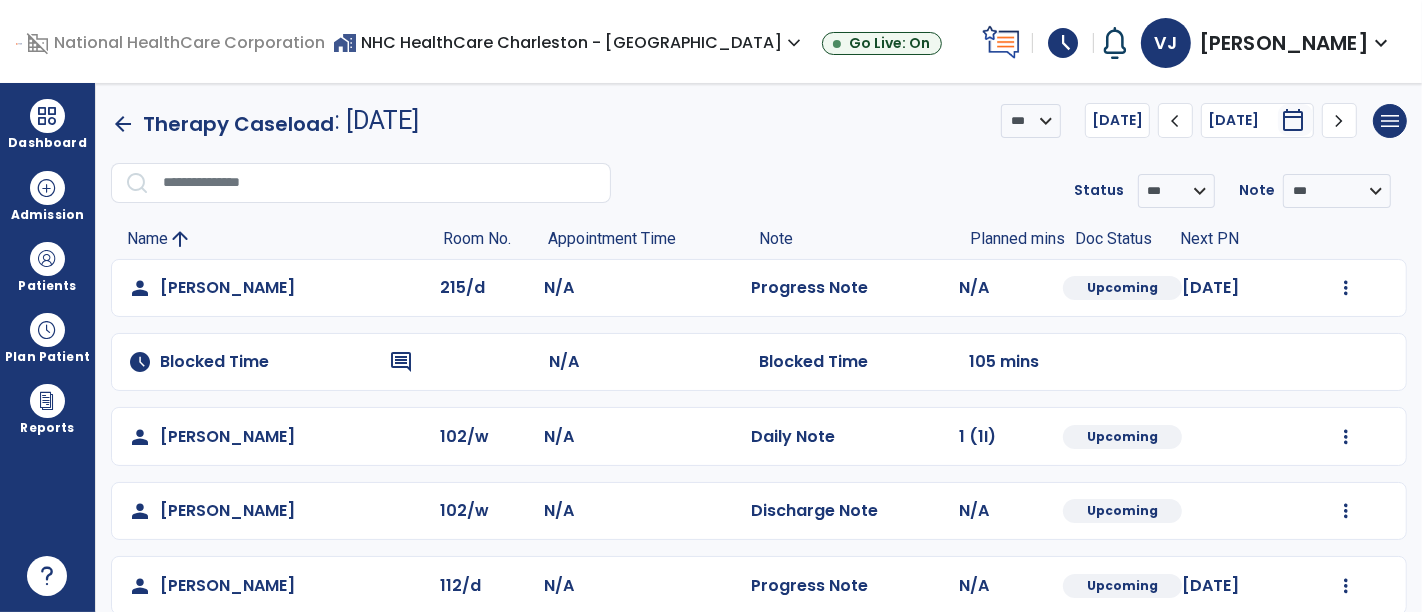 click on "chevron_left" 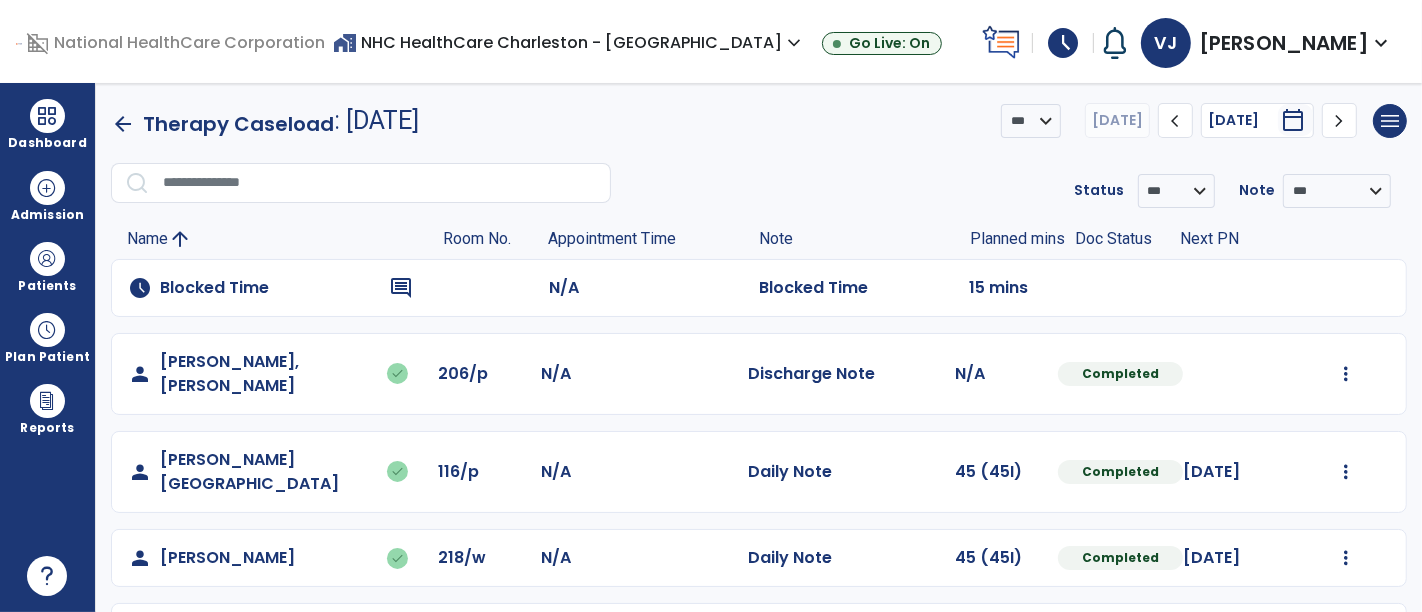 click on "chevron_left" 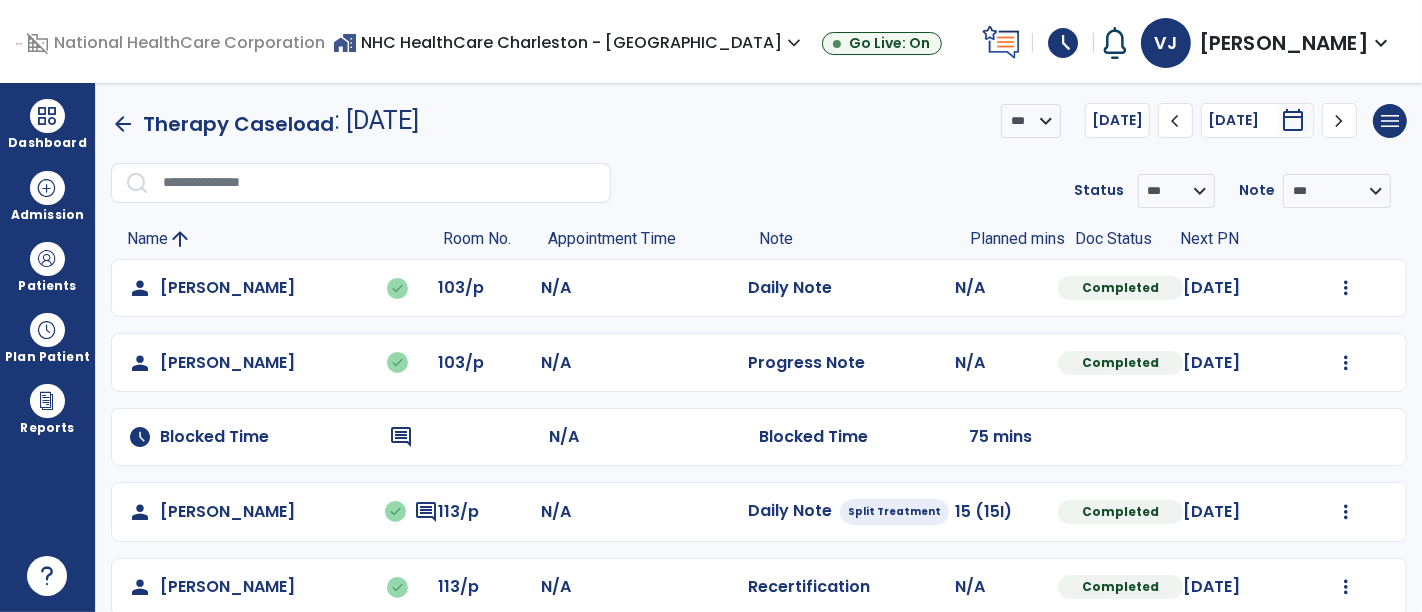 click on "chevron_right" 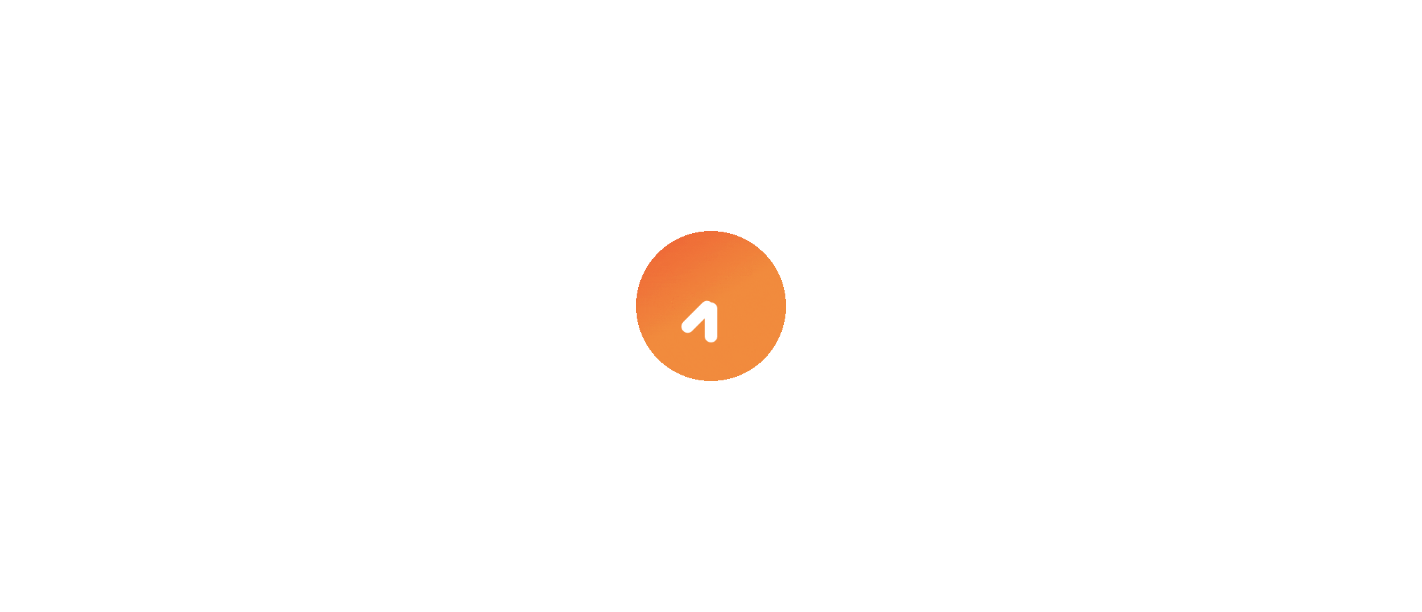scroll, scrollTop: 0, scrollLeft: 0, axis: both 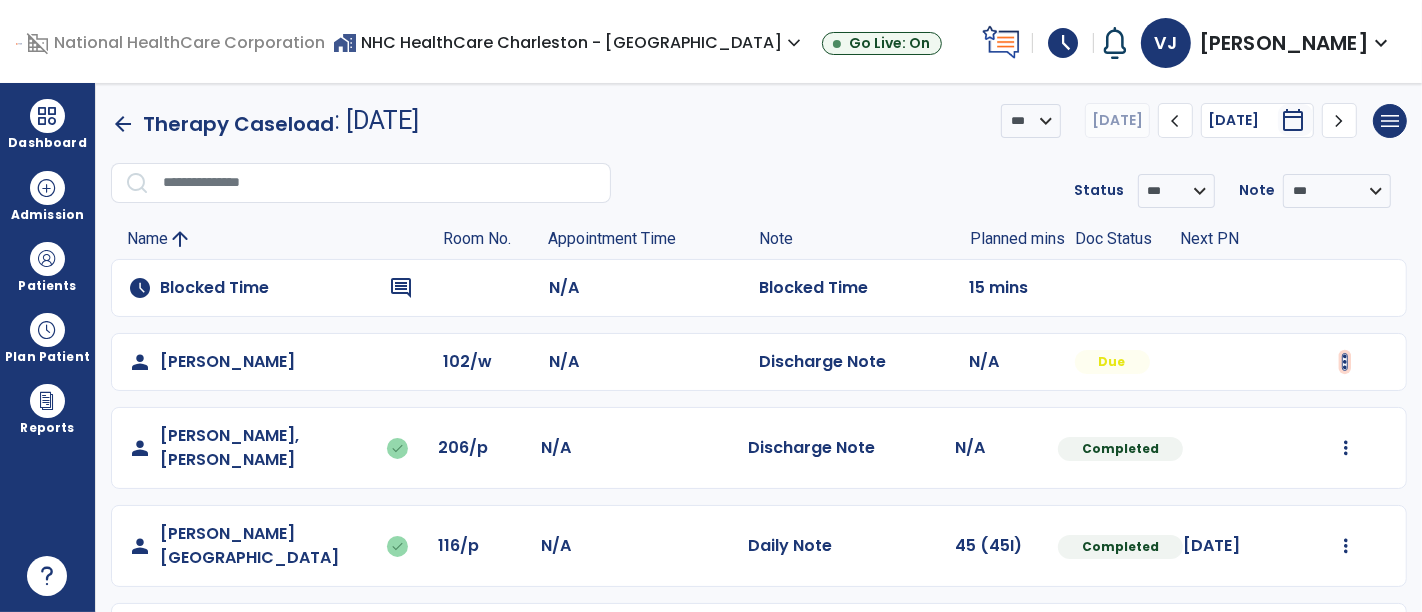 click at bounding box center [1345, 362] 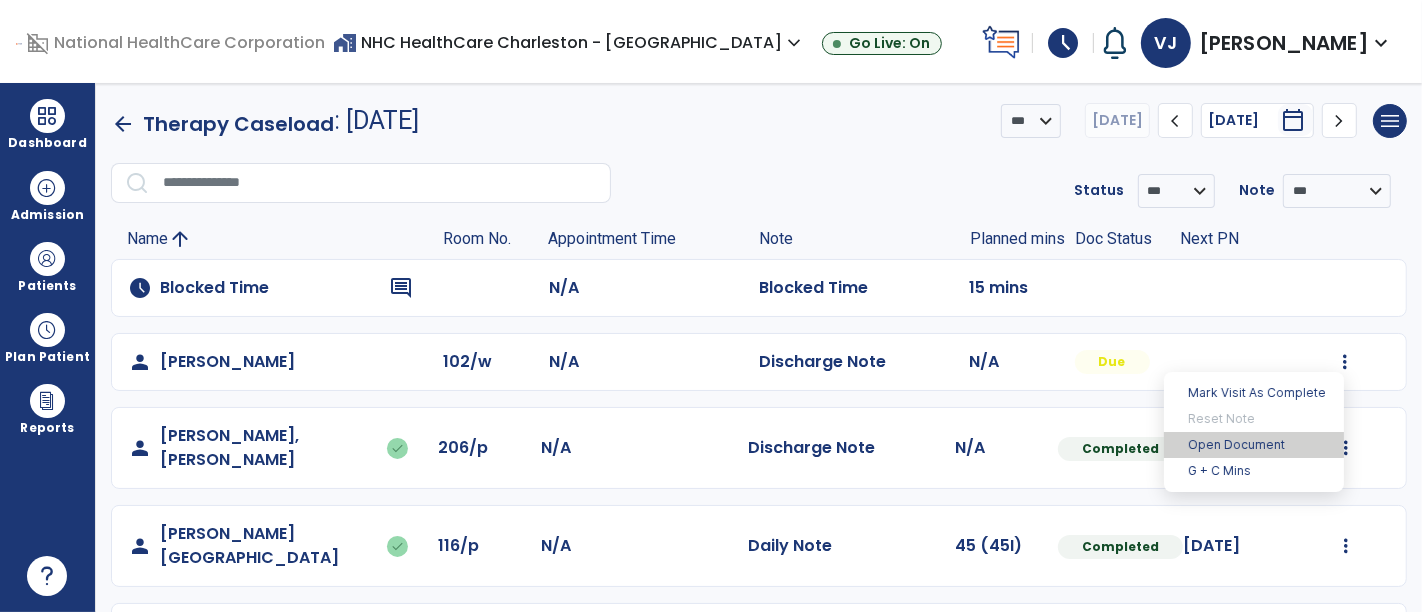 click on "Open Document" at bounding box center [1254, 445] 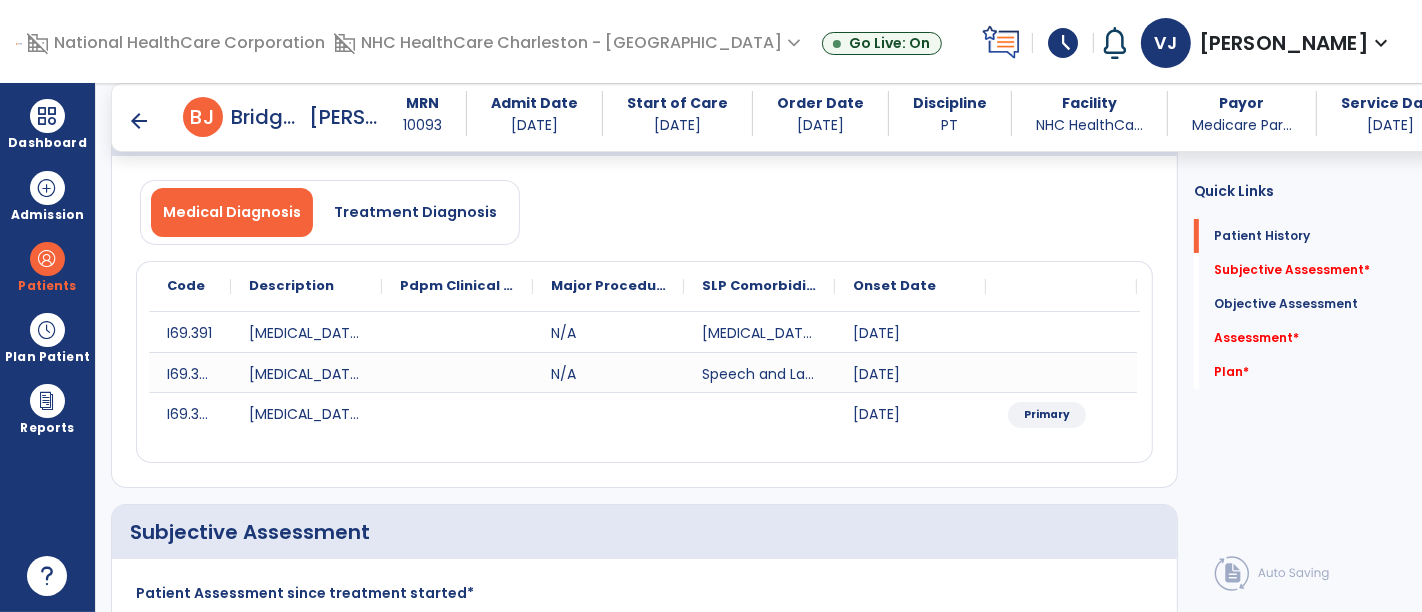 scroll, scrollTop: 333, scrollLeft: 0, axis: vertical 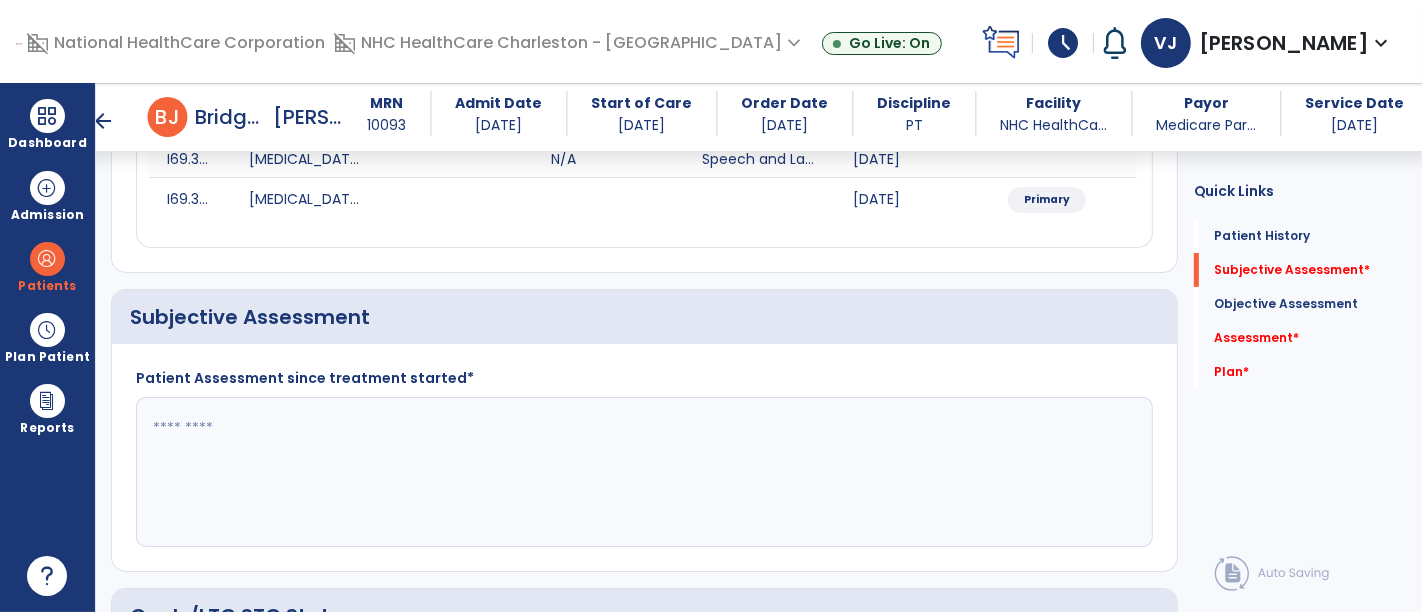 click 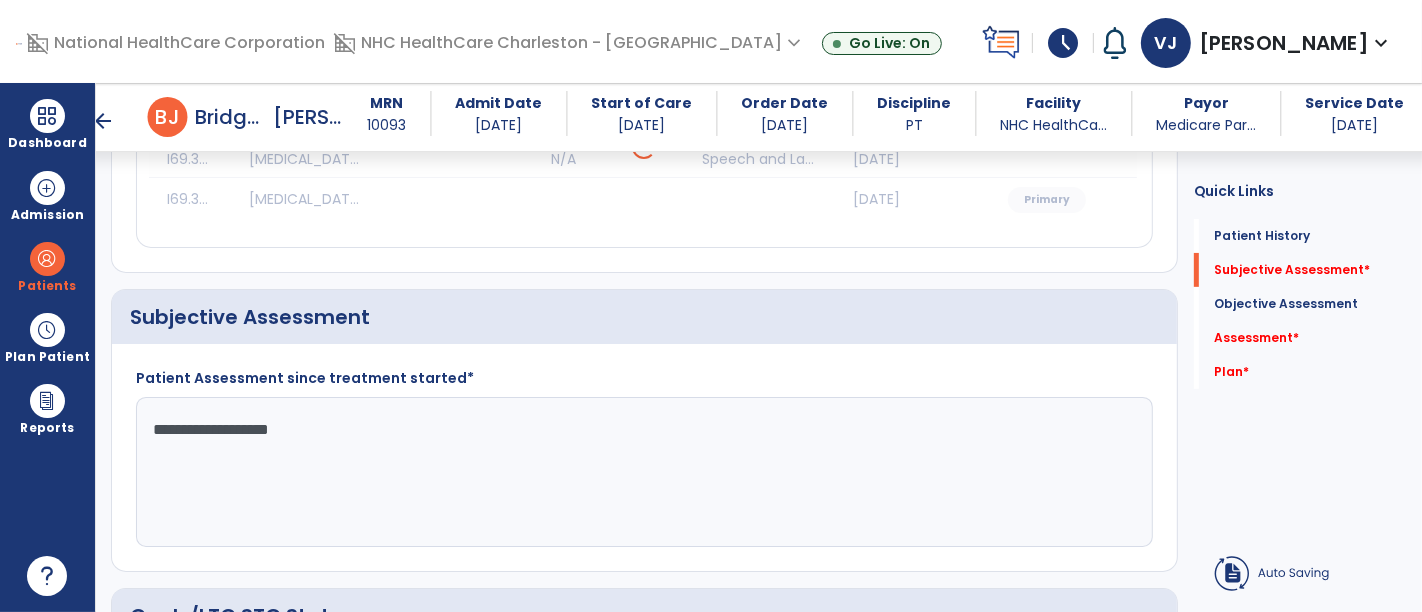 type on "**********" 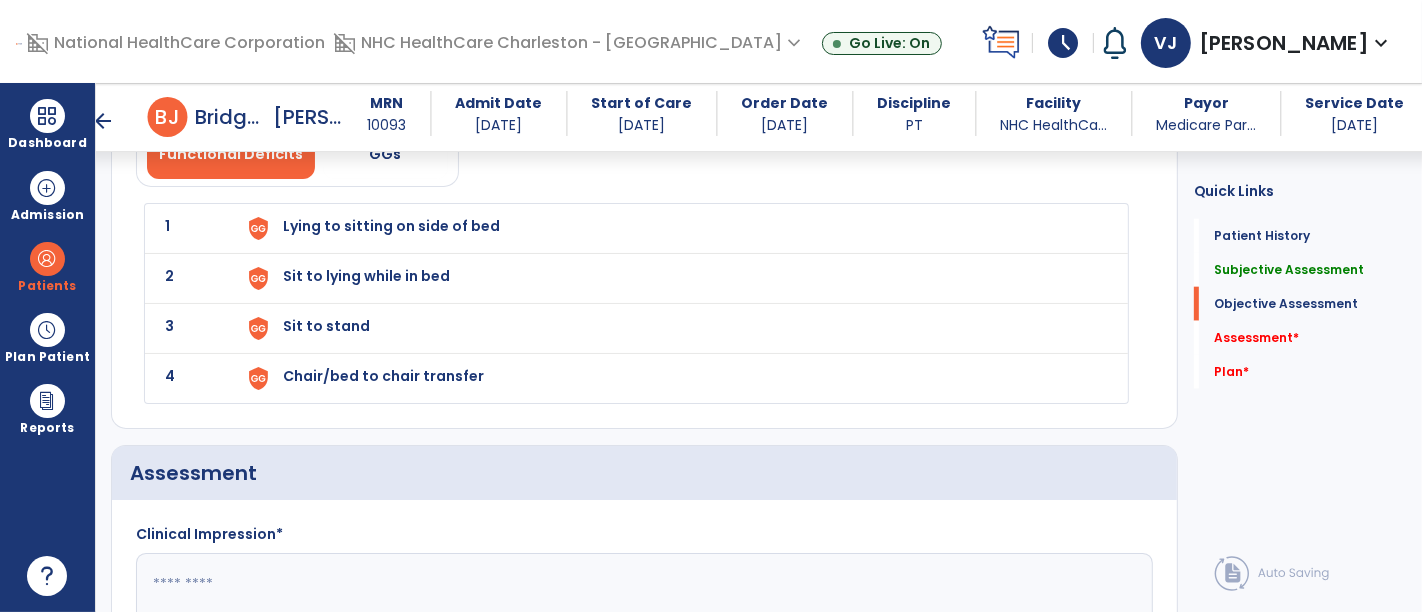 scroll, scrollTop: 2222, scrollLeft: 0, axis: vertical 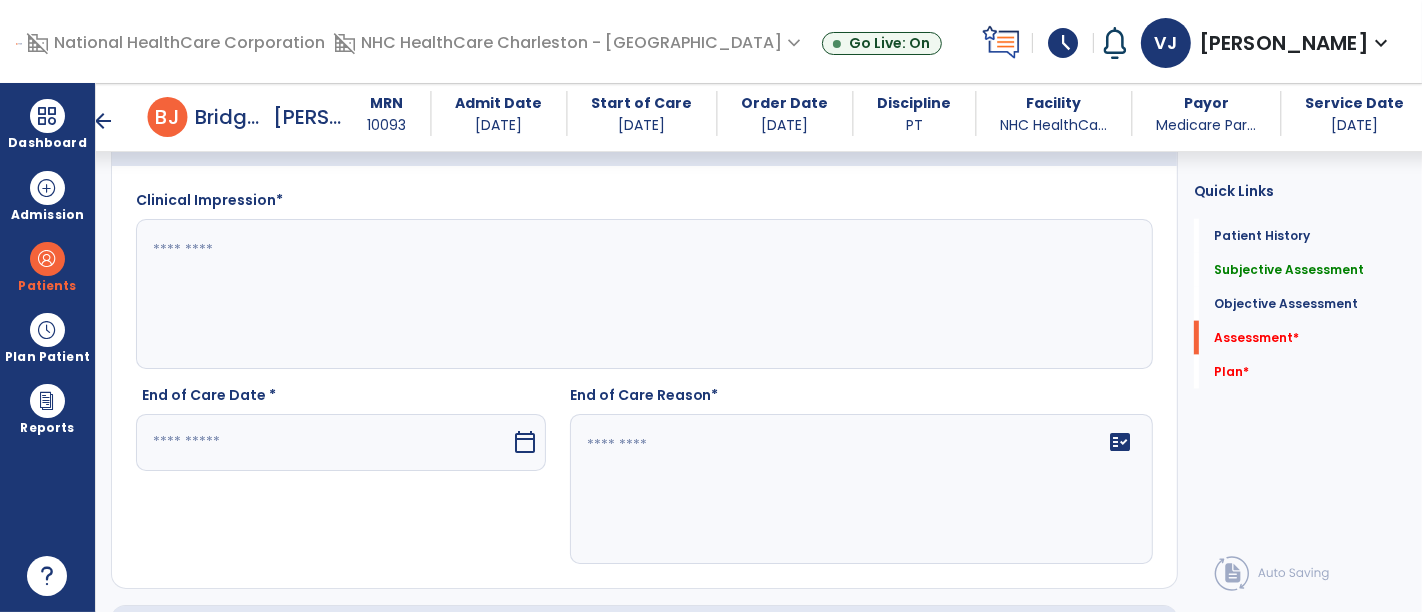 click 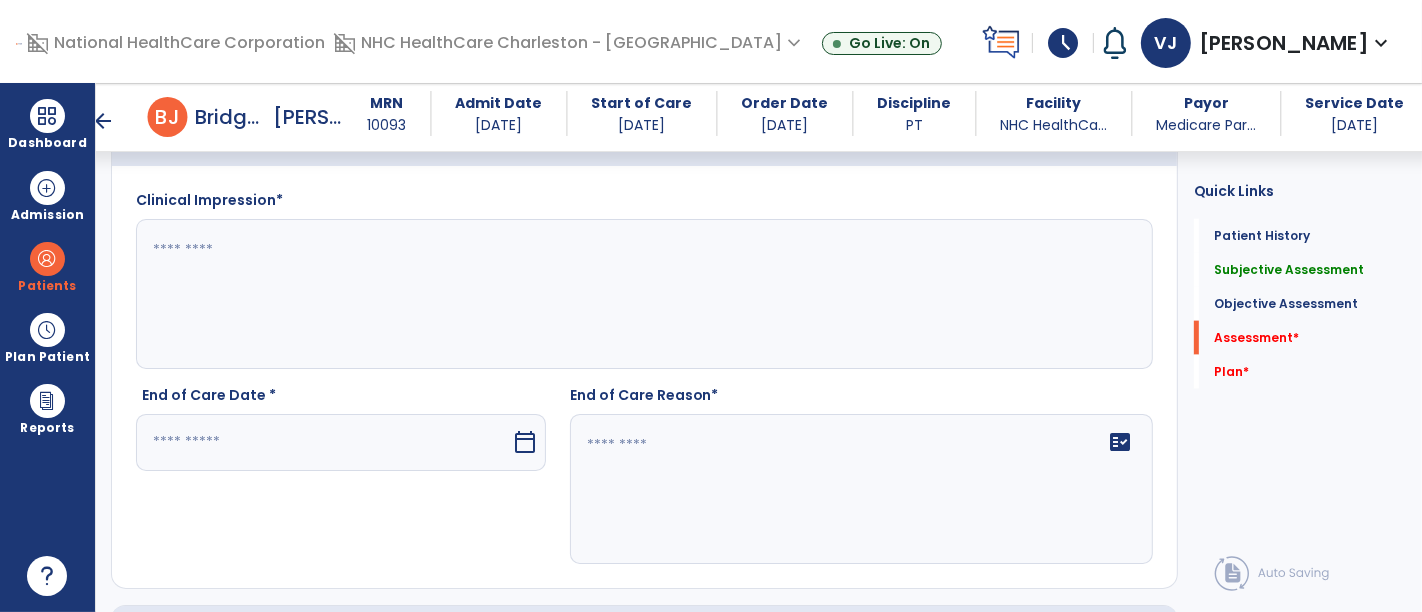 drag, startPoint x: 434, startPoint y: 181, endPoint x: 441, endPoint y: 215, distance: 34.713108 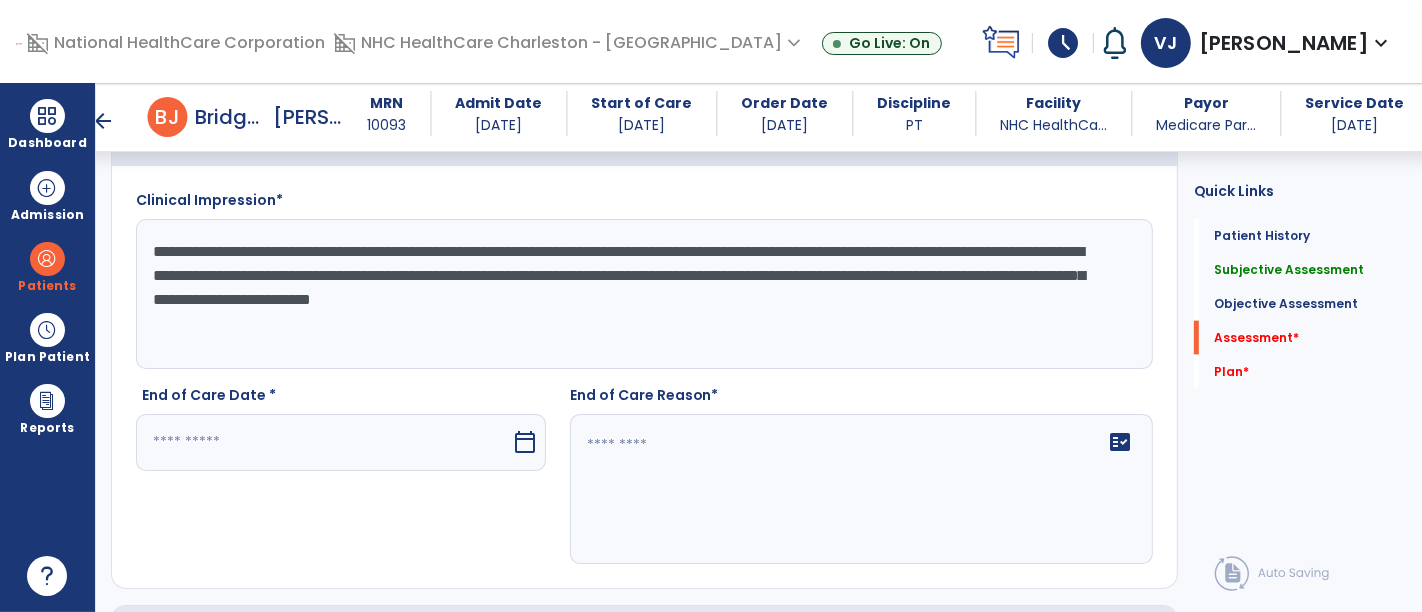 type on "**********" 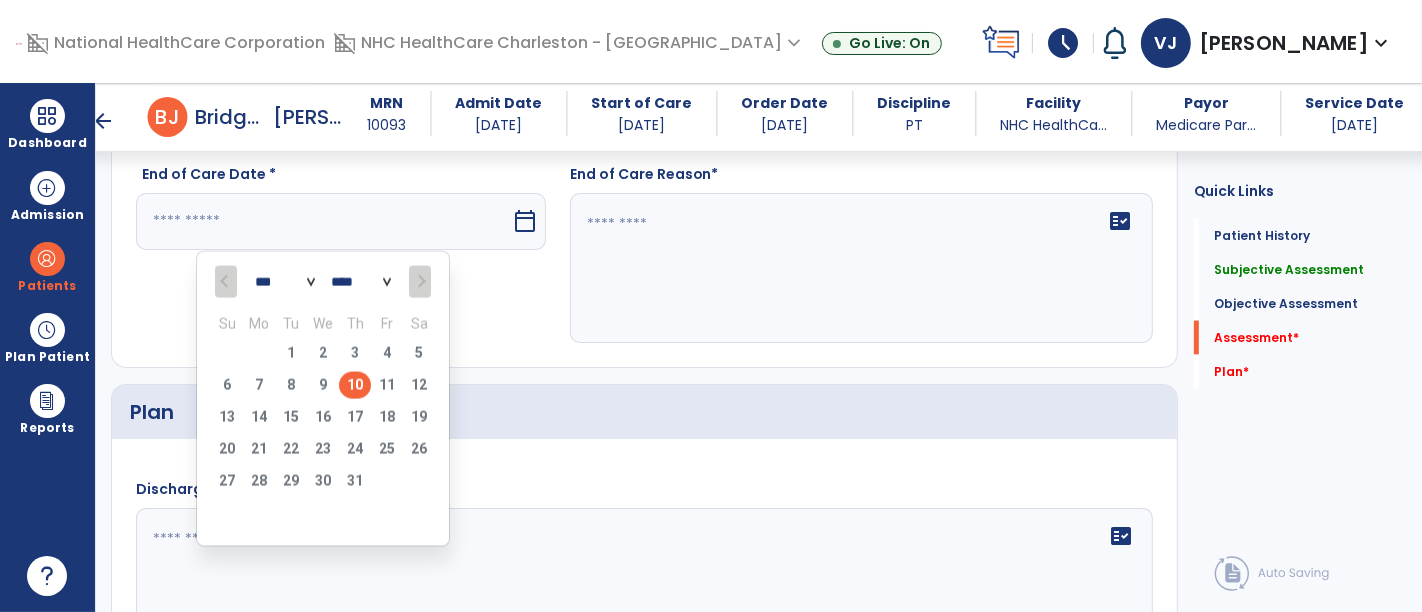 scroll, scrollTop: 2448, scrollLeft: 0, axis: vertical 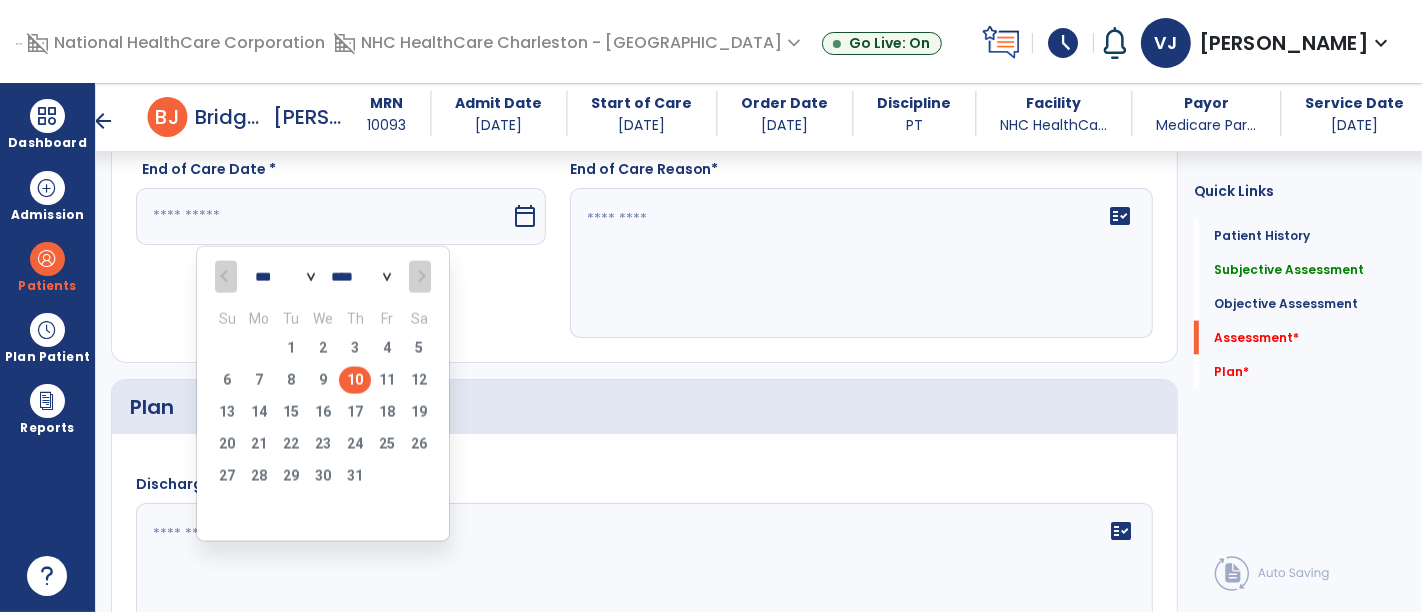 click on "10" at bounding box center [355, 380] 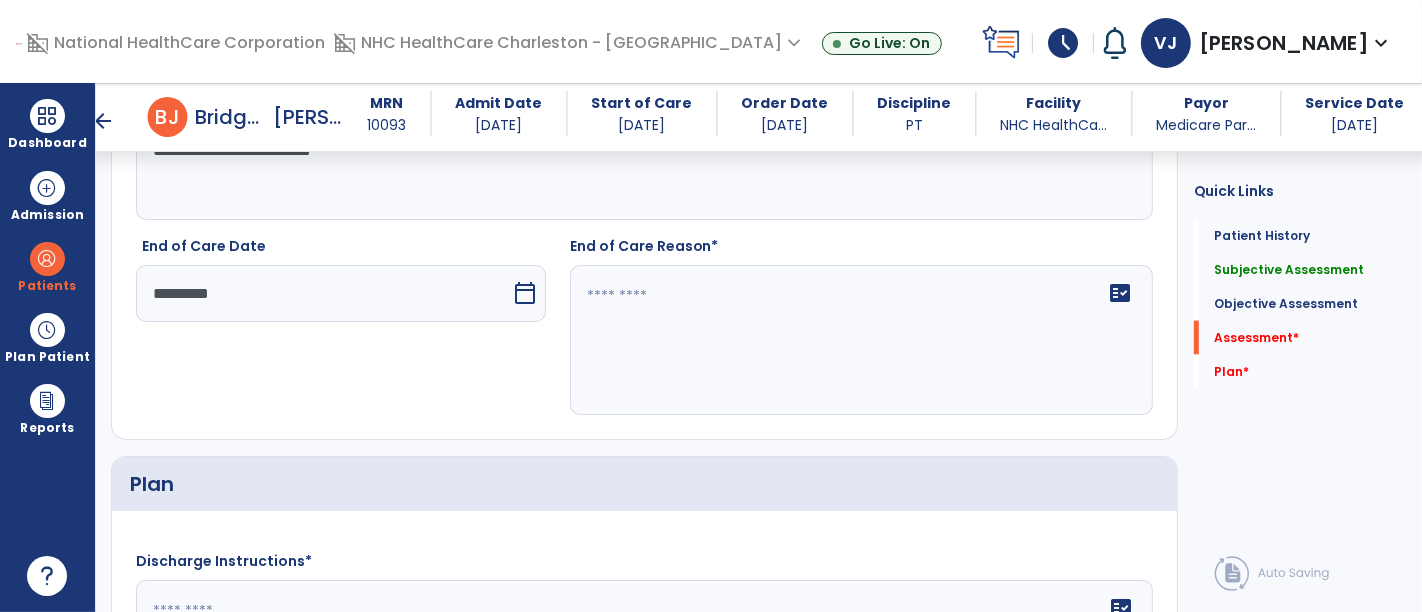 scroll, scrollTop: 2337, scrollLeft: 0, axis: vertical 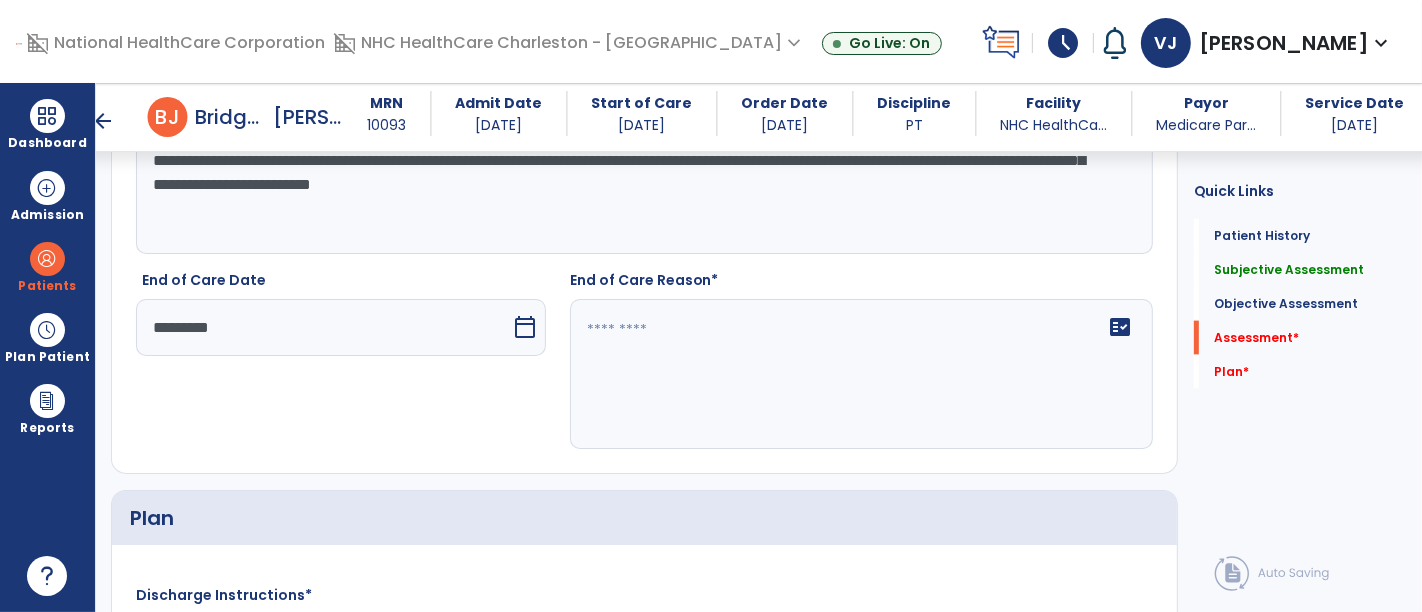 click on "*********" at bounding box center (323, 327) 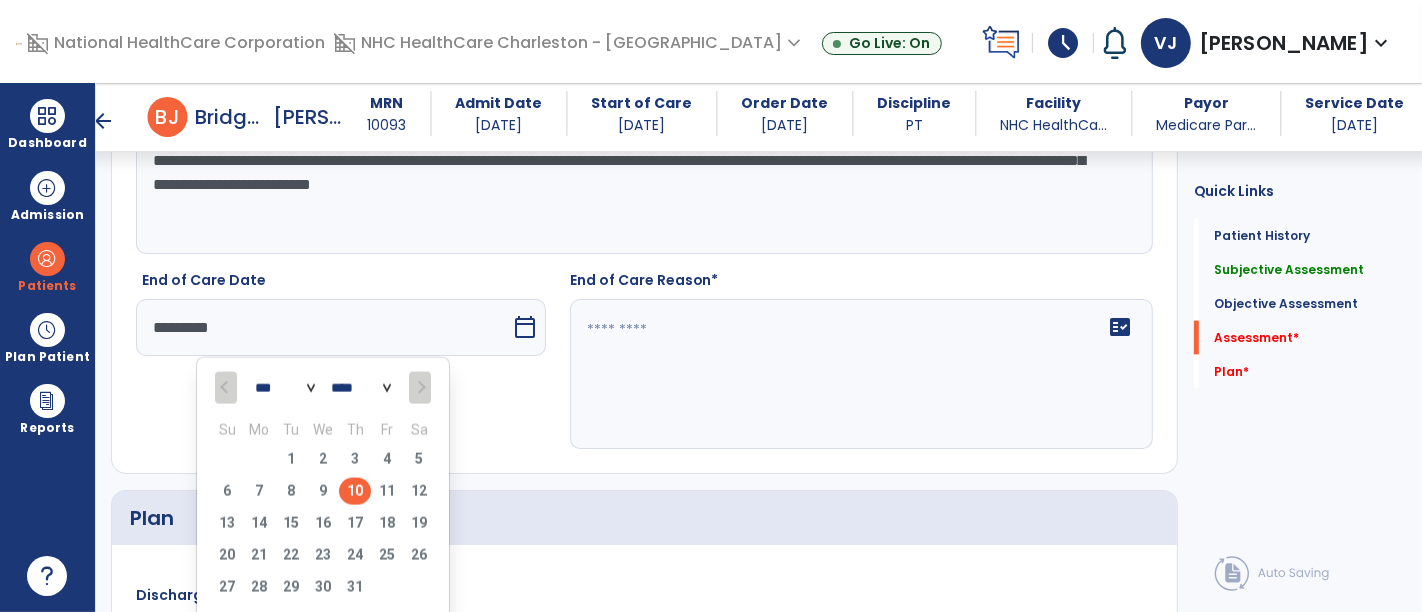 click on "10" at bounding box center (355, 491) 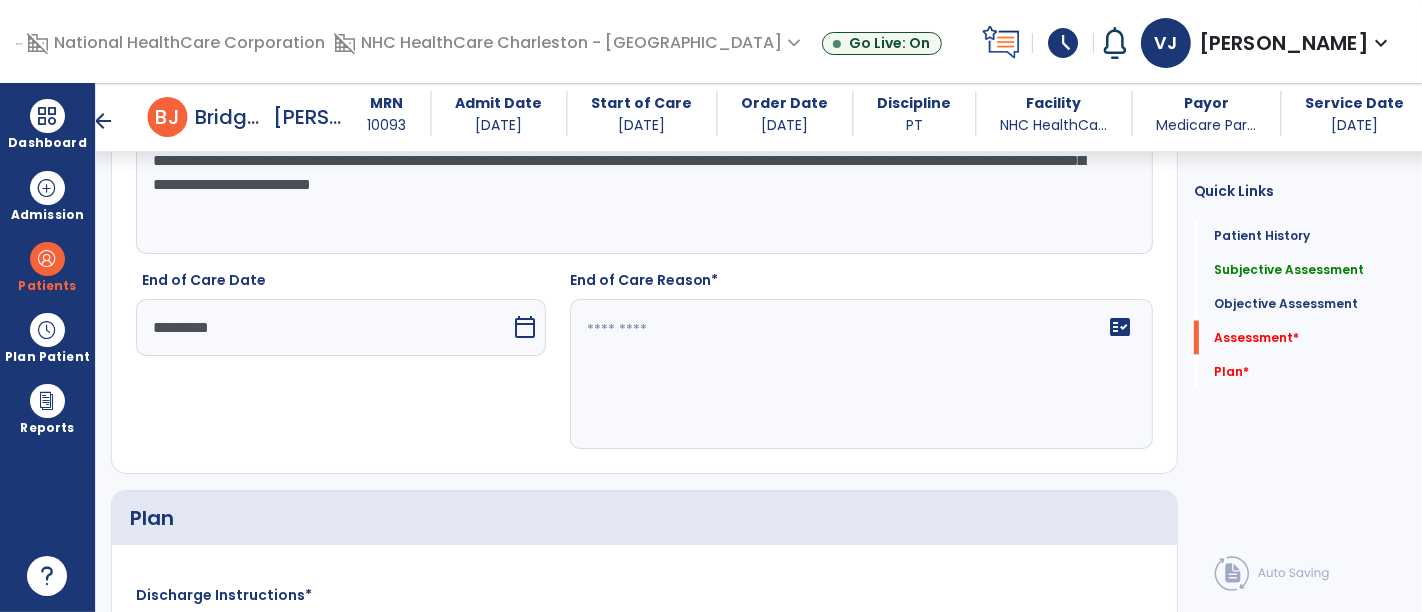click on "fact_check" 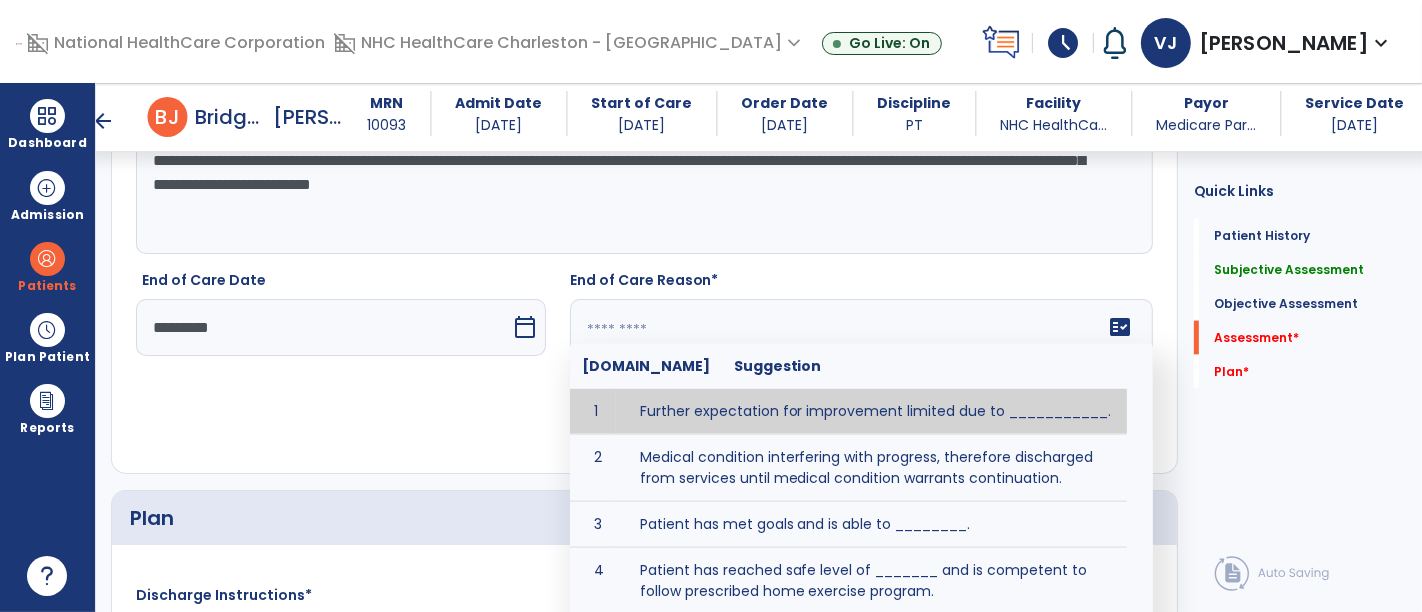 click 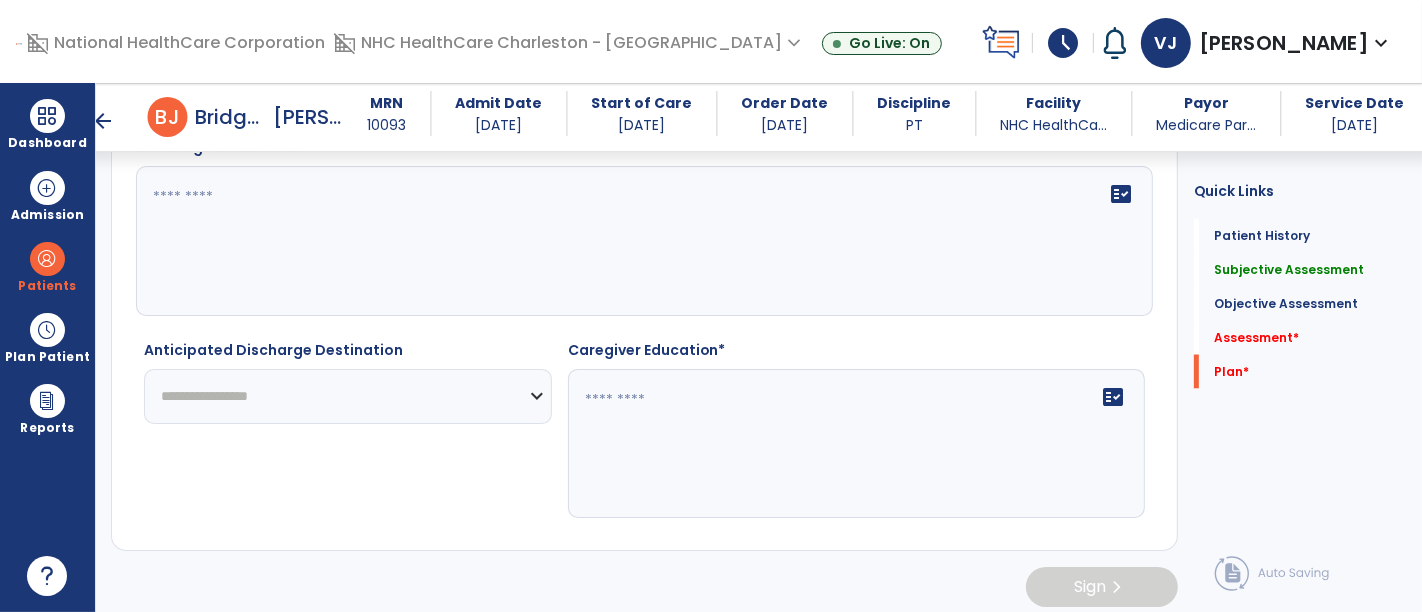 scroll, scrollTop: 2563, scrollLeft: 0, axis: vertical 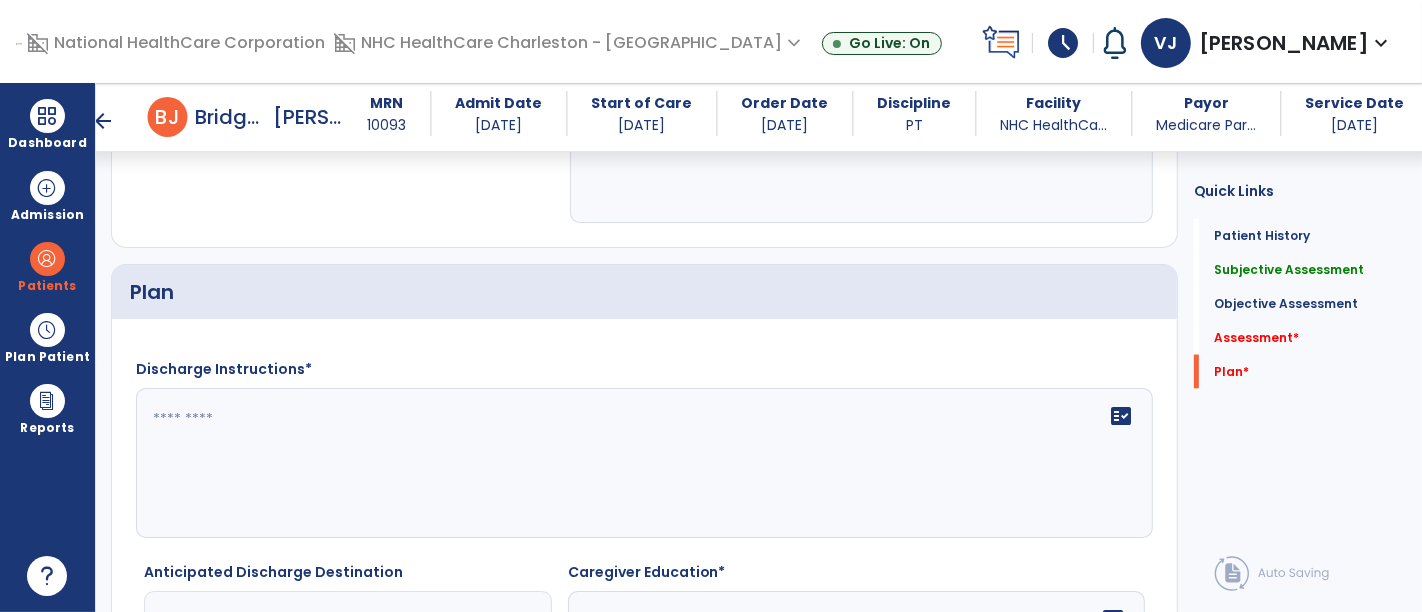 type on "**********" 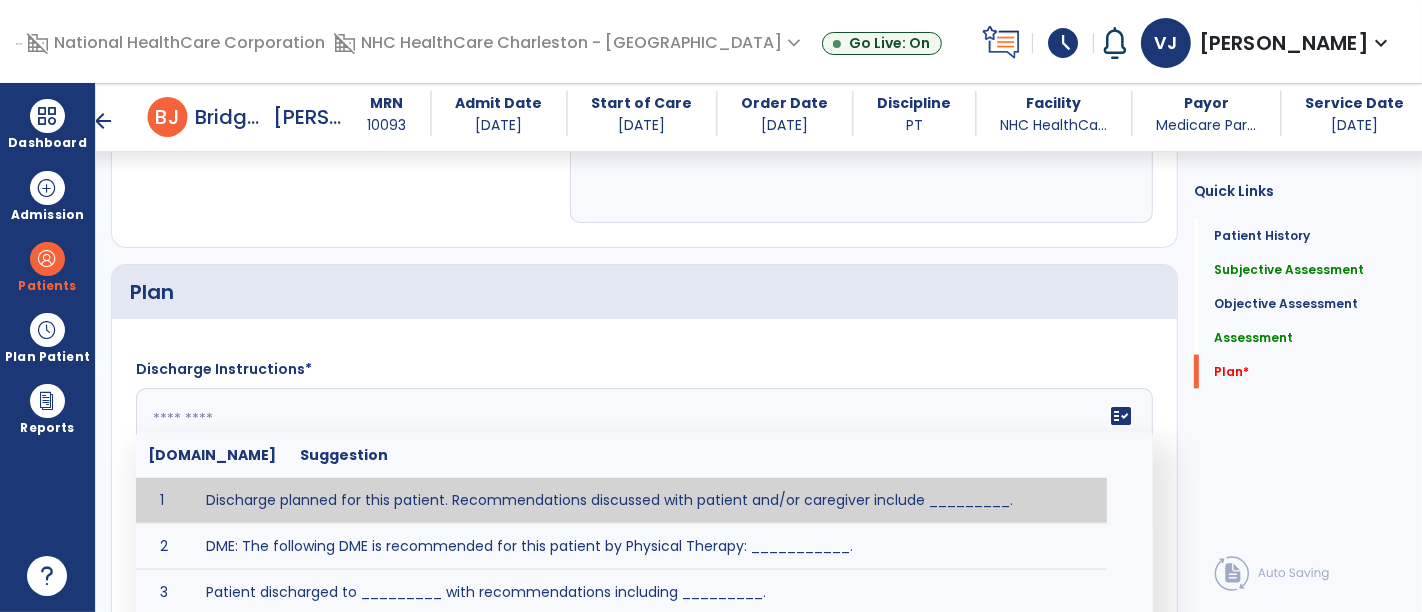 click on "fact_check  Sr.No Suggestion 1 Discharge planned for this patient. Recommendations discussed with patient and/or caregiver include _________. 2 DME: The following DME is recommended for this patient by Physical Therapy: ___________. 3 Patient discharged to _________ with recommendations including _________. 4 Patient discharged unexpectedly to __________. Recommendations include ____________." 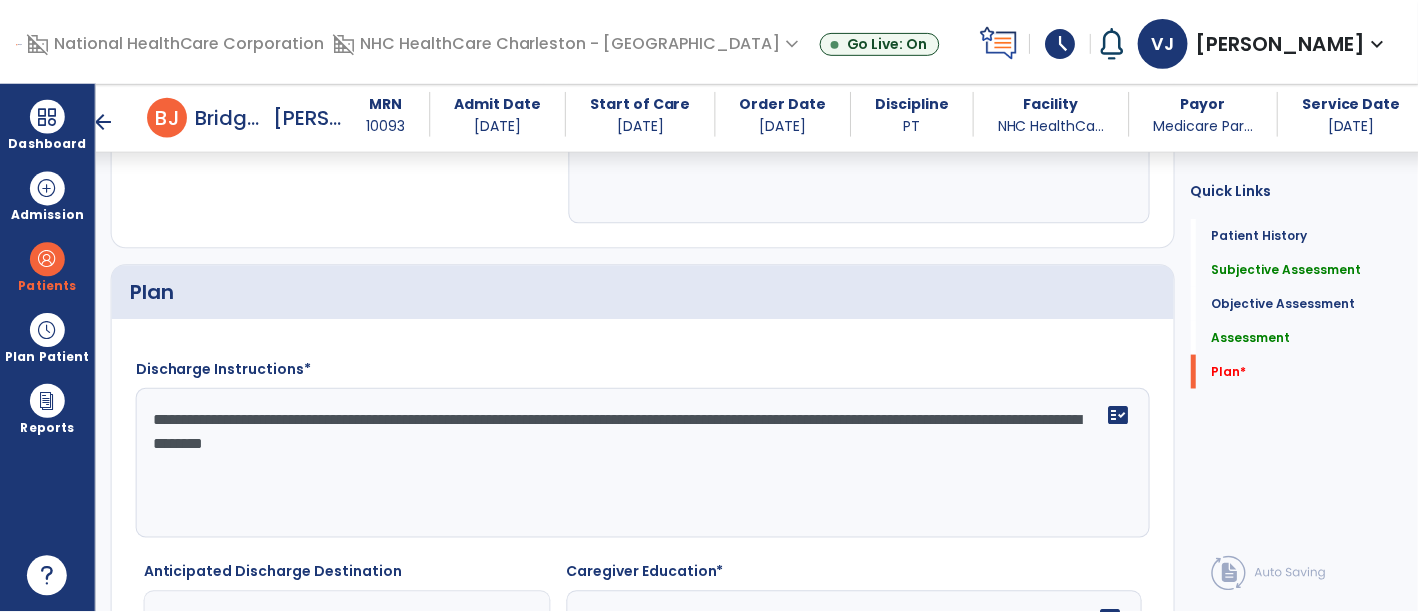 scroll, scrollTop: 2785, scrollLeft: 0, axis: vertical 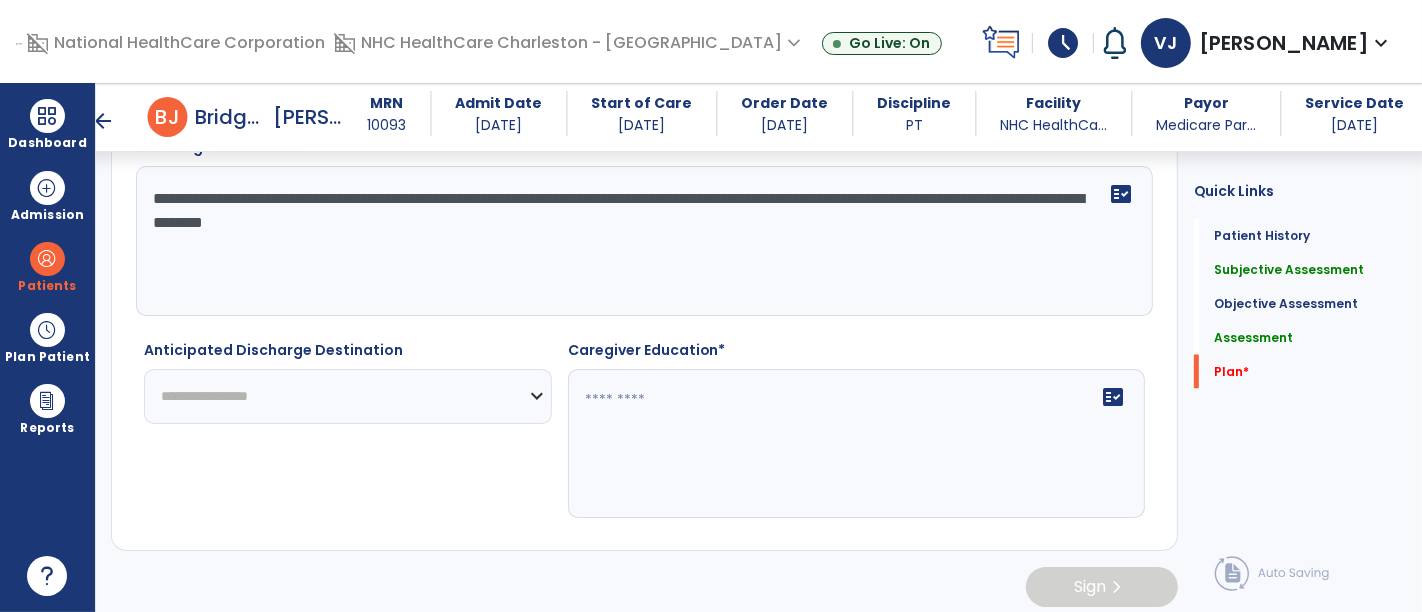 type on "**********" 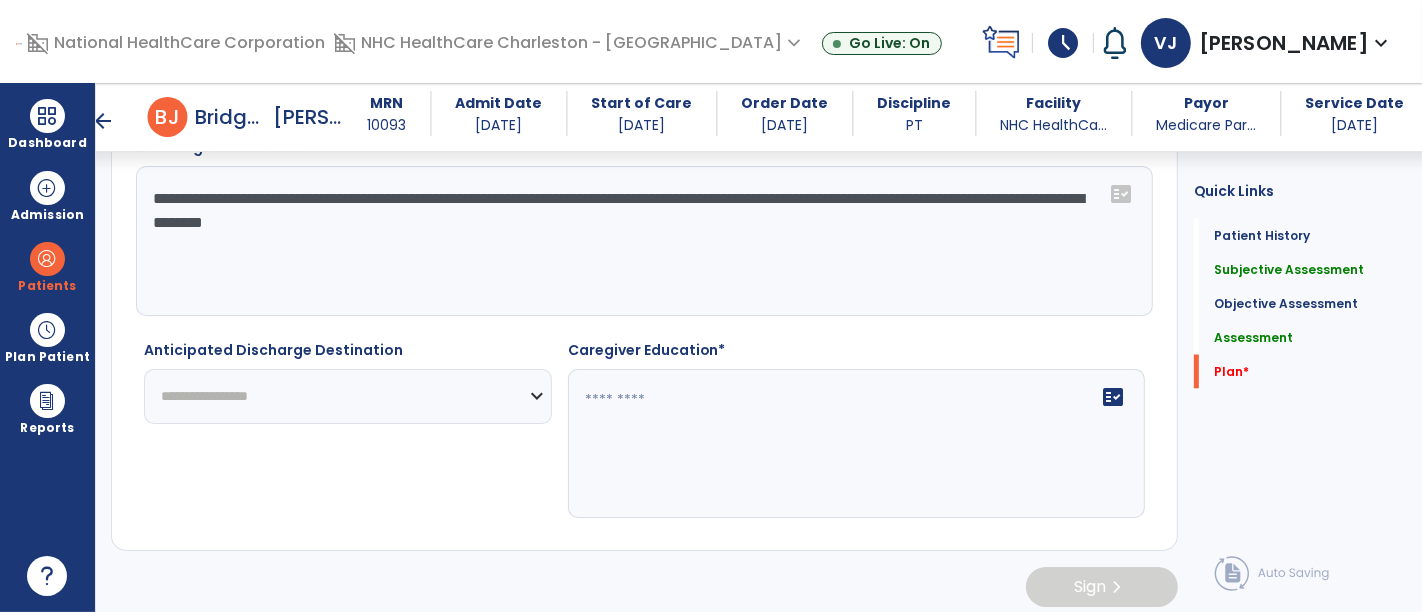 select on "********" 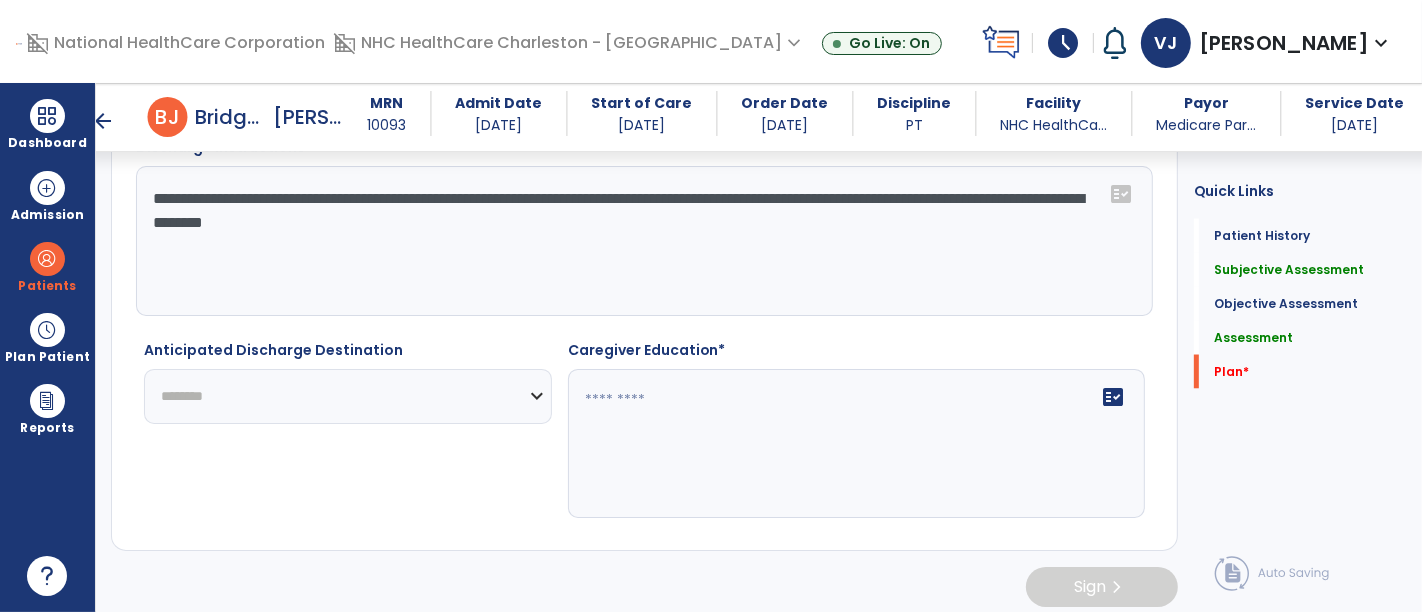 click on "**********" 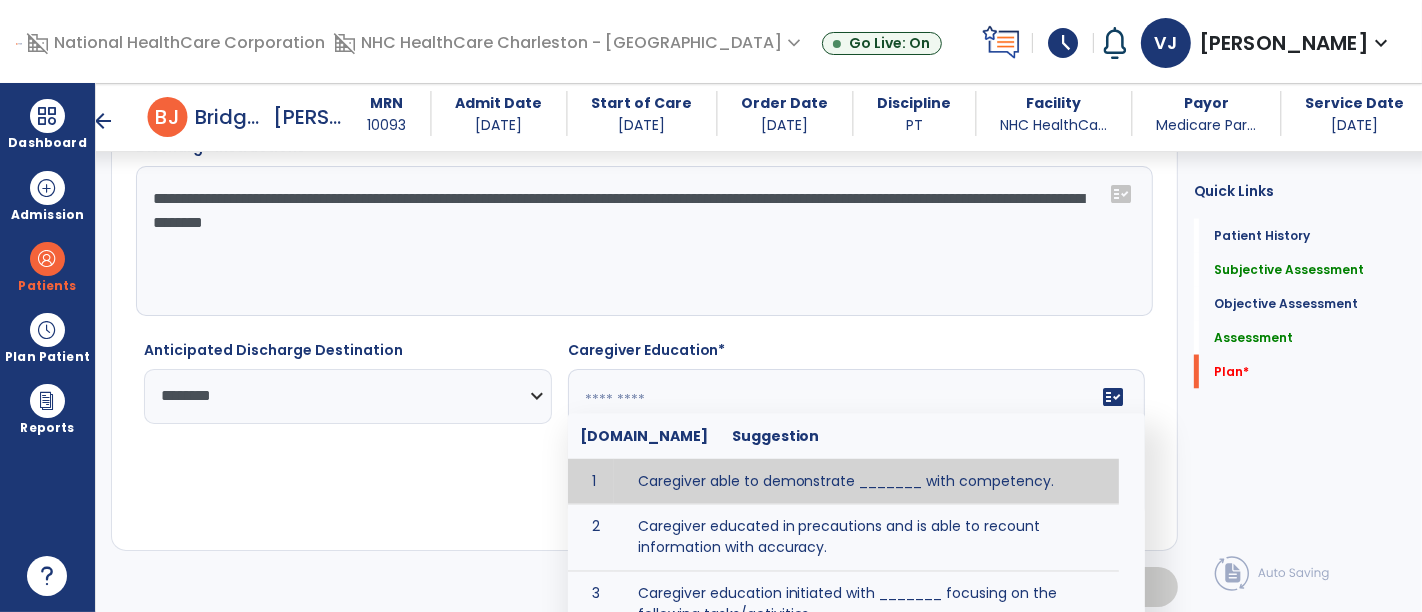 click on "fact_check  Sr.No Suggestion 1 Caregiver able to demonstrate _______ with competency. 2 Caregiver educated in precautions and is able to recount information with accuracy. 3 Caregiver education initiated with _______ focusing on the following tasks/activities __________. 4 Home exercise program initiated with caregiver focusing on __________. 5 Patient educated in precautions and is able to recount information with [VALUE]% accuracy." 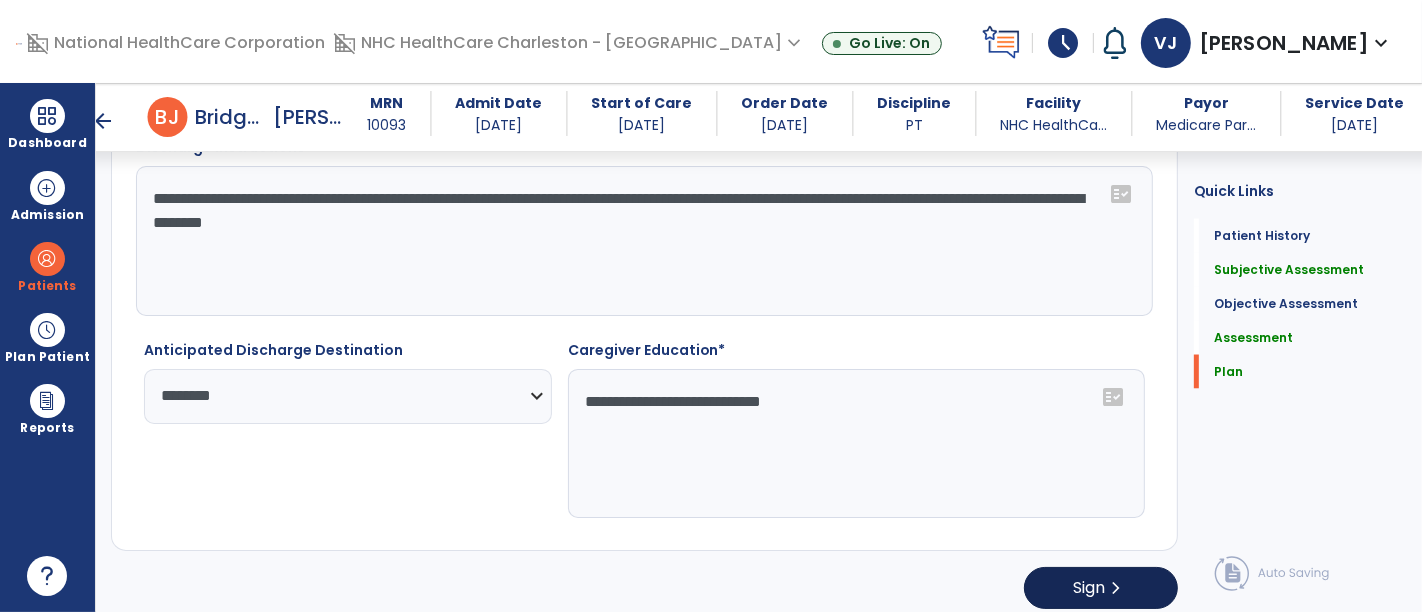 type on "**********" 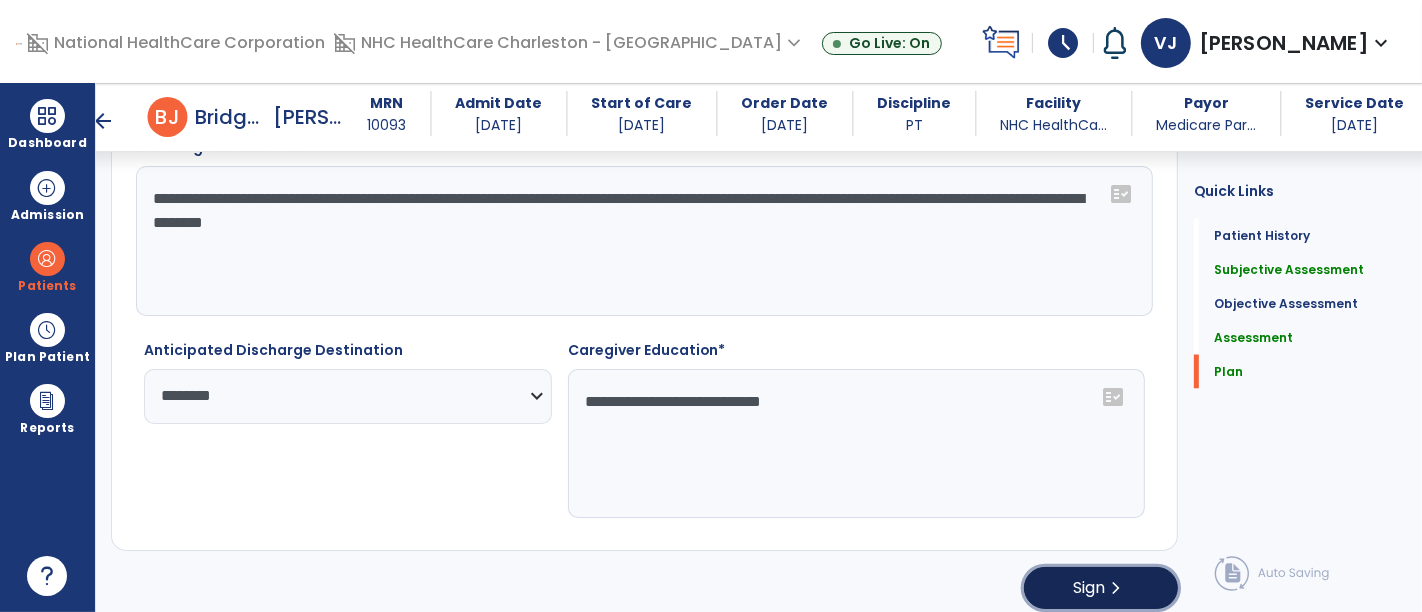 click on "Sign" 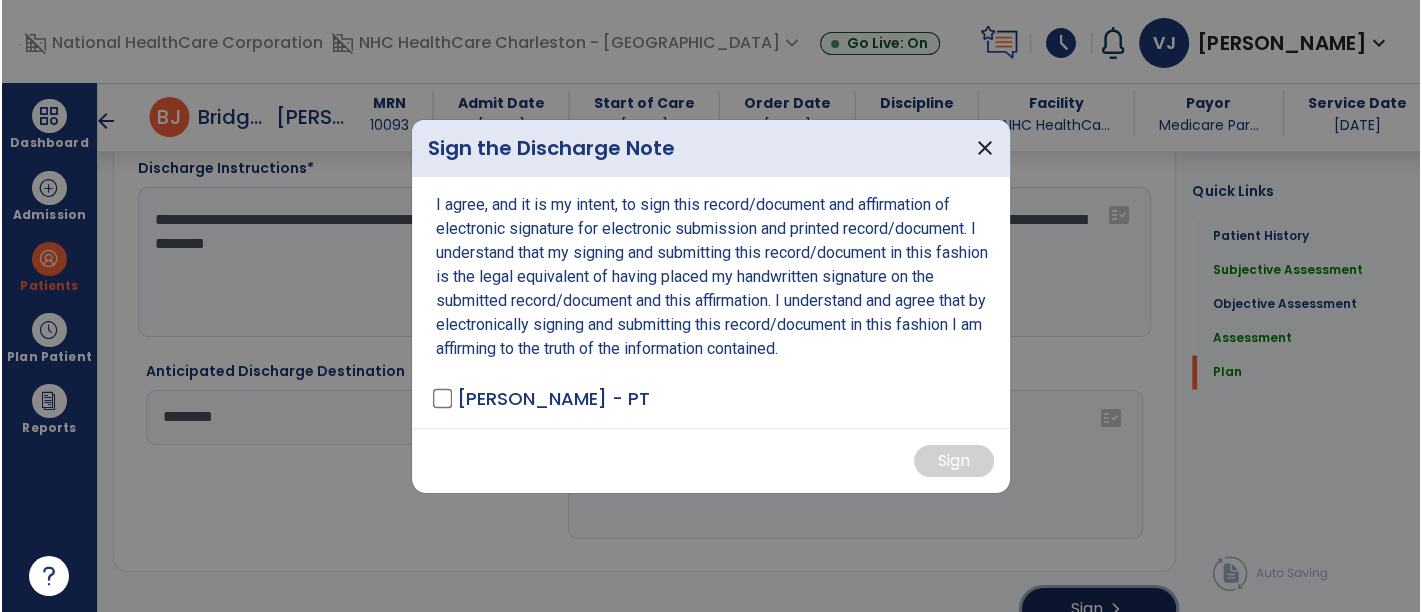 scroll, scrollTop: 2785, scrollLeft: 0, axis: vertical 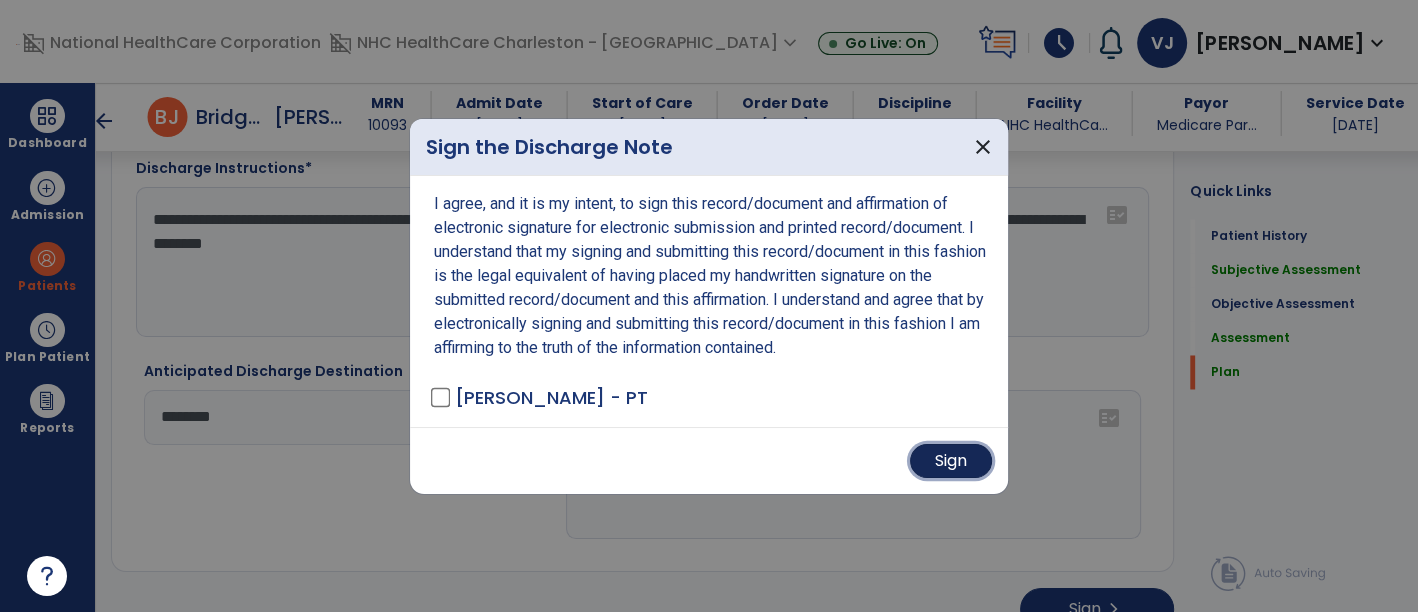 click on "Sign" at bounding box center [951, 461] 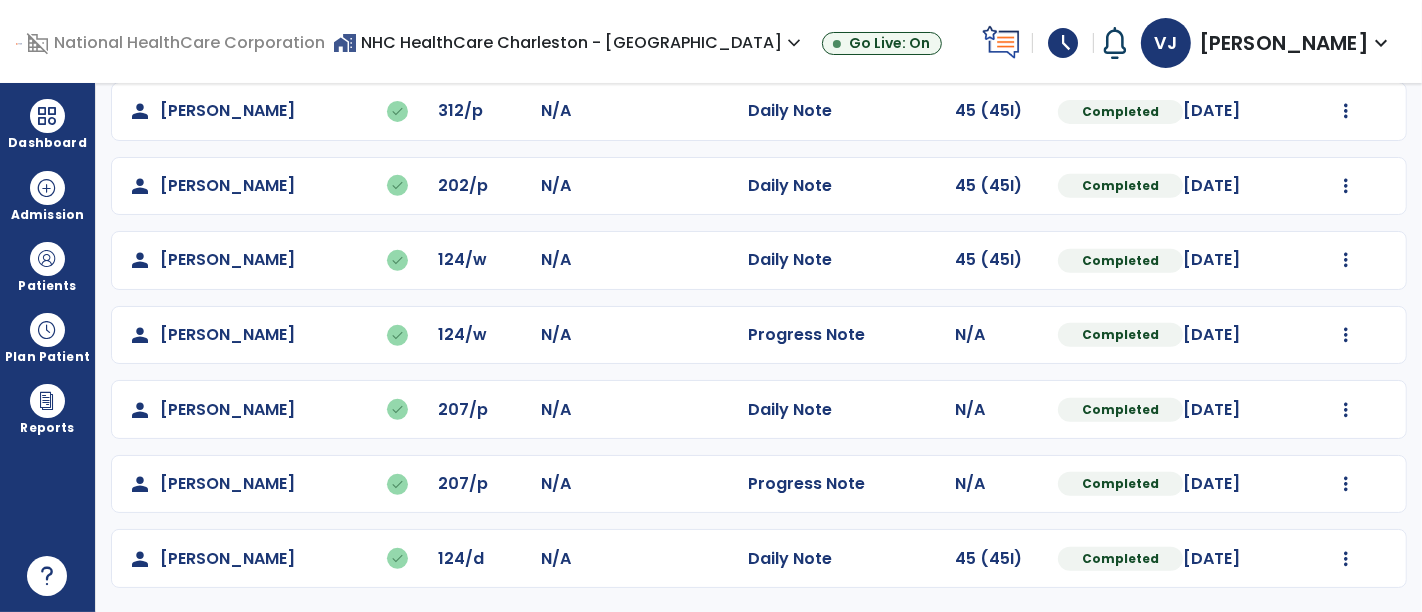 scroll, scrollTop: 48, scrollLeft: 0, axis: vertical 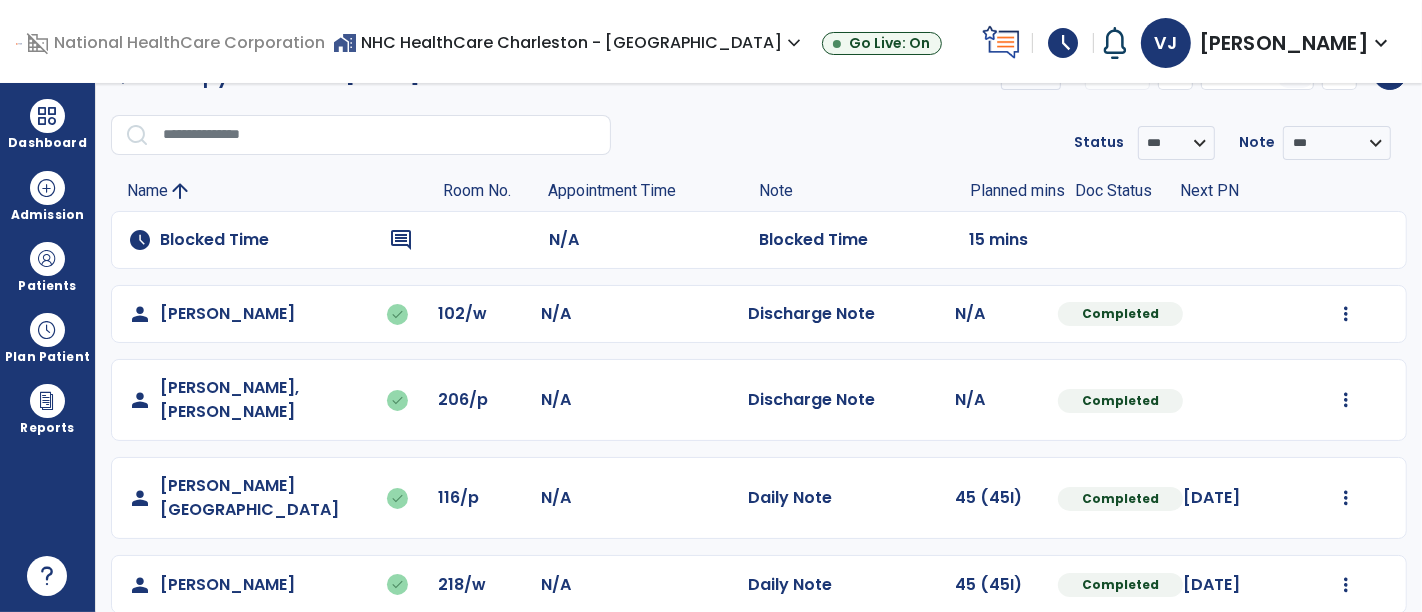 click on "schedule" at bounding box center (1063, 43) 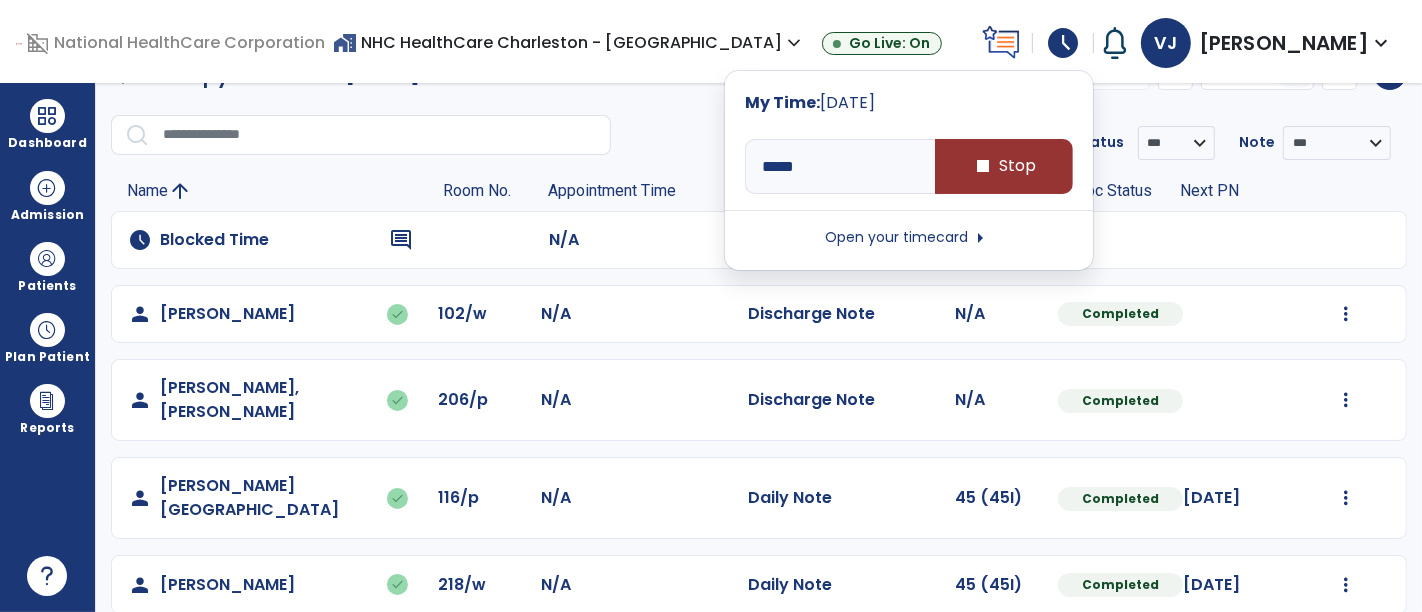 click on "stop  Stop" at bounding box center [1004, 166] 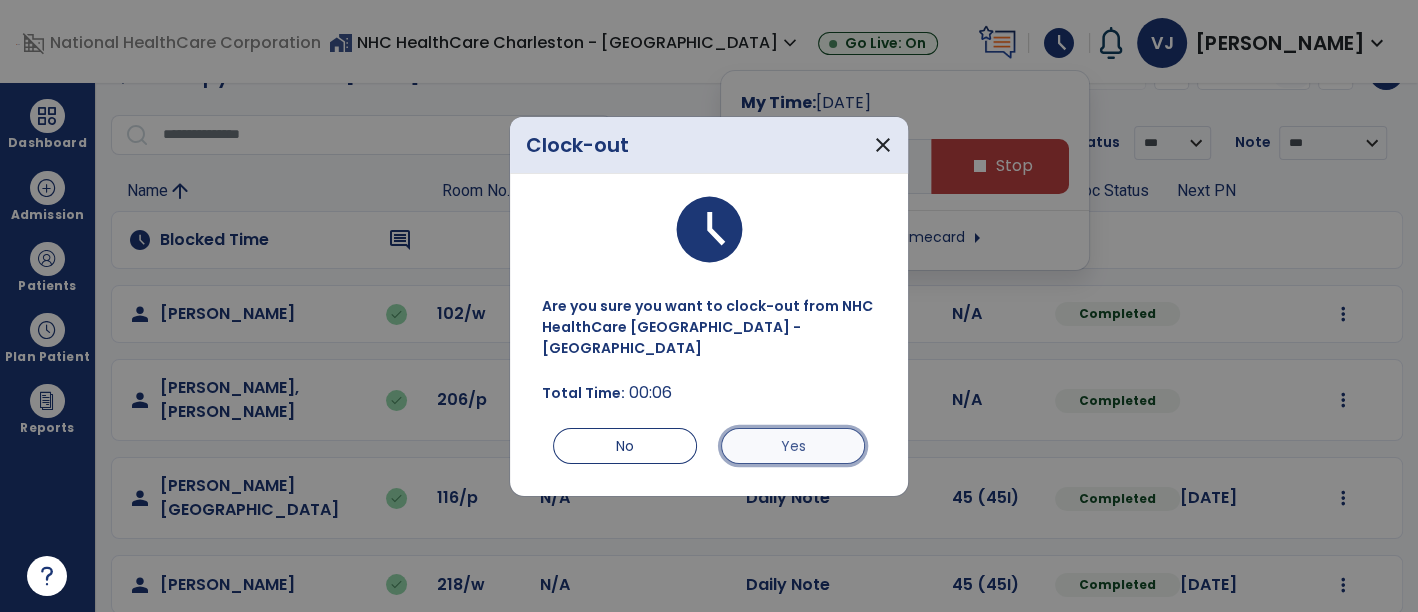 click on "Yes" at bounding box center [793, 446] 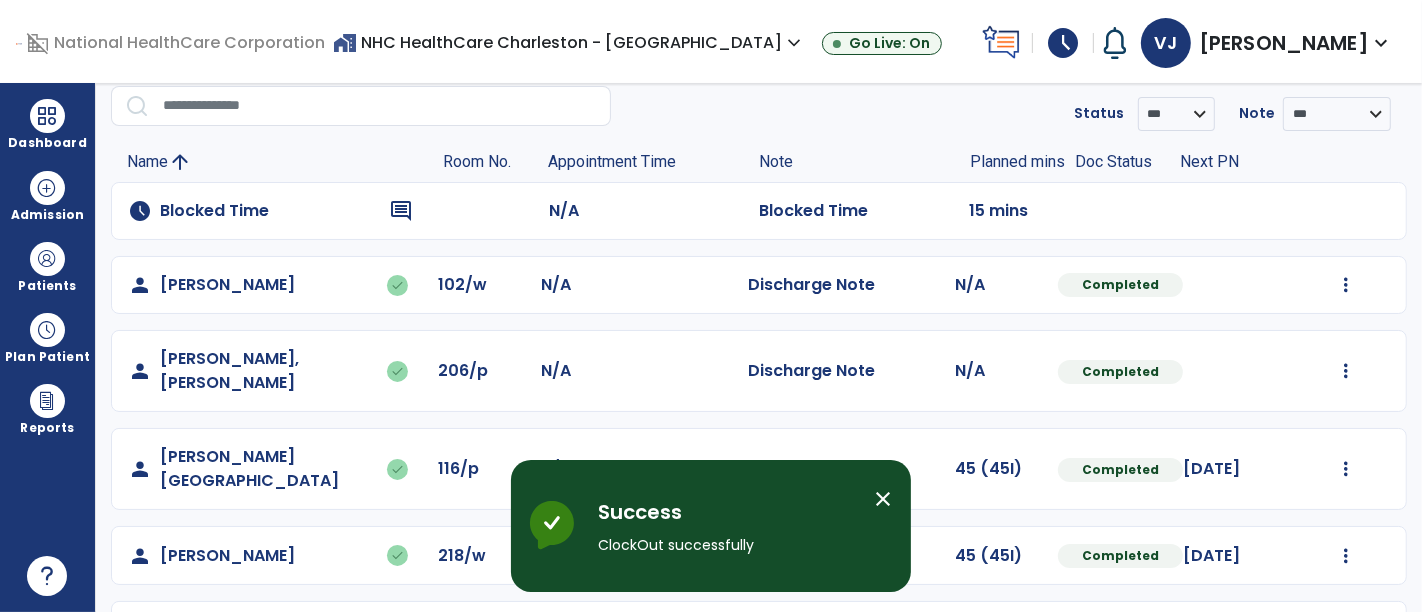 scroll, scrollTop: 0, scrollLeft: 0, axis: both 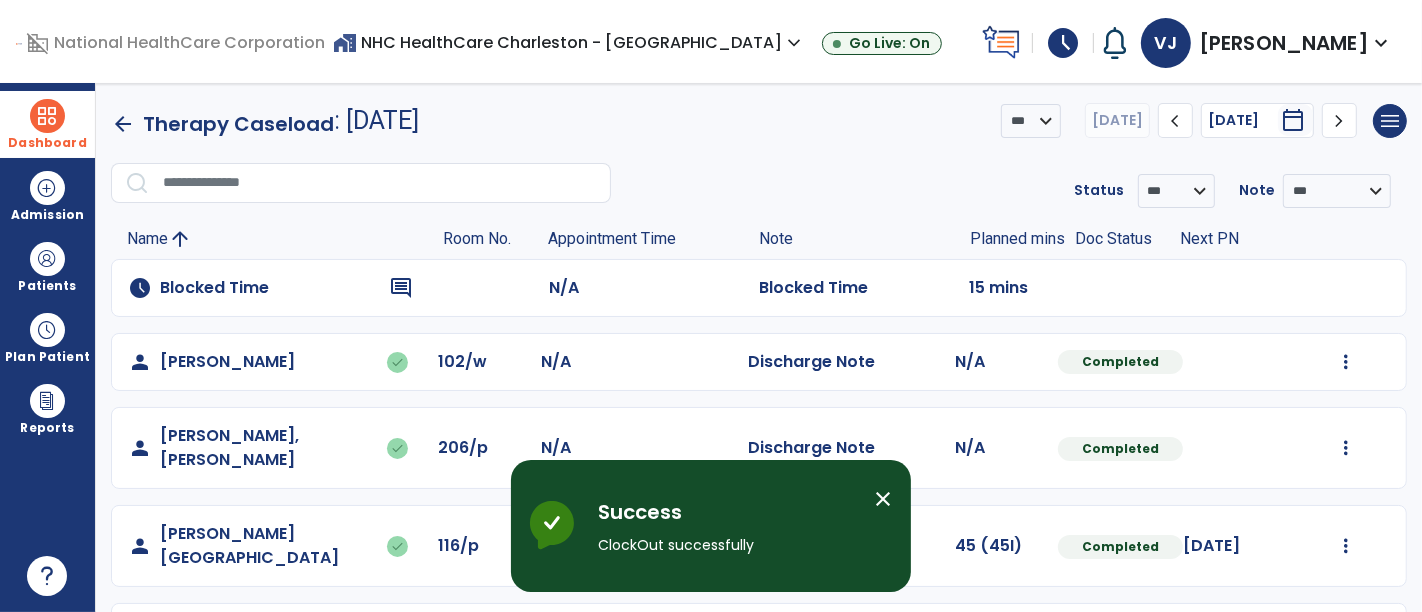 click on "Dashboard" at bounding box center (47, 124) 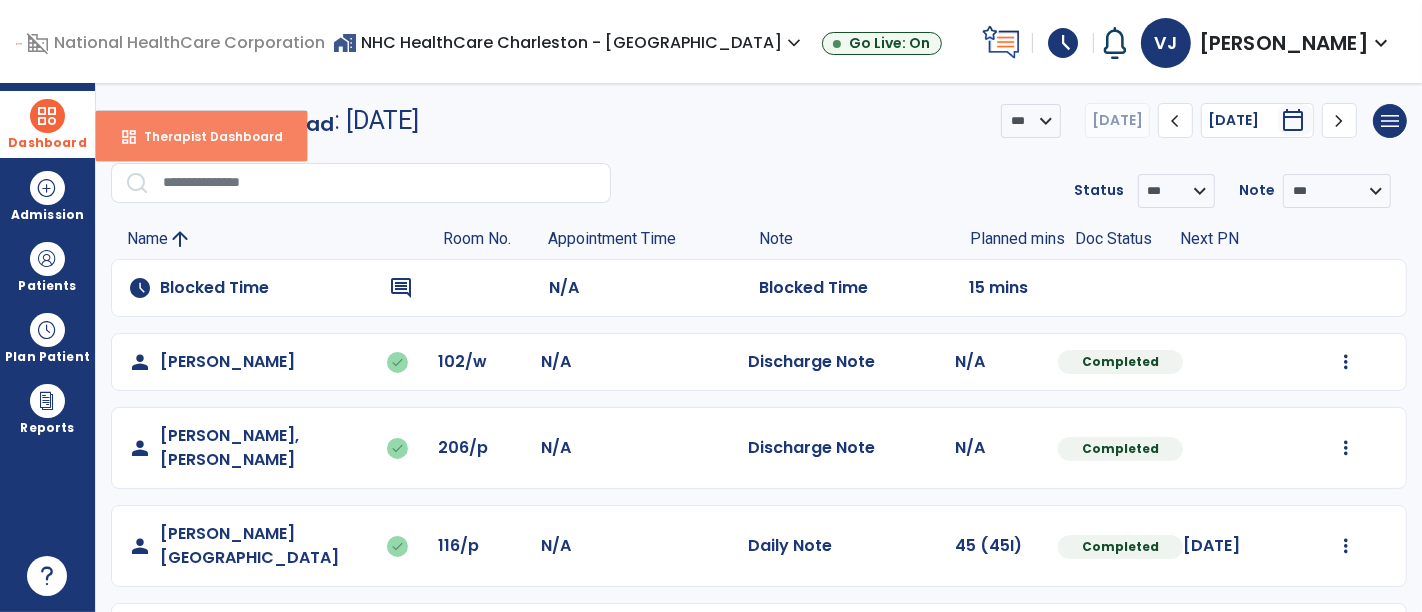 click on "dashboard" at bounding box center [129, 137] 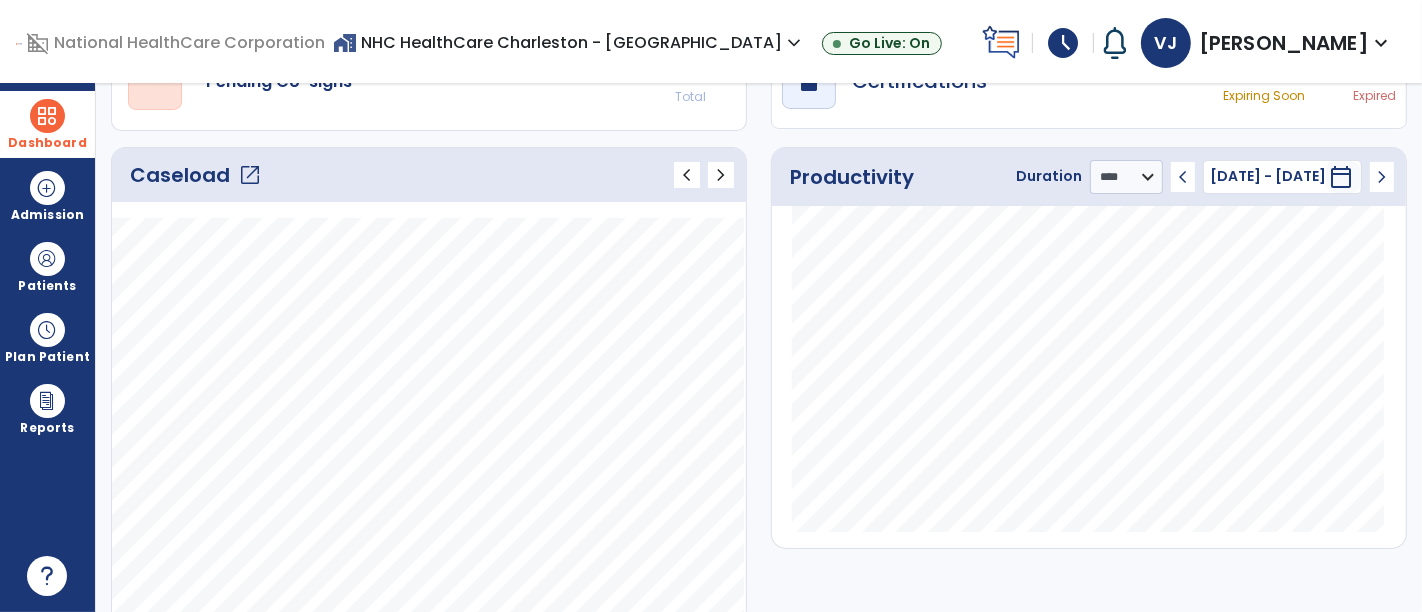 scroll, scrollTop: 0, scrollLeft: 0, axis: both 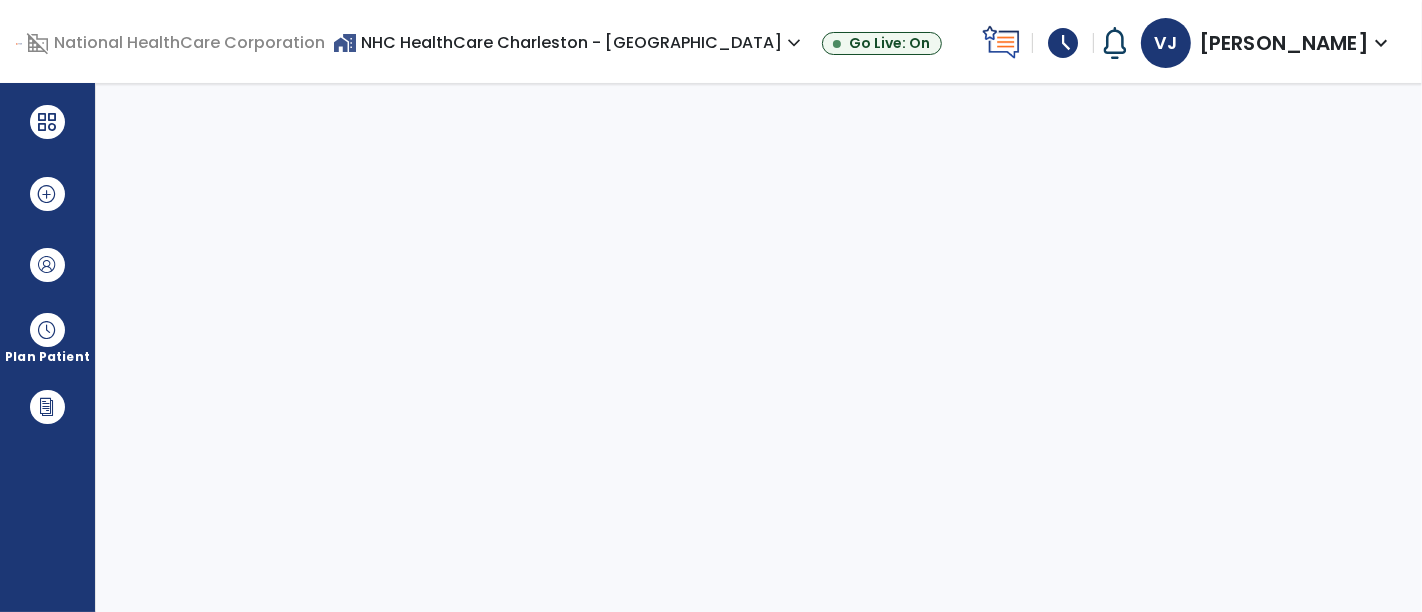 select on "****" 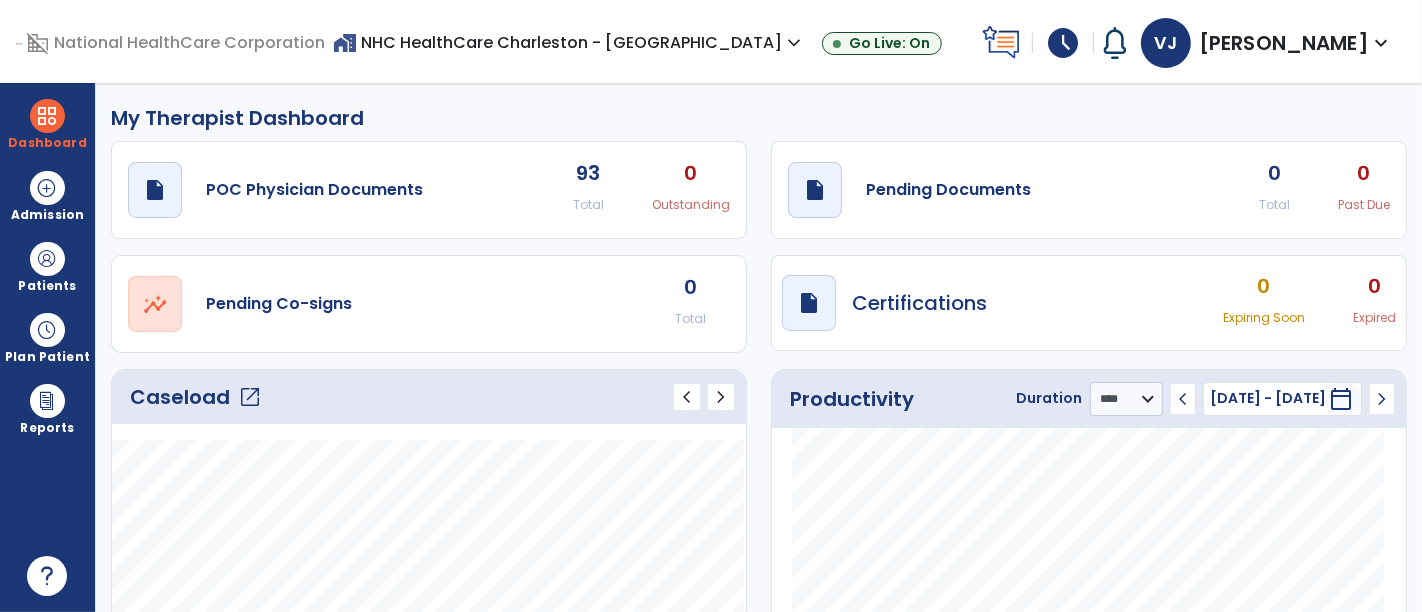 click on "open_in_new" 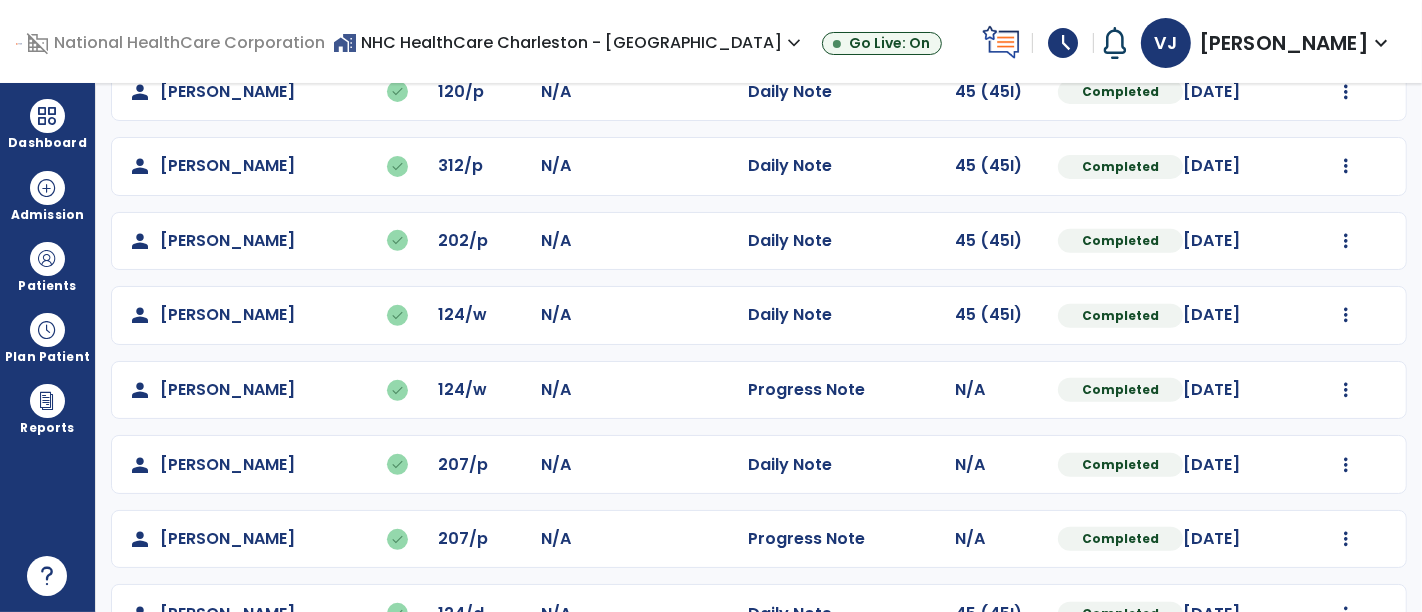 scroll, scrollTop: 0, scrollLeft: 0, axis: both 